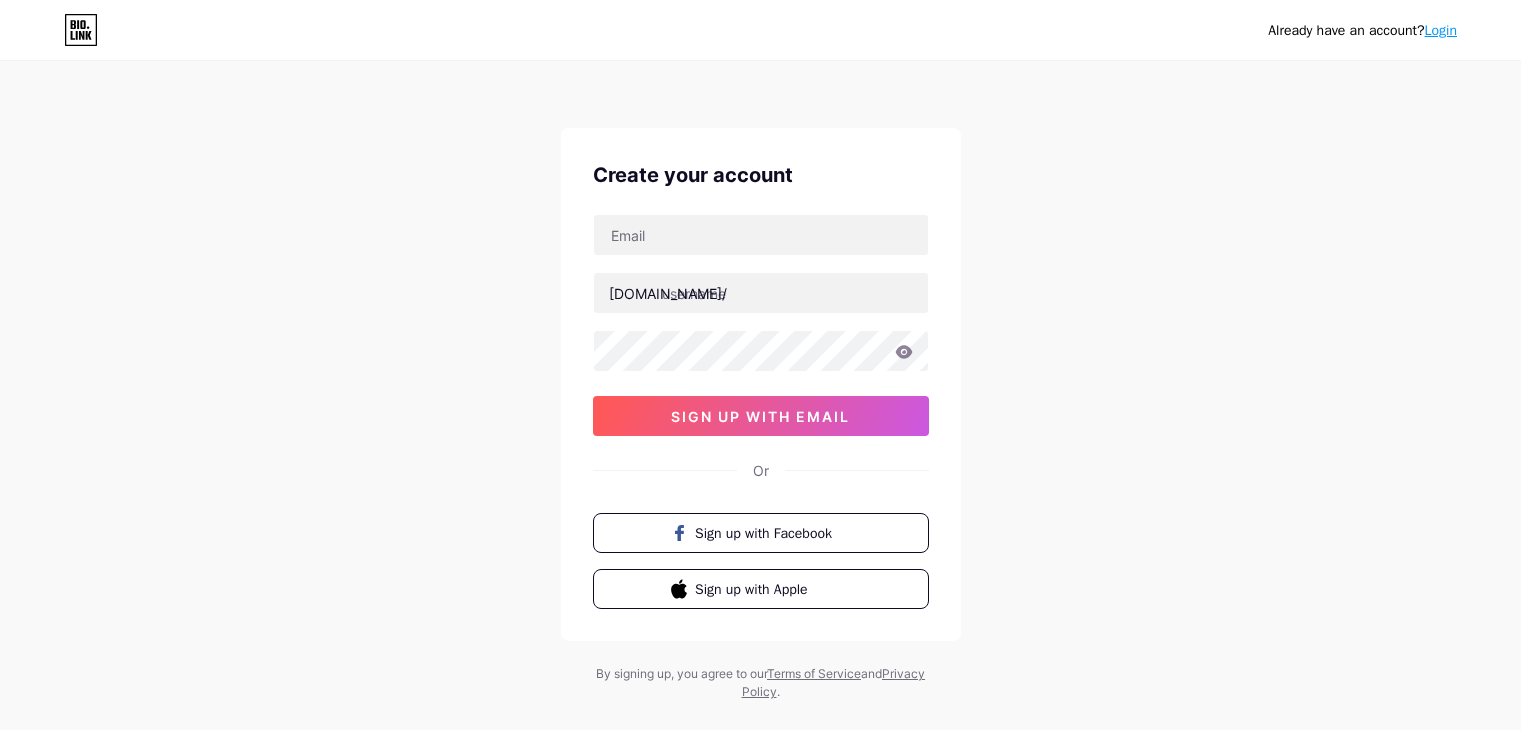scroll, scrollTop: 0, scrollLeft: 0, axis: both 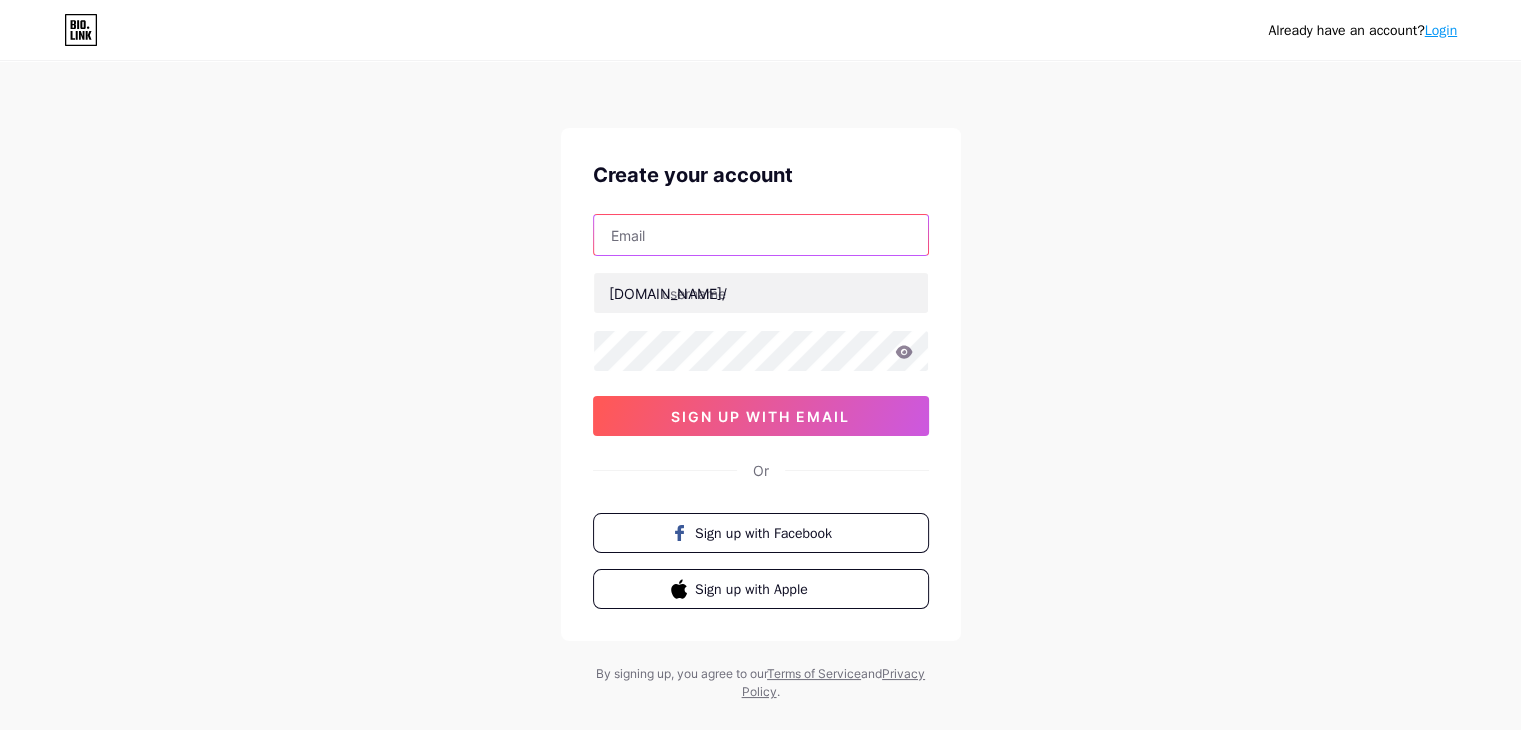click at bounding box center [761, 235] 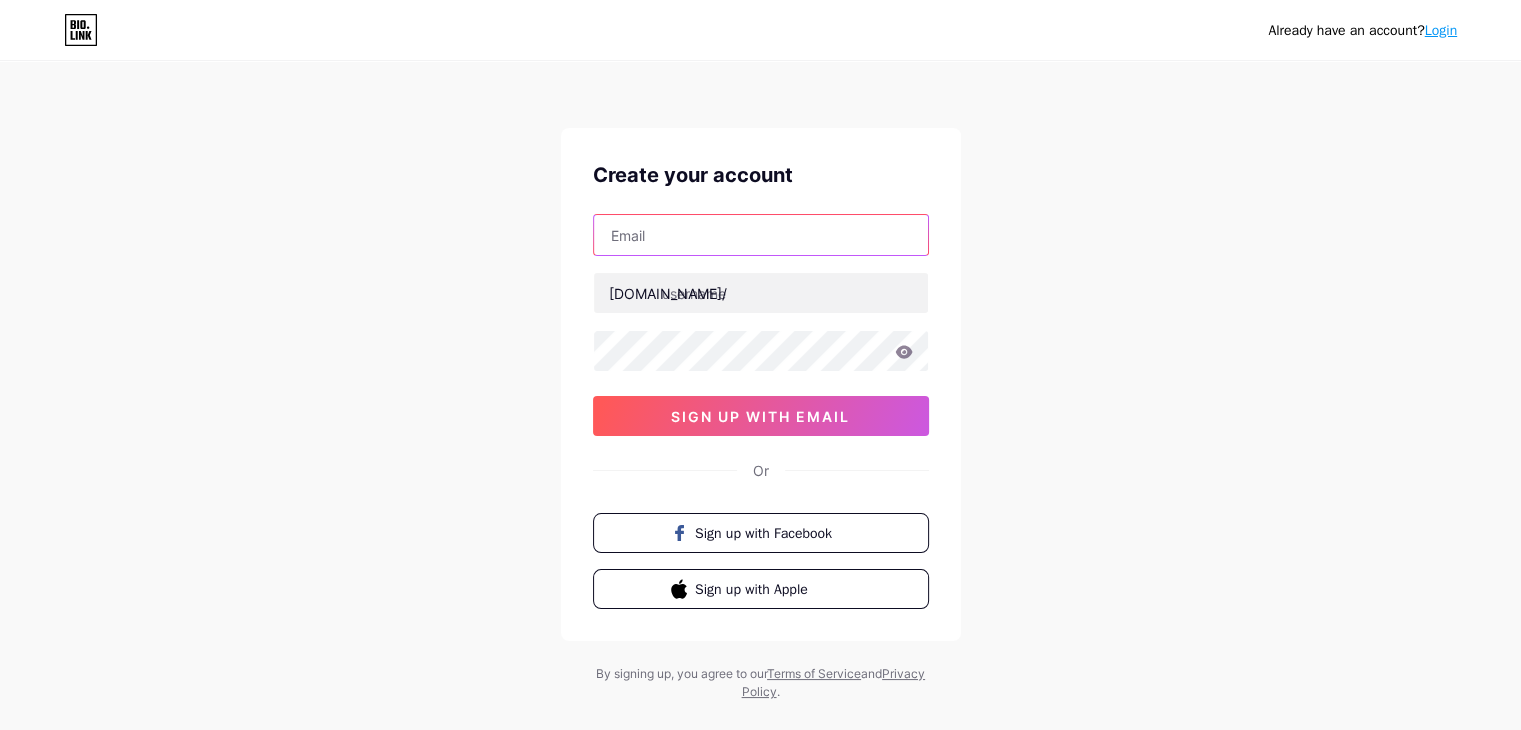 type on "[EMAIL_ADDRESS][DOMAIN_NAME]" 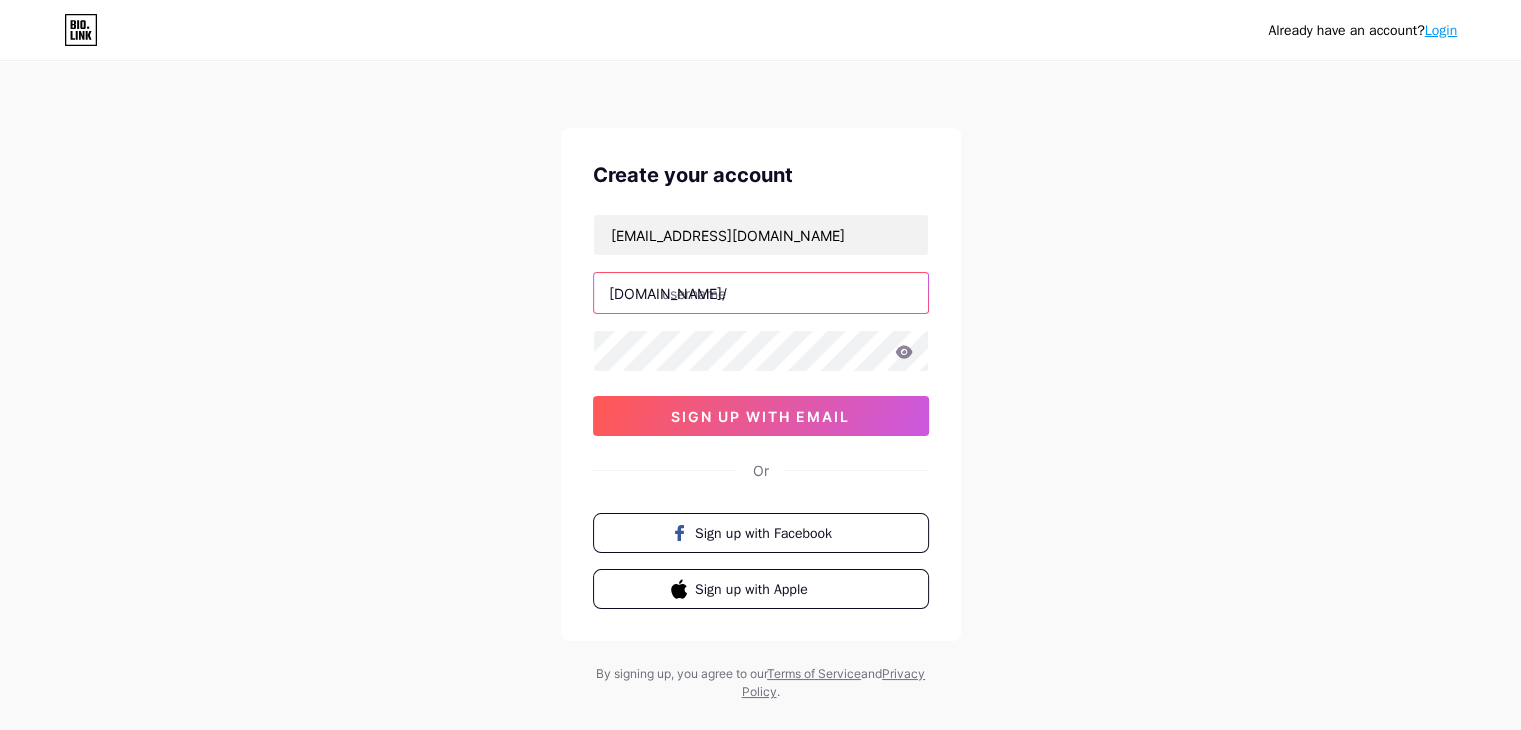 click at bounding box center [761, 293] 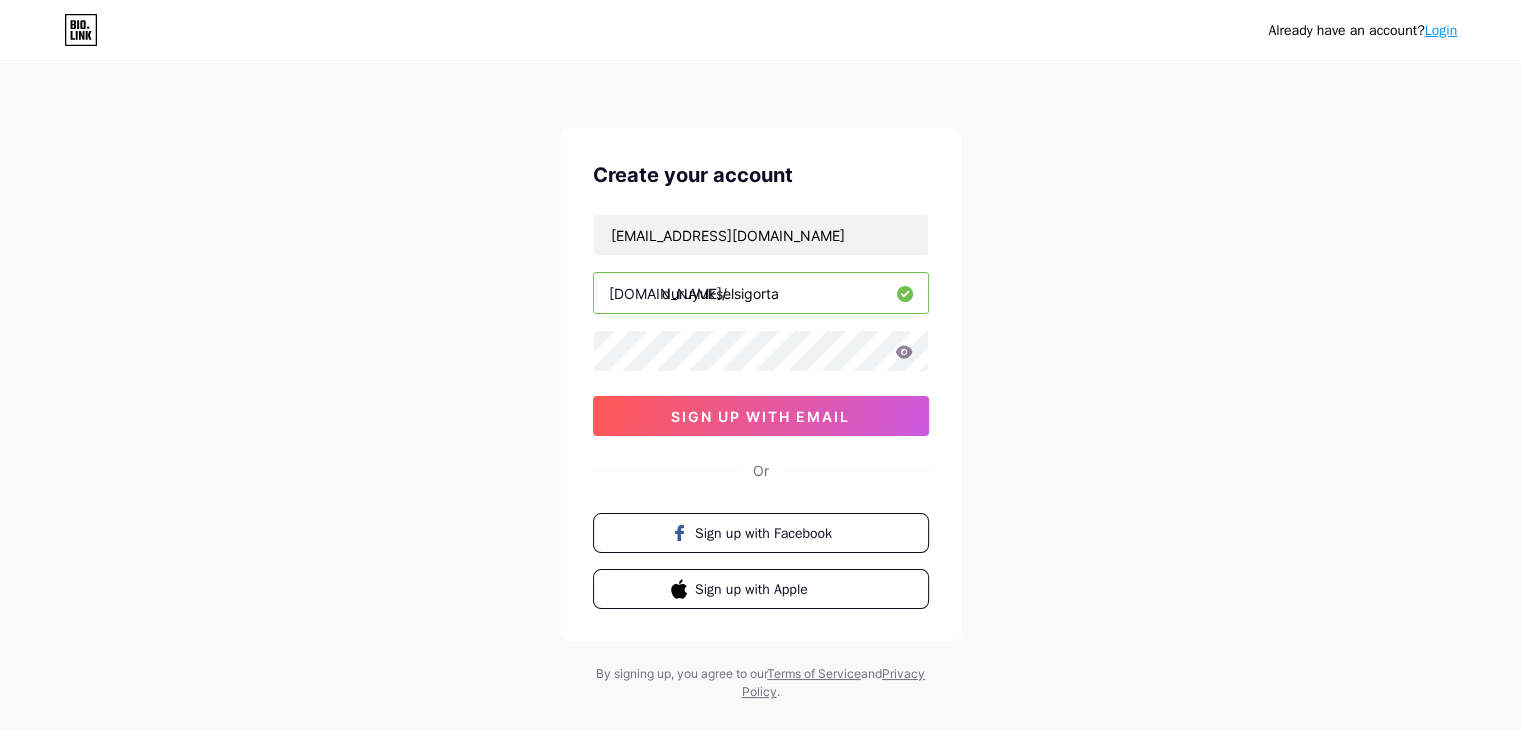type on "duruyukselsigorta" 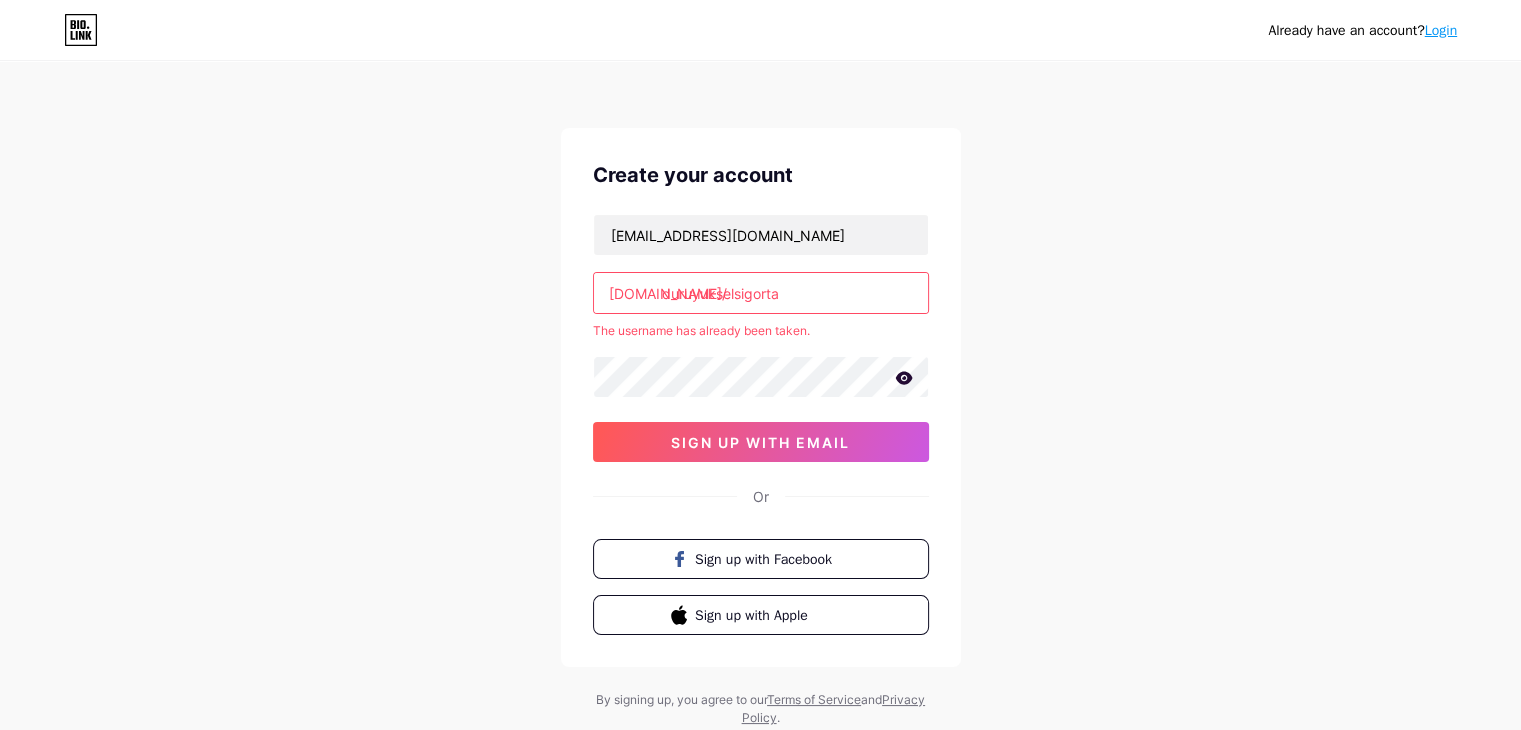 click on "Already have an account?  Login" at bounding box center [1362, 30] 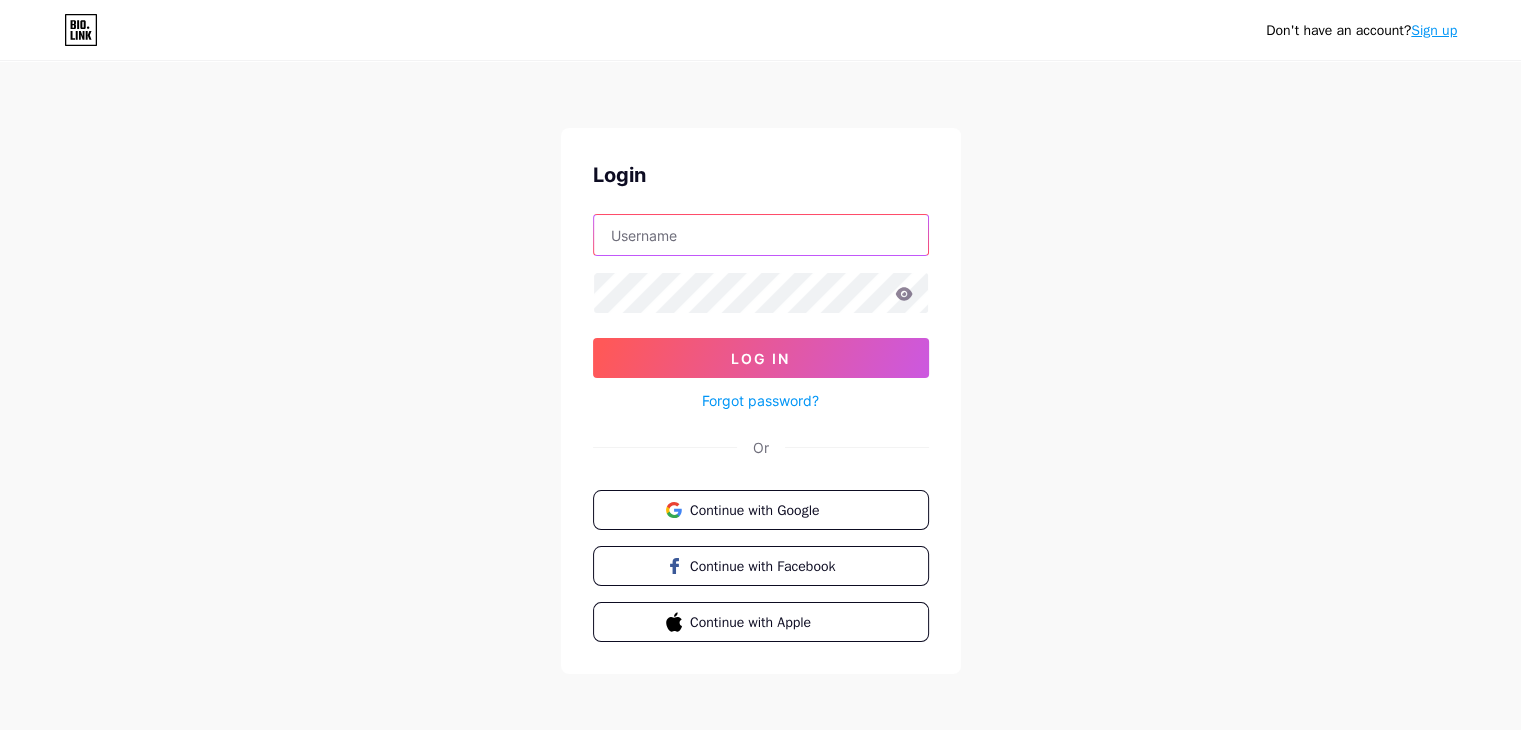 click at bounding box center (761, 235) 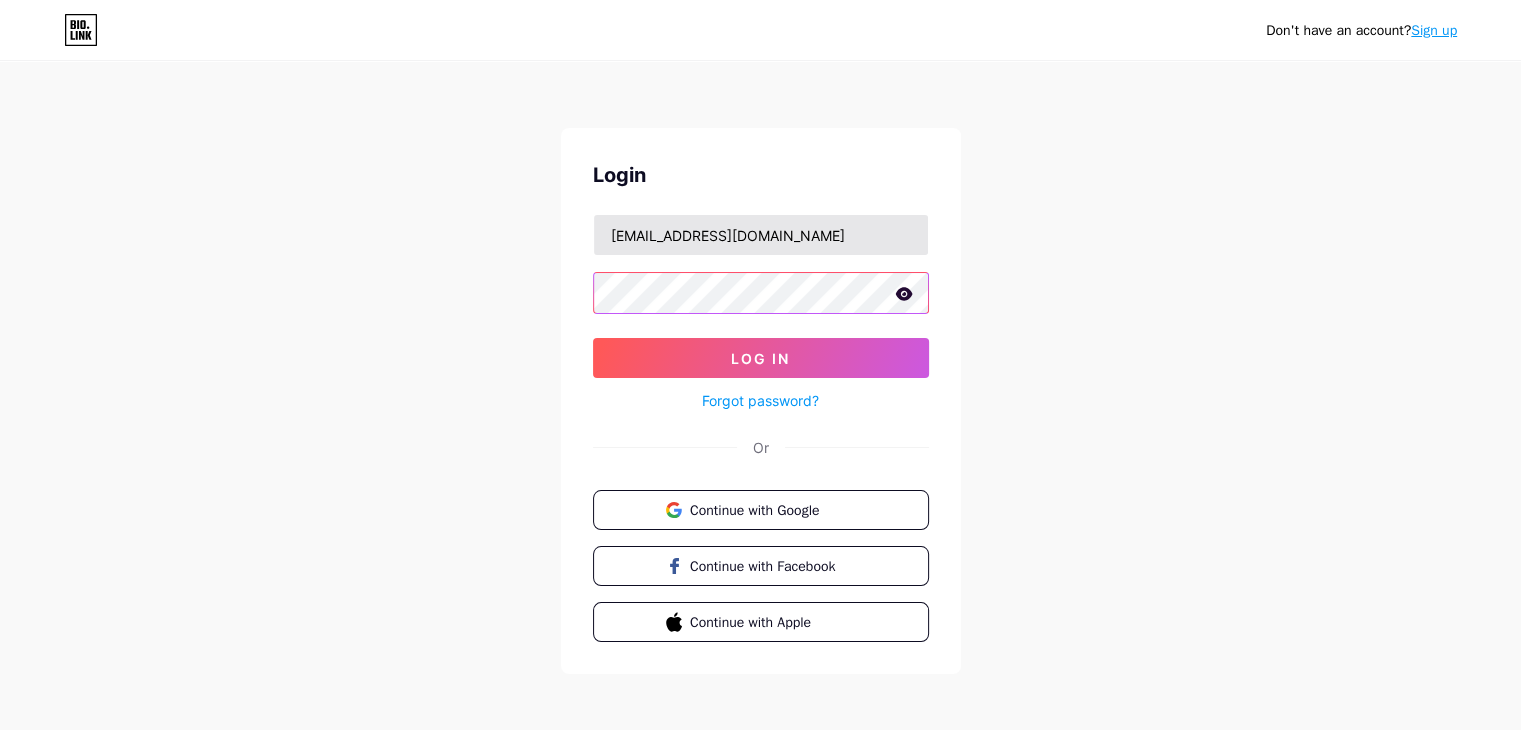 click on "Log In" at bounding box center [761, 358] 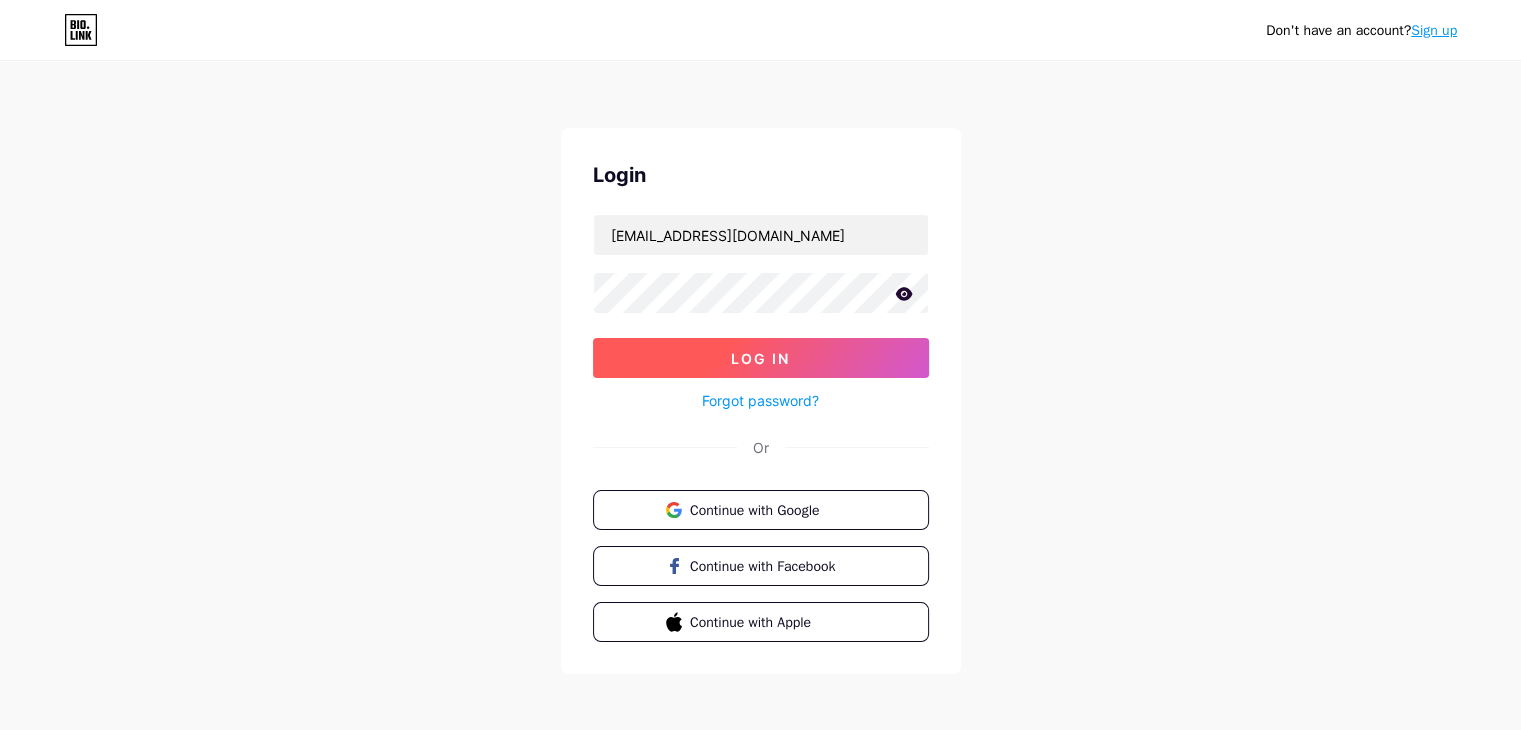 click on "Log In" at bounding box center [761, 358] 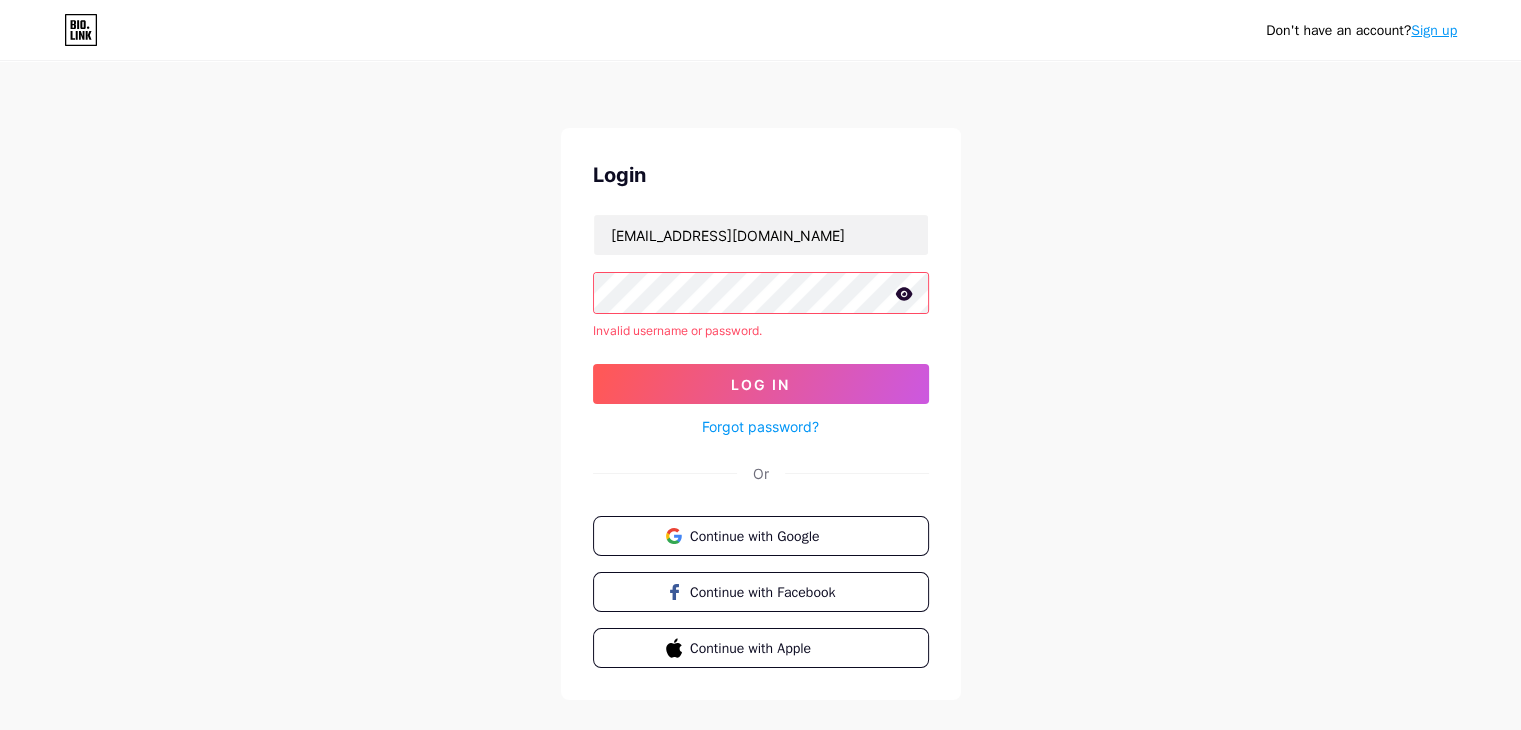 click 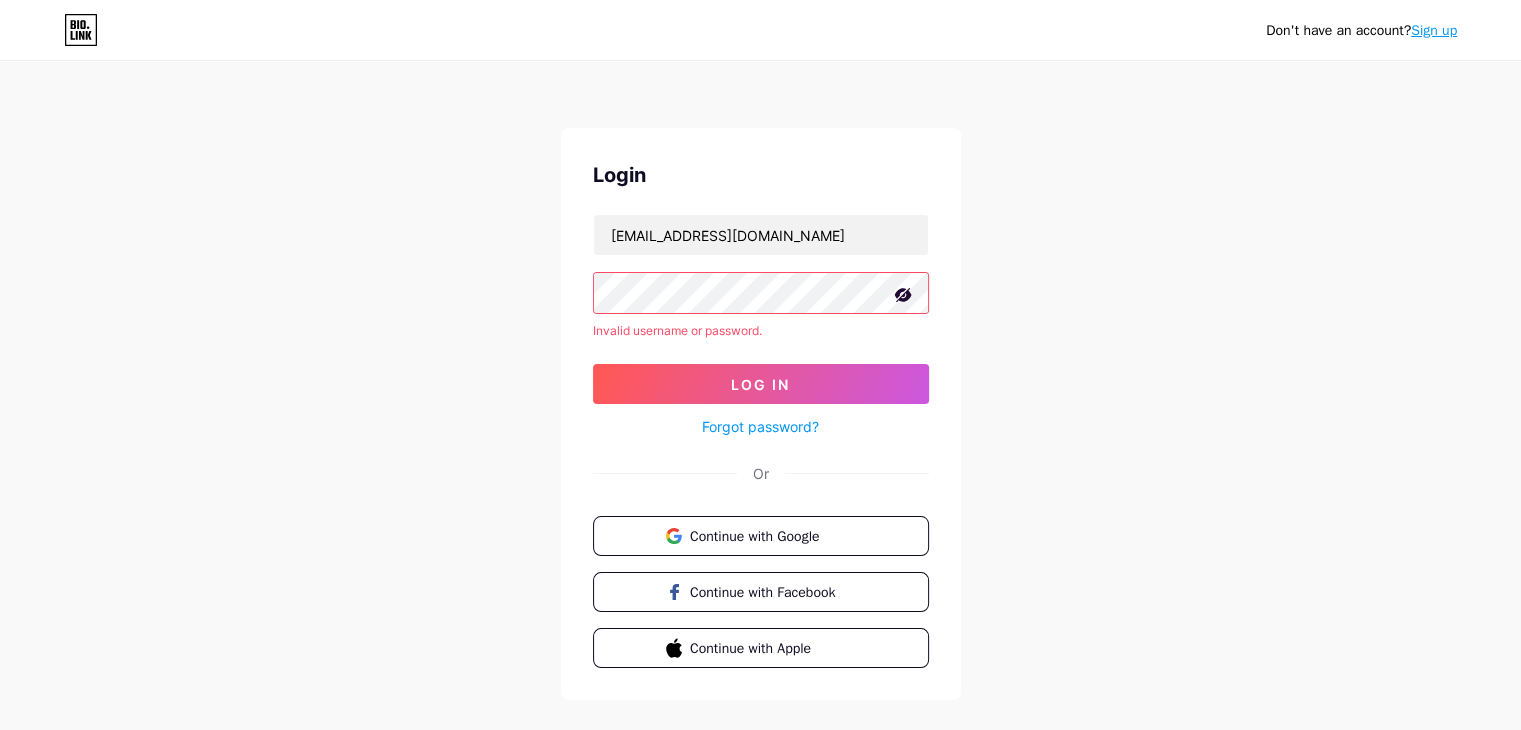 click on "Forgot password?" at bounding box center [760, 426] 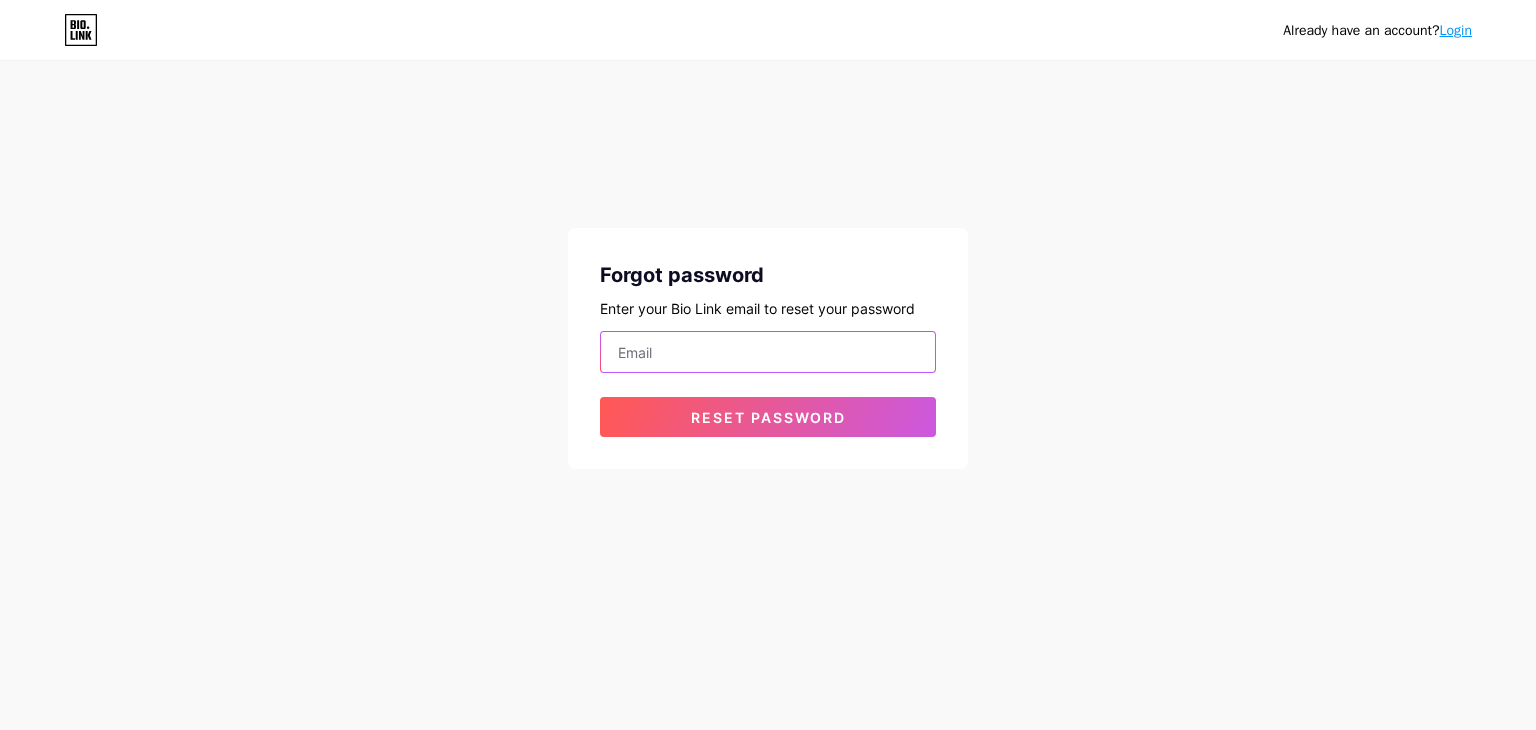 drag, startPoint x: 762, startPoint y: 349, endPoint x: 773, endPoint y: 349, distance: 11 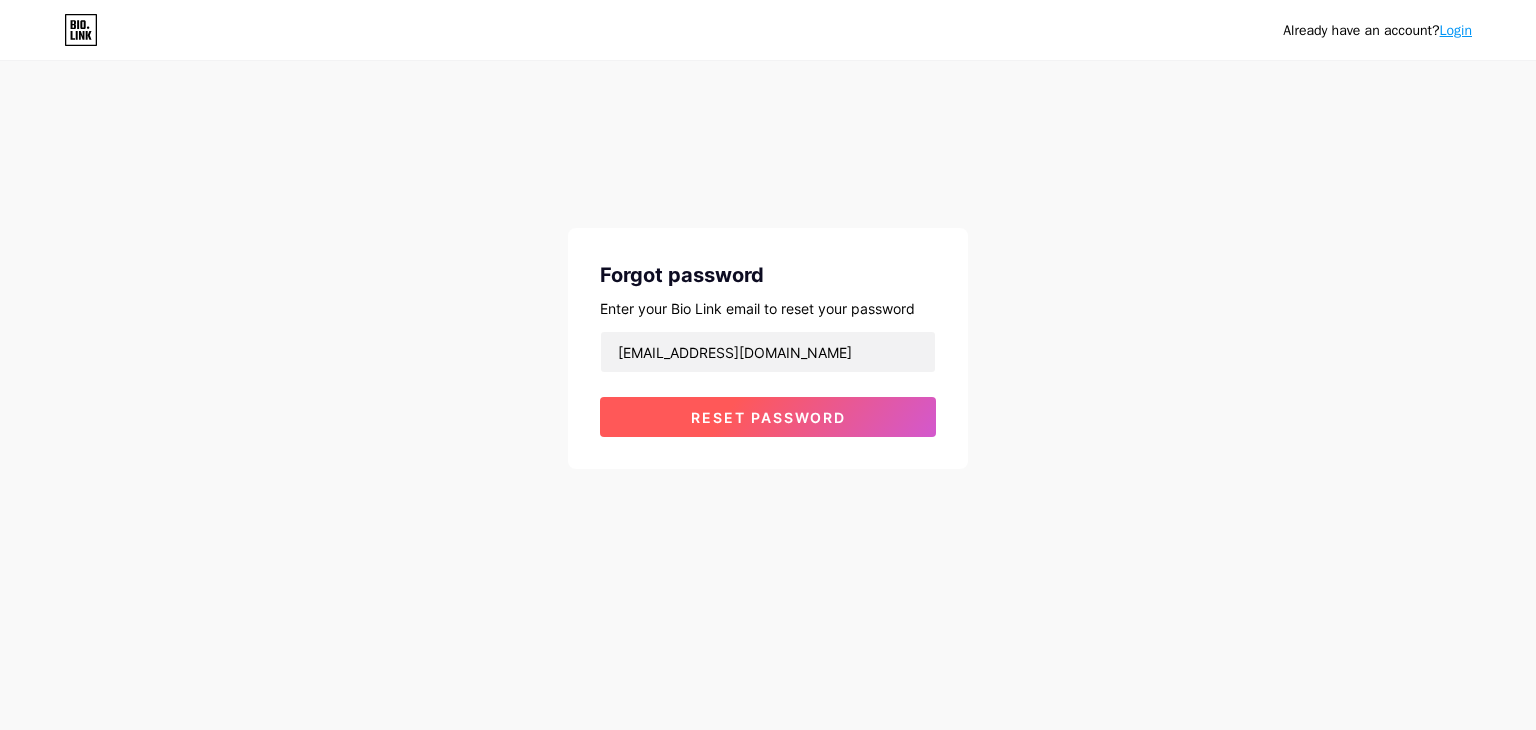 drag, startPoint x: 792, startPoint y: 414, endPoint x: 854, endPoint y: 407, distance: 62.39391 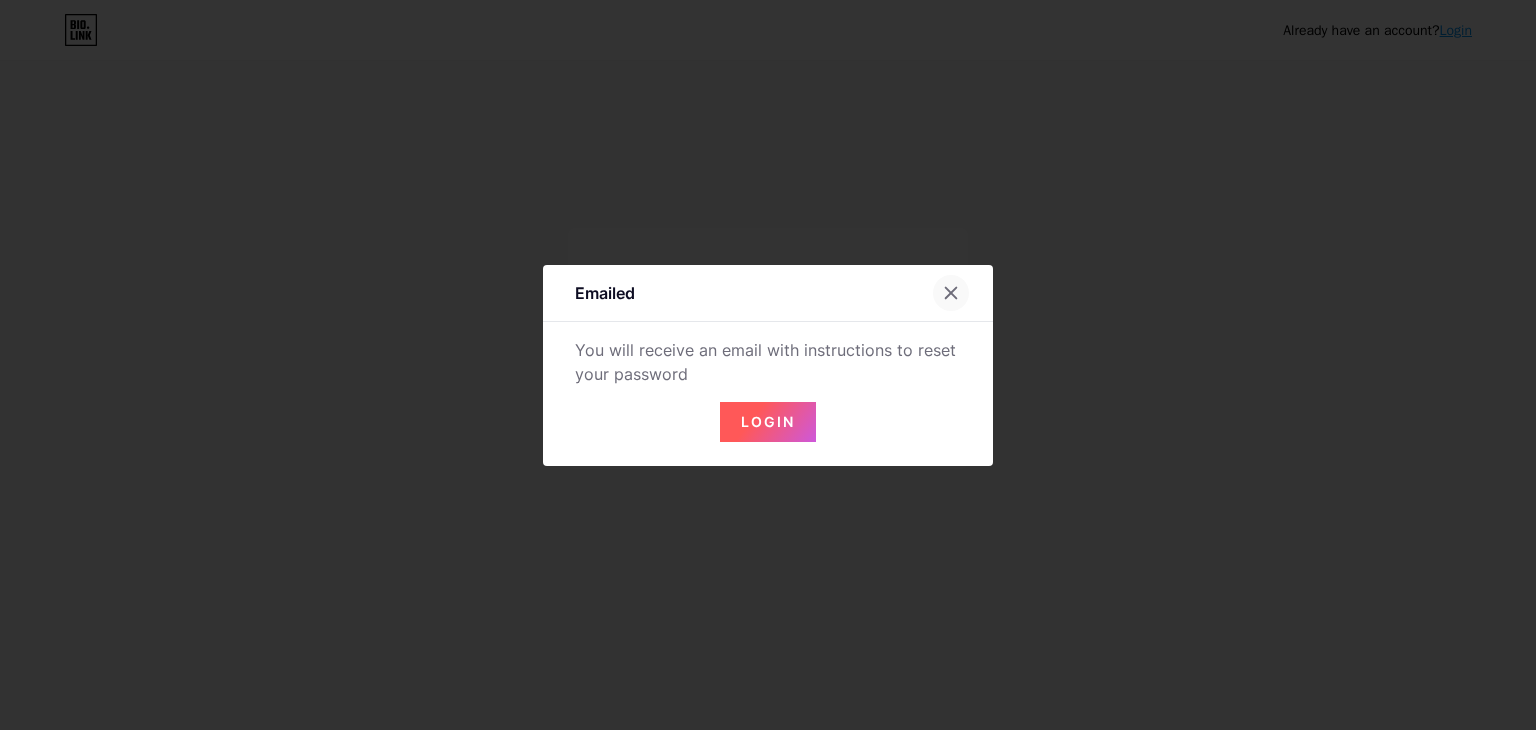 click 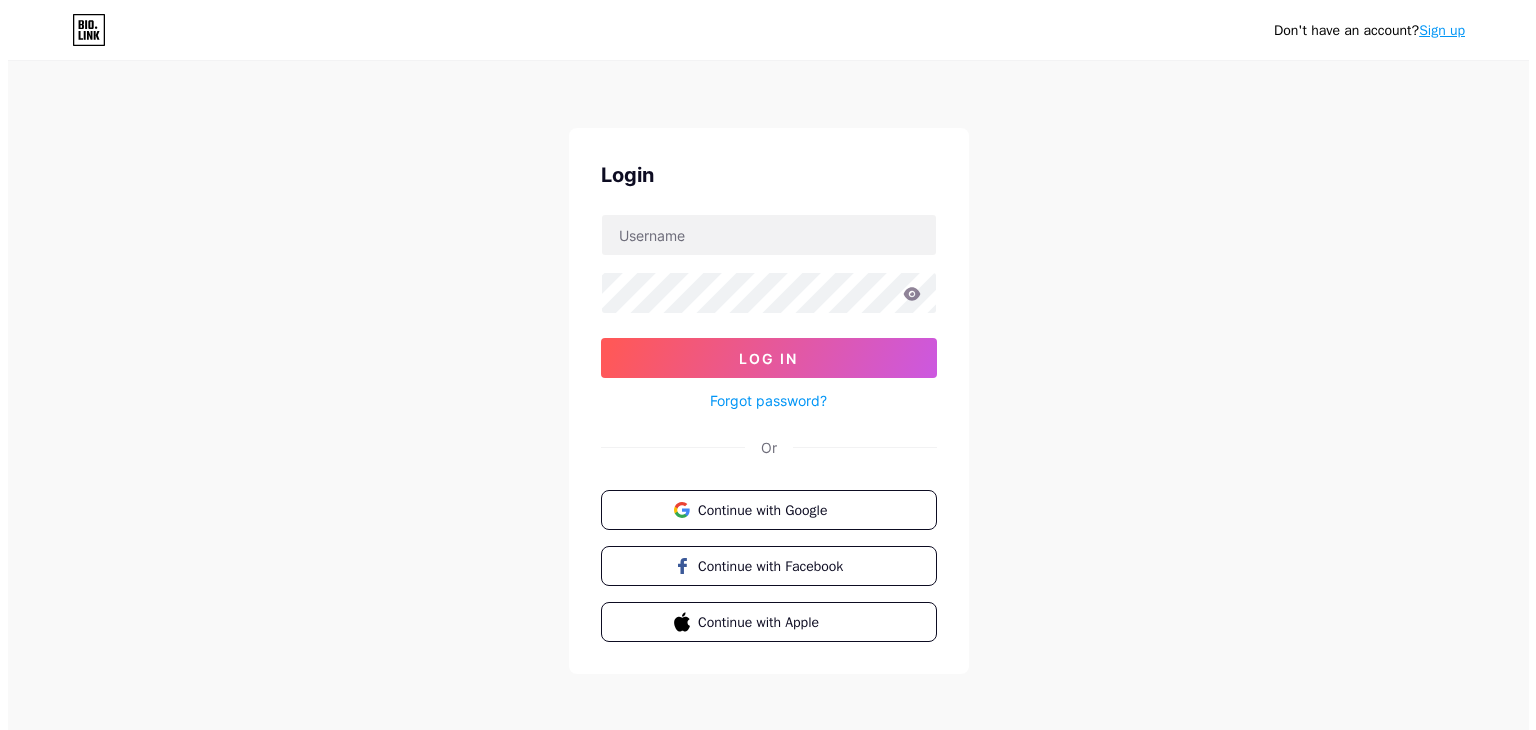 scroll, scrollTop: 0, scrollLeft: 0, axis: both 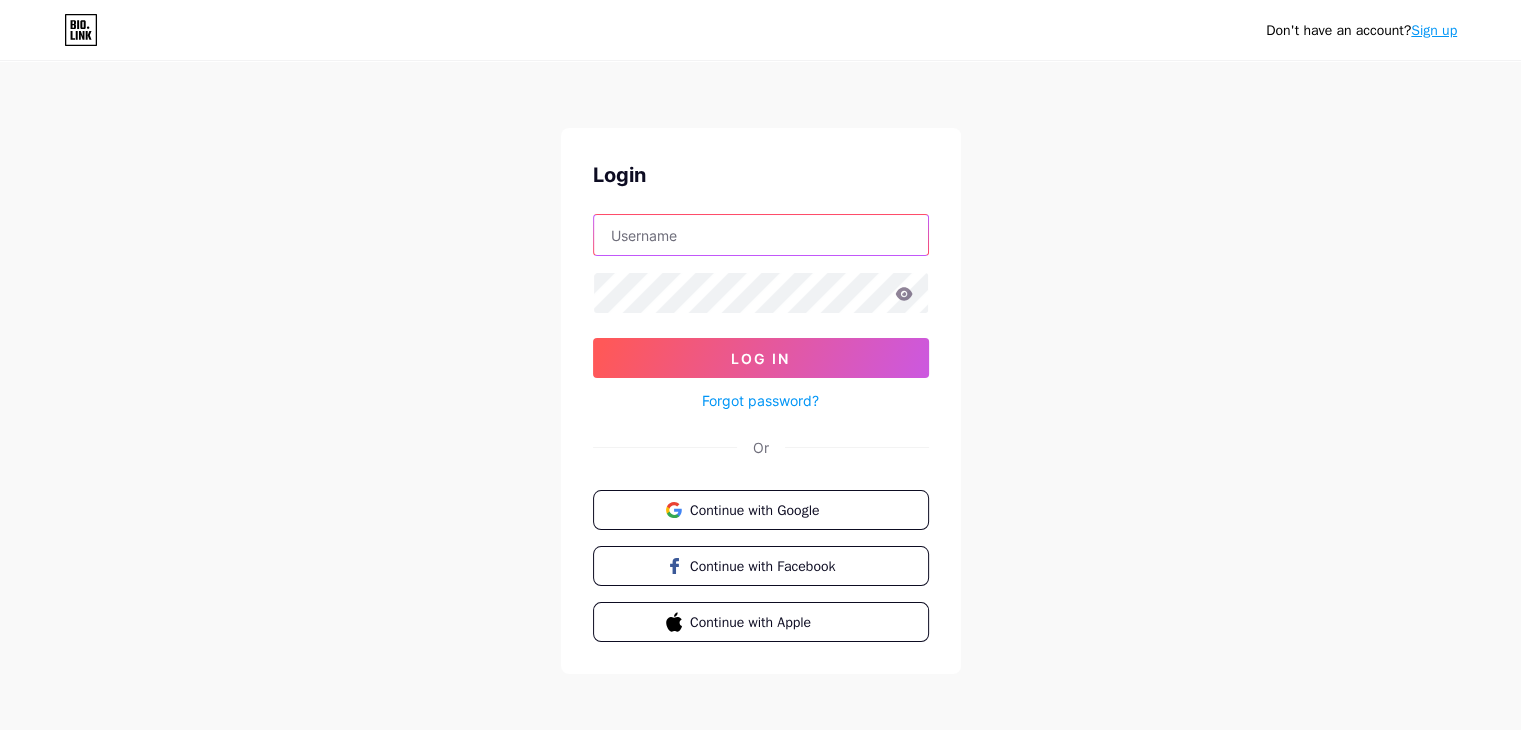 drag, startPoint x: 667, startPoint y: 235, endPoint x: 707, endPoint y: 254, distance: 44.28318 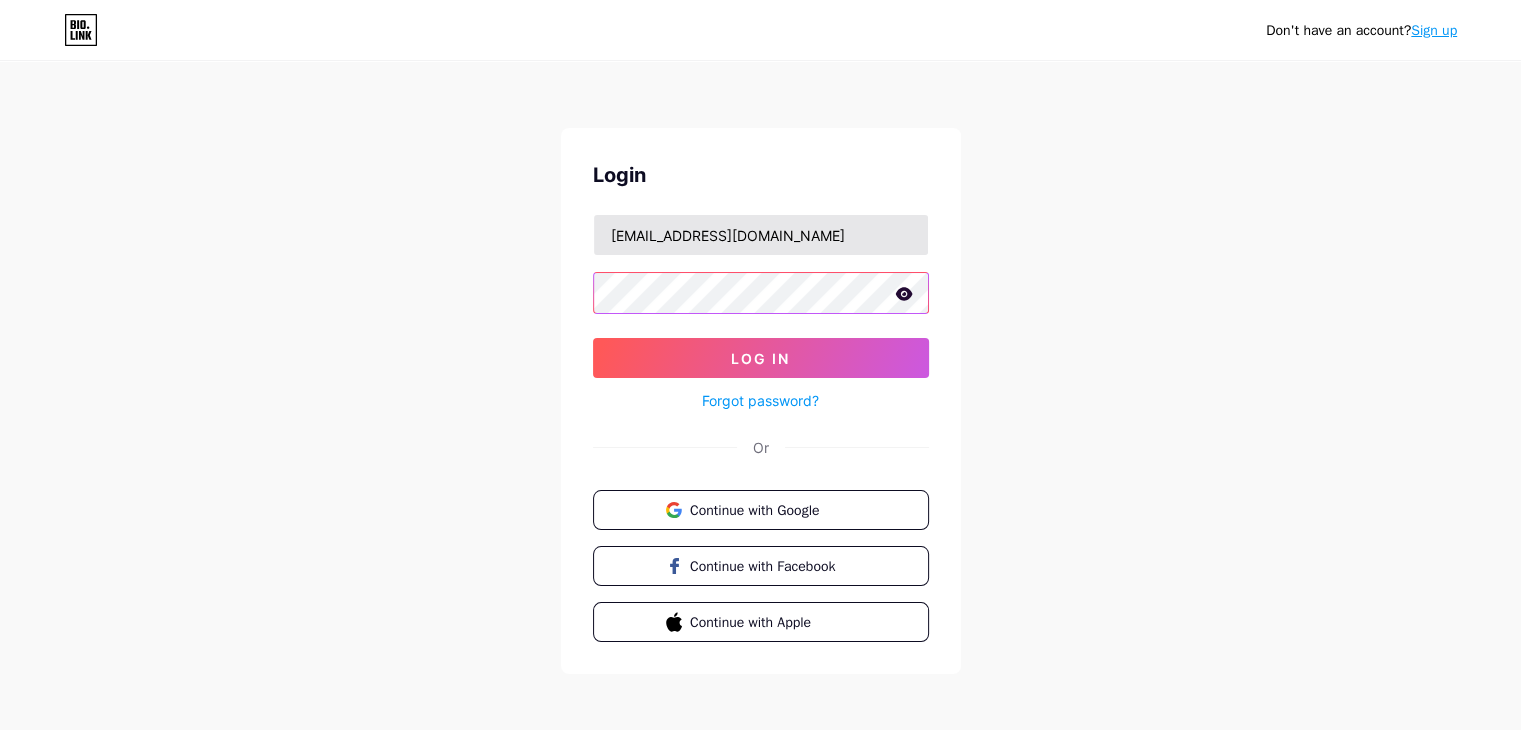 click on "Log In" at bounding box center [761, 358] 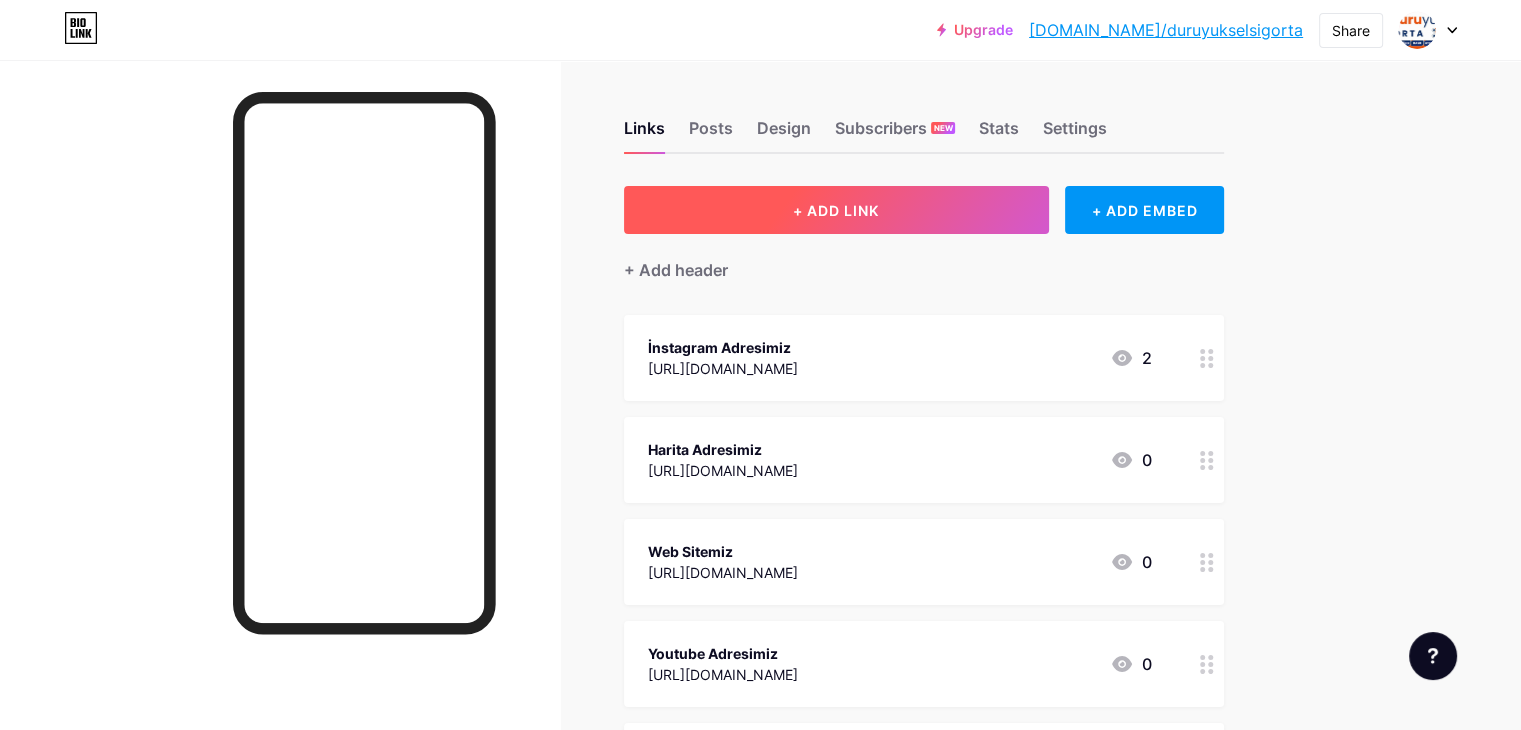 click on "+ ADD LINK" at bounding box center [836, 210] 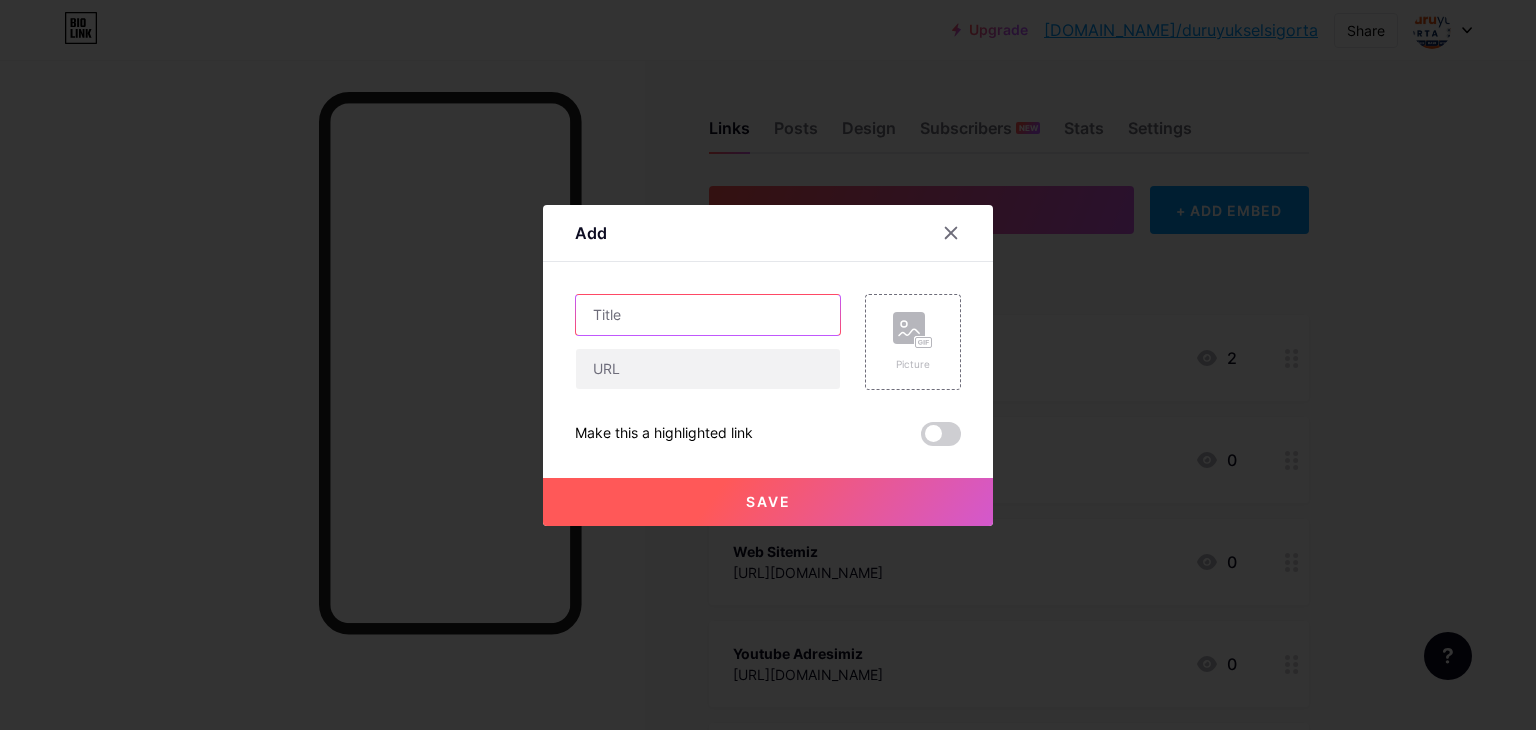 click at bounding box center [708, 315] 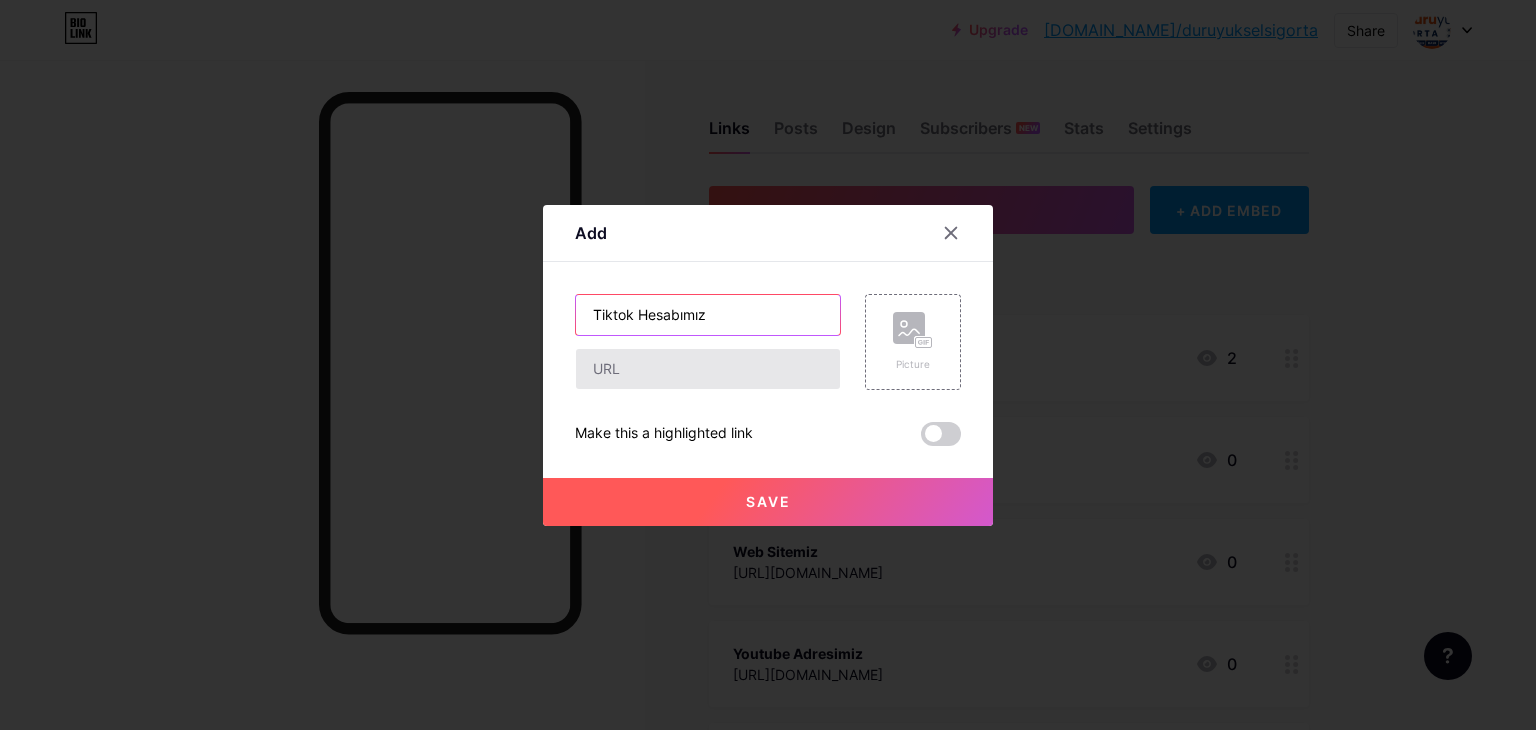 type on "Tiktok Hesabımız" 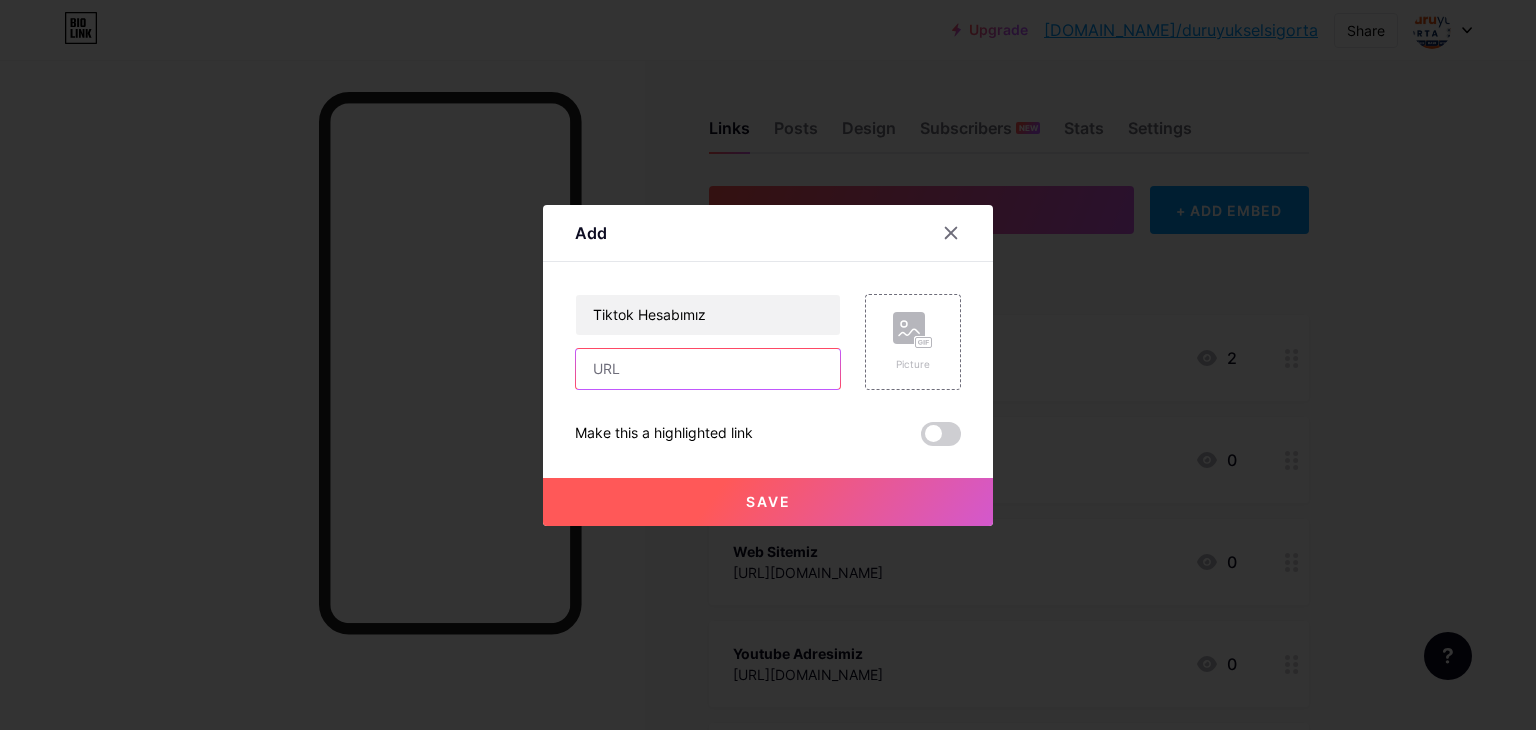 click at bounding box center [708, 369] 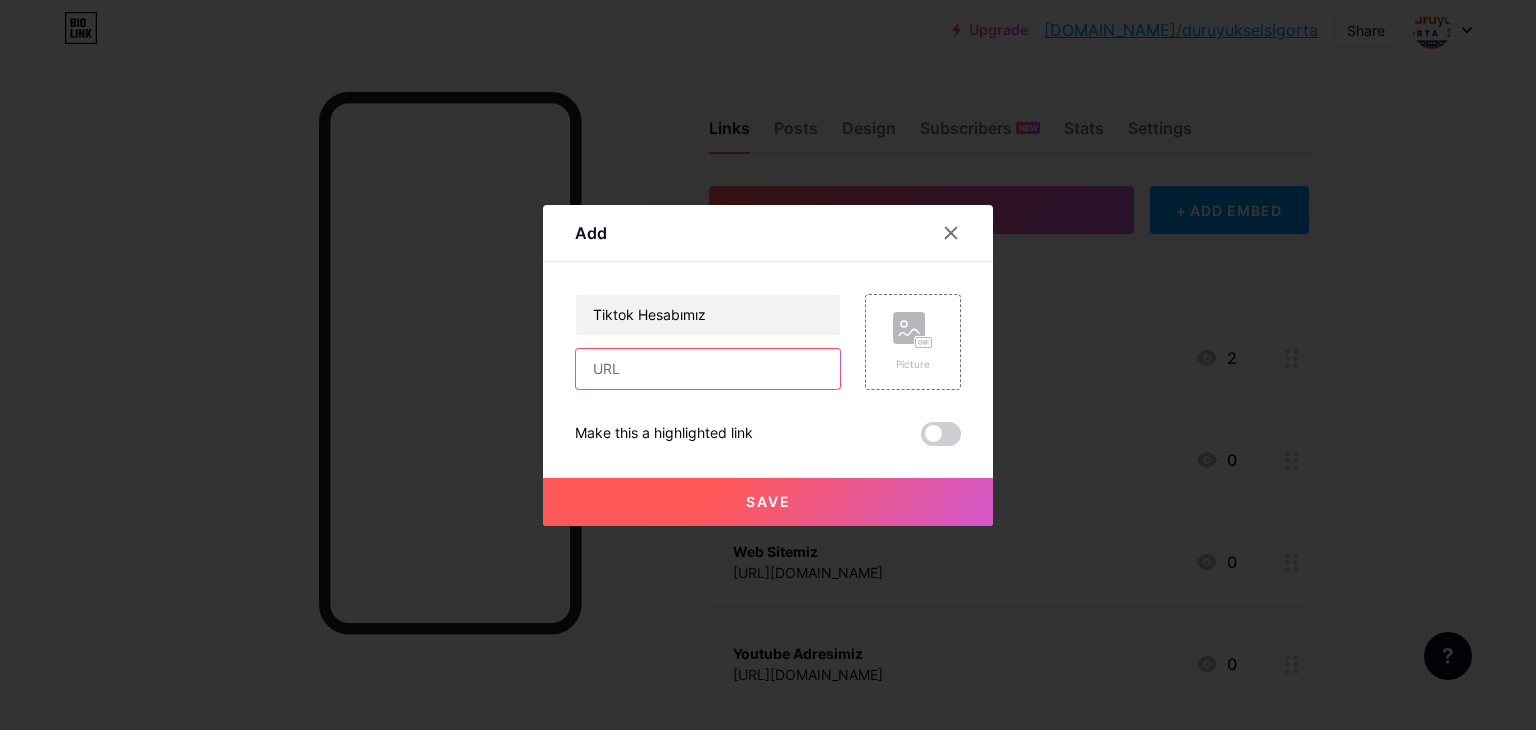 click at bounding box center [708, 369] 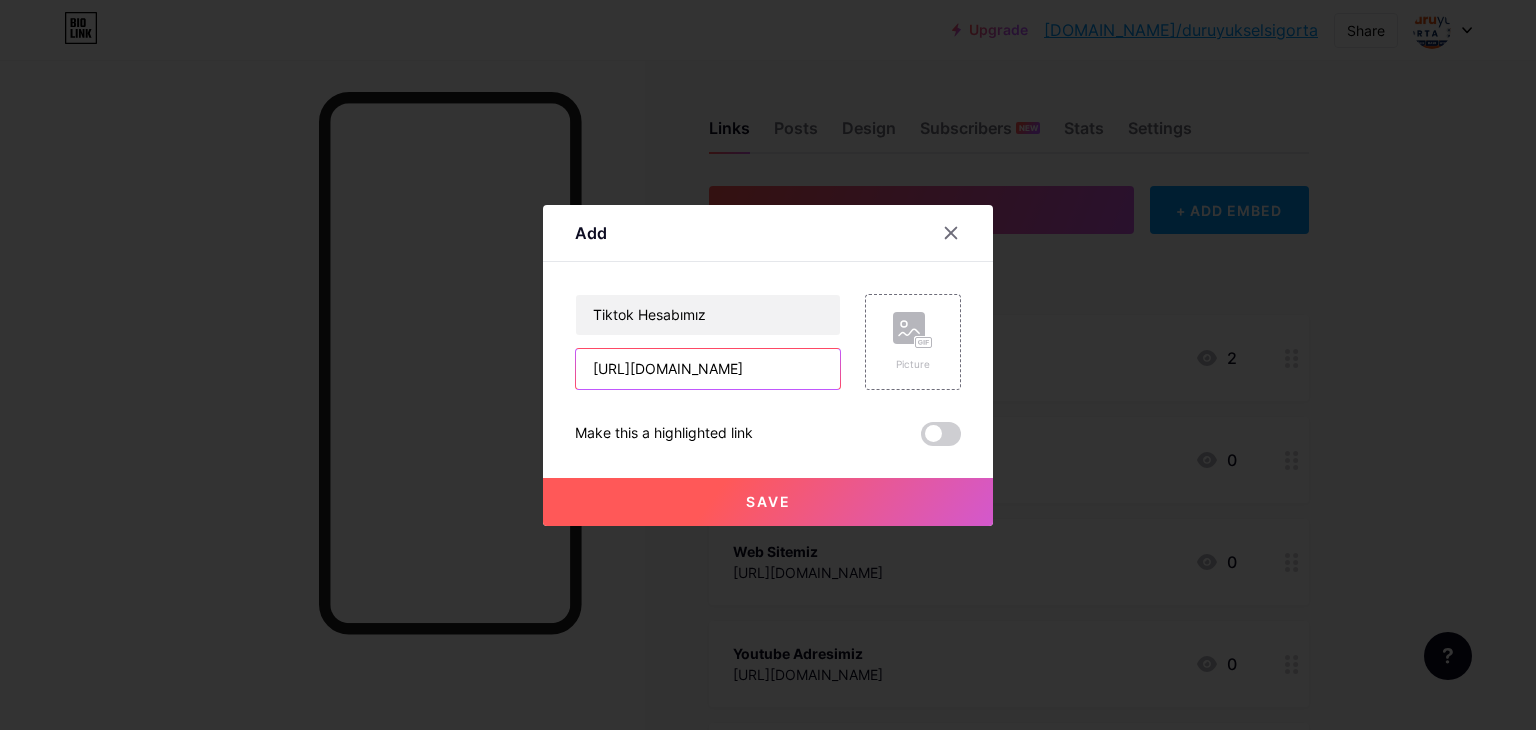 scroll, scrollTop: 0, scrollLeft: 137, axis: horizontal 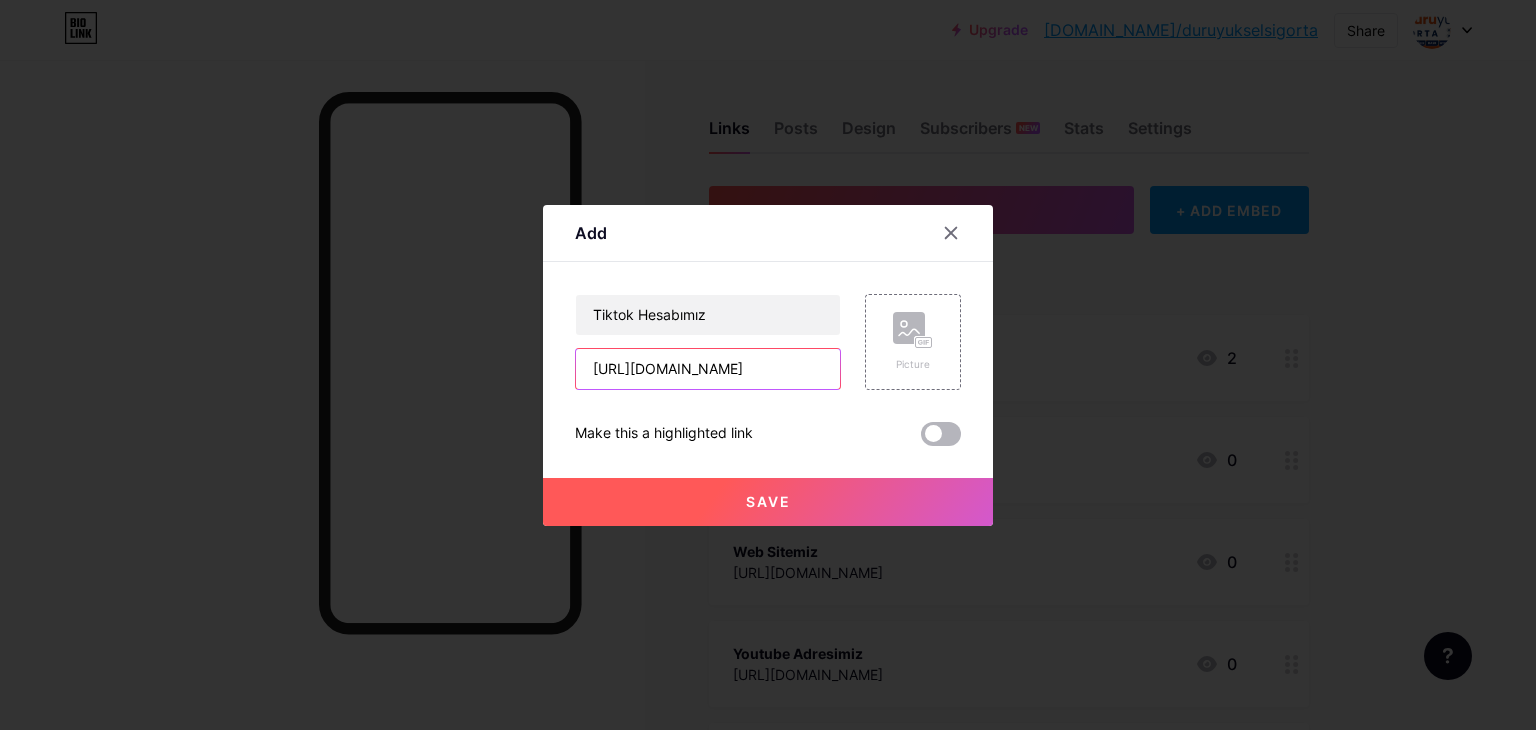 type on "https://www.tiktok.com/@duruyukselsigorta?lang=tr-TR" 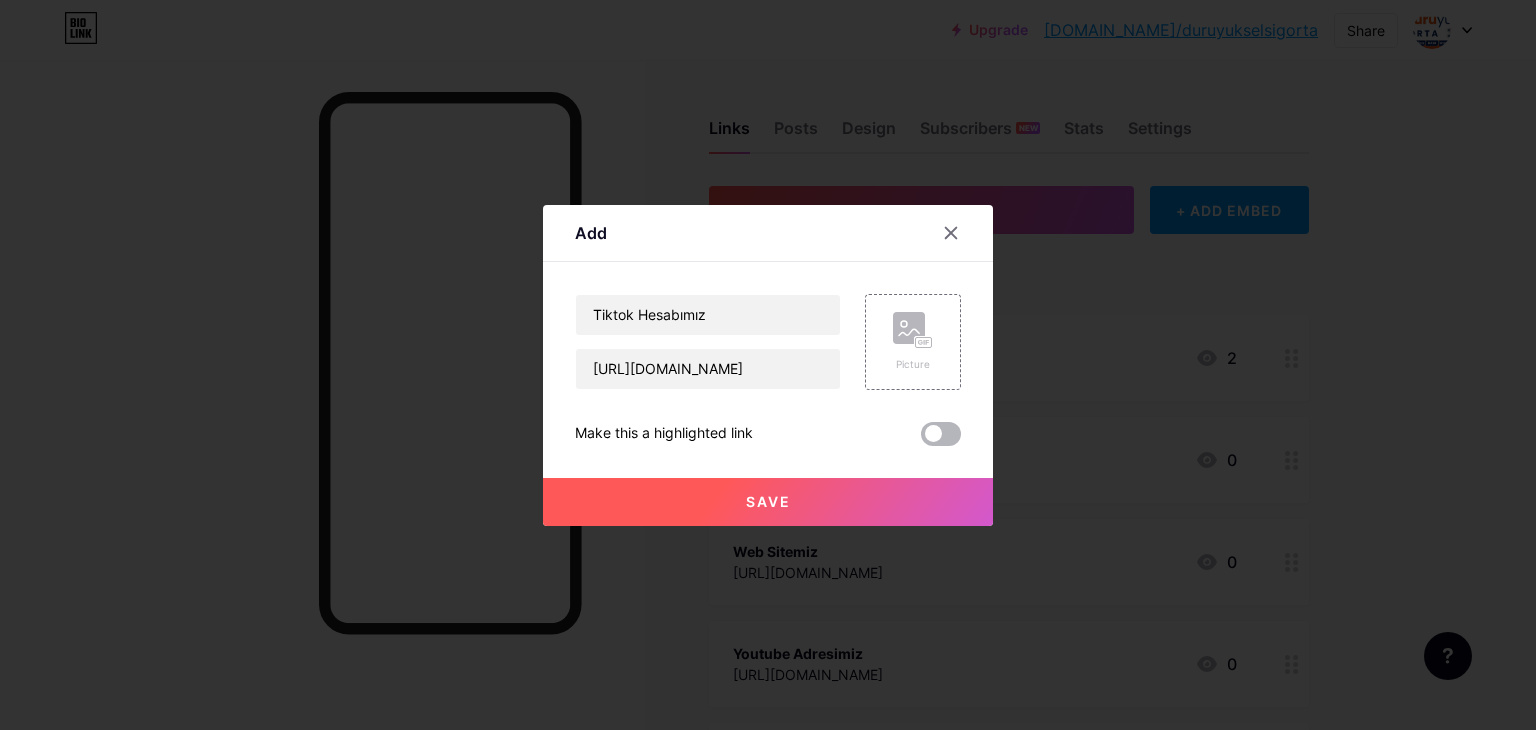 click at bounding box center (941, 434) 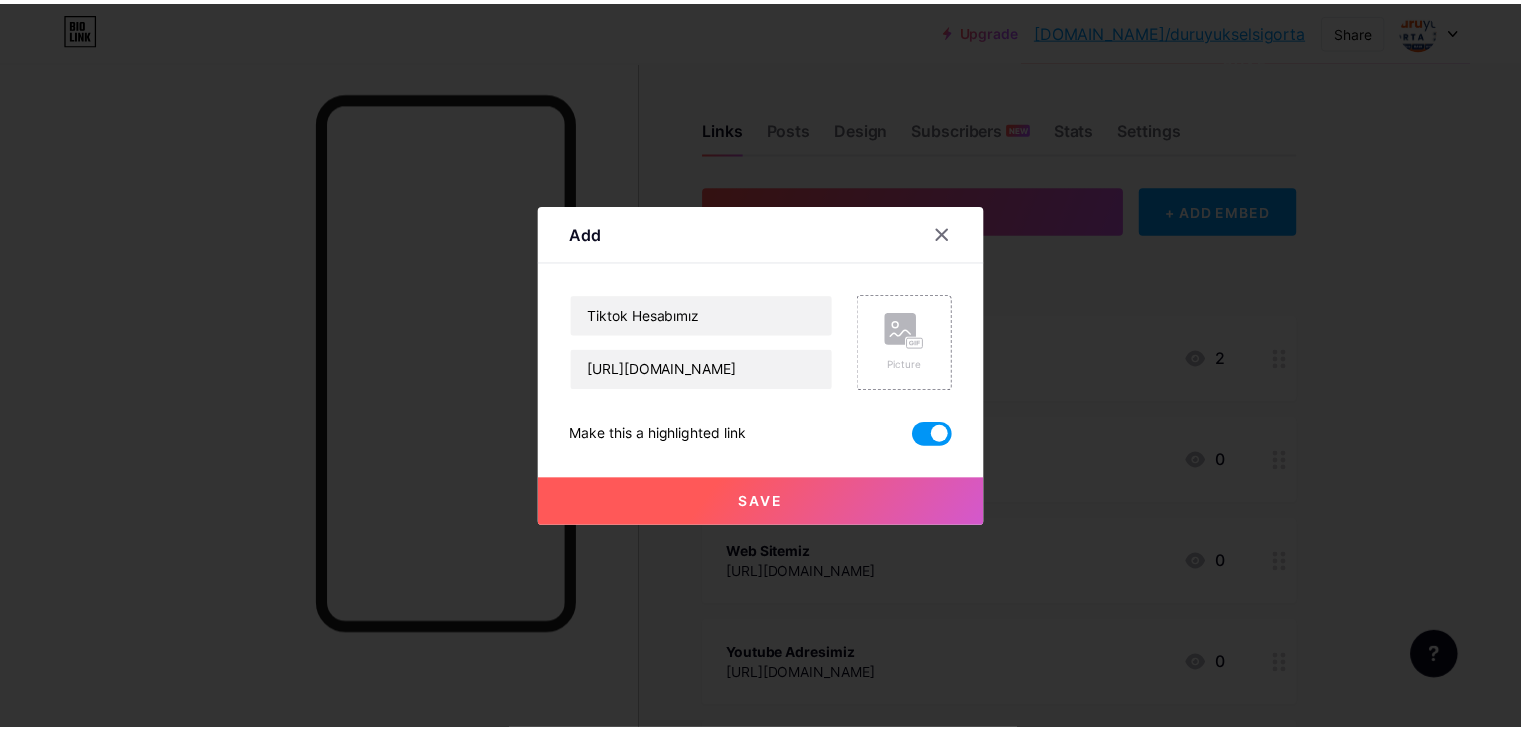 scroll, scrollTop: 0, scrollLeft: 0, axis: both 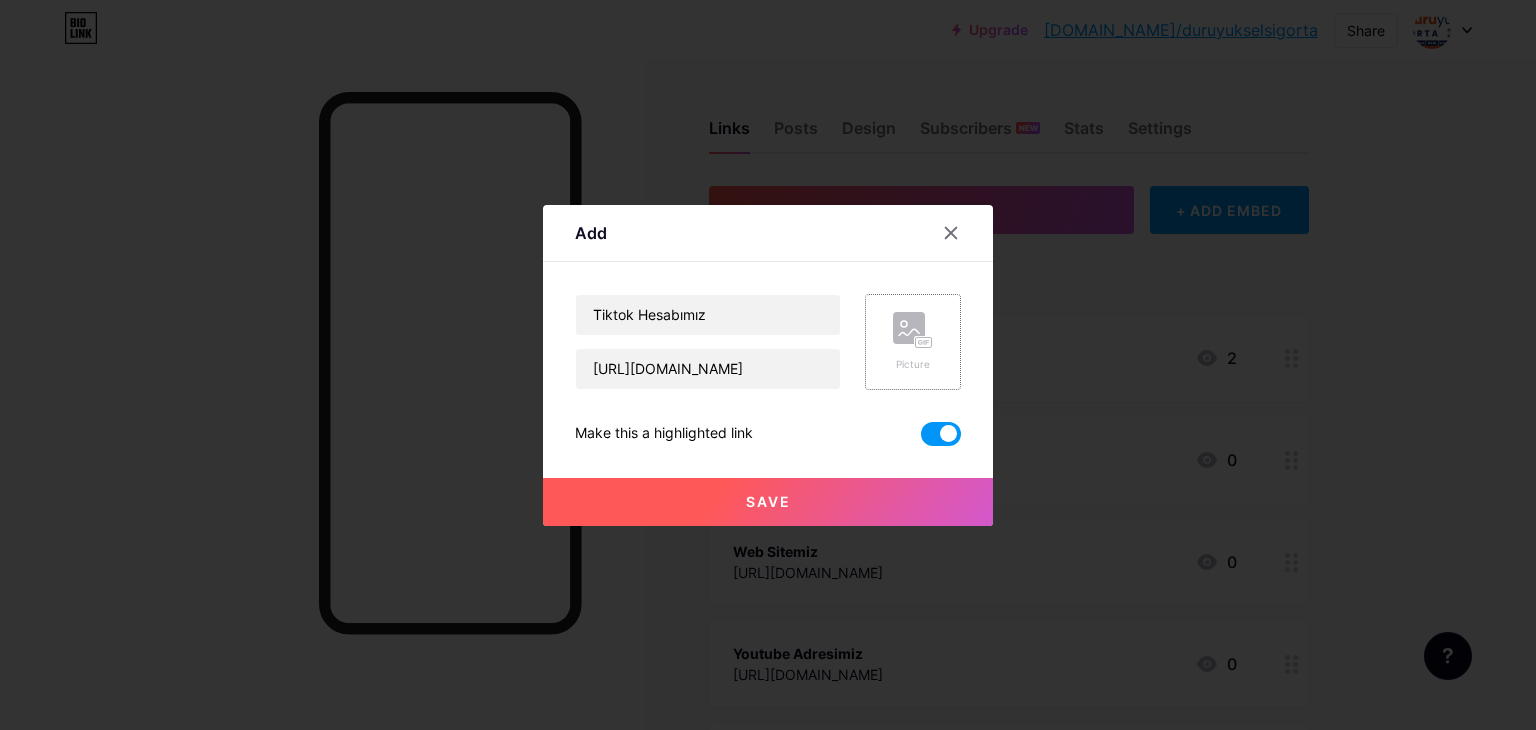 click on "Picture" at bounding box center [913, 342] 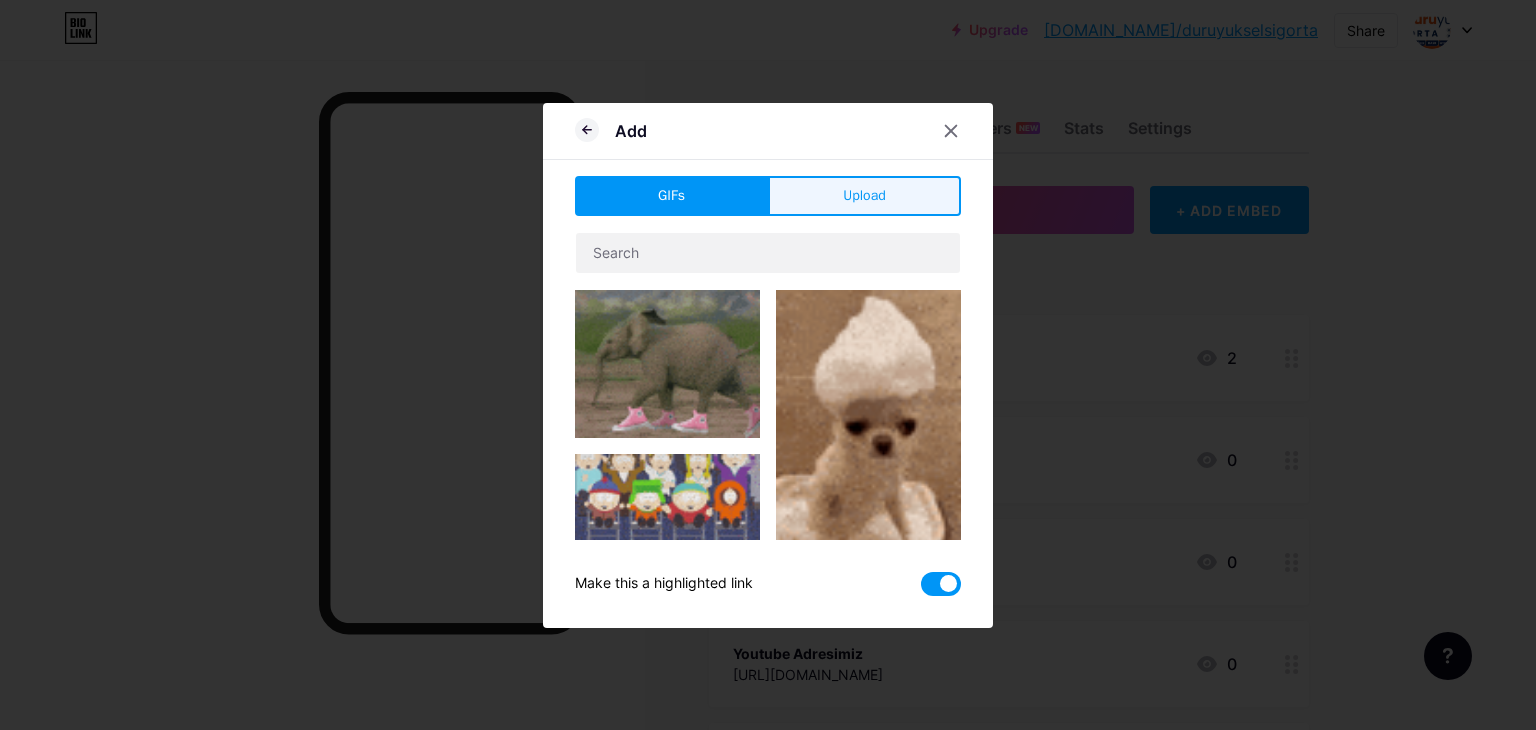 click on "Upload" at bounding box center (864, 196) 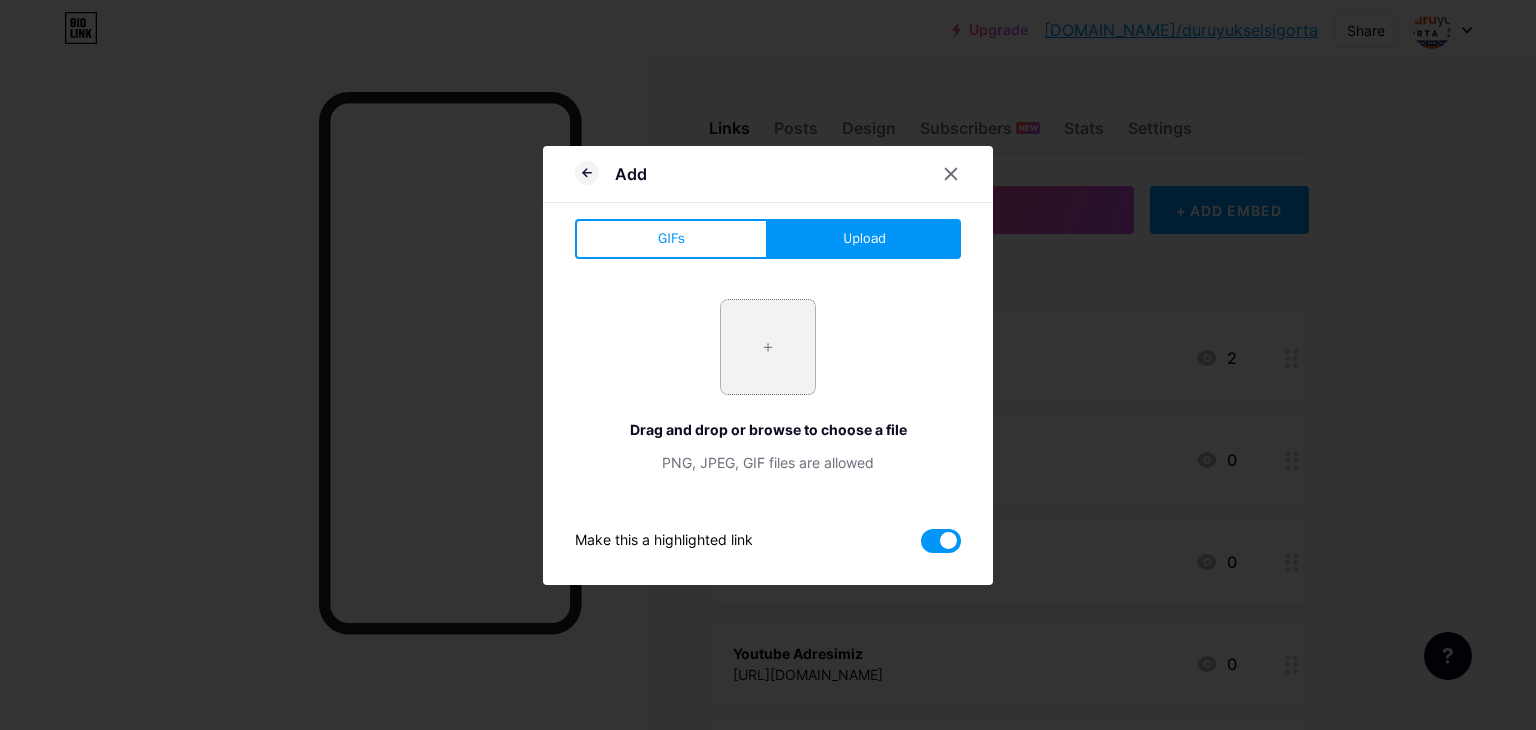 click at bounding box center (768, 347) 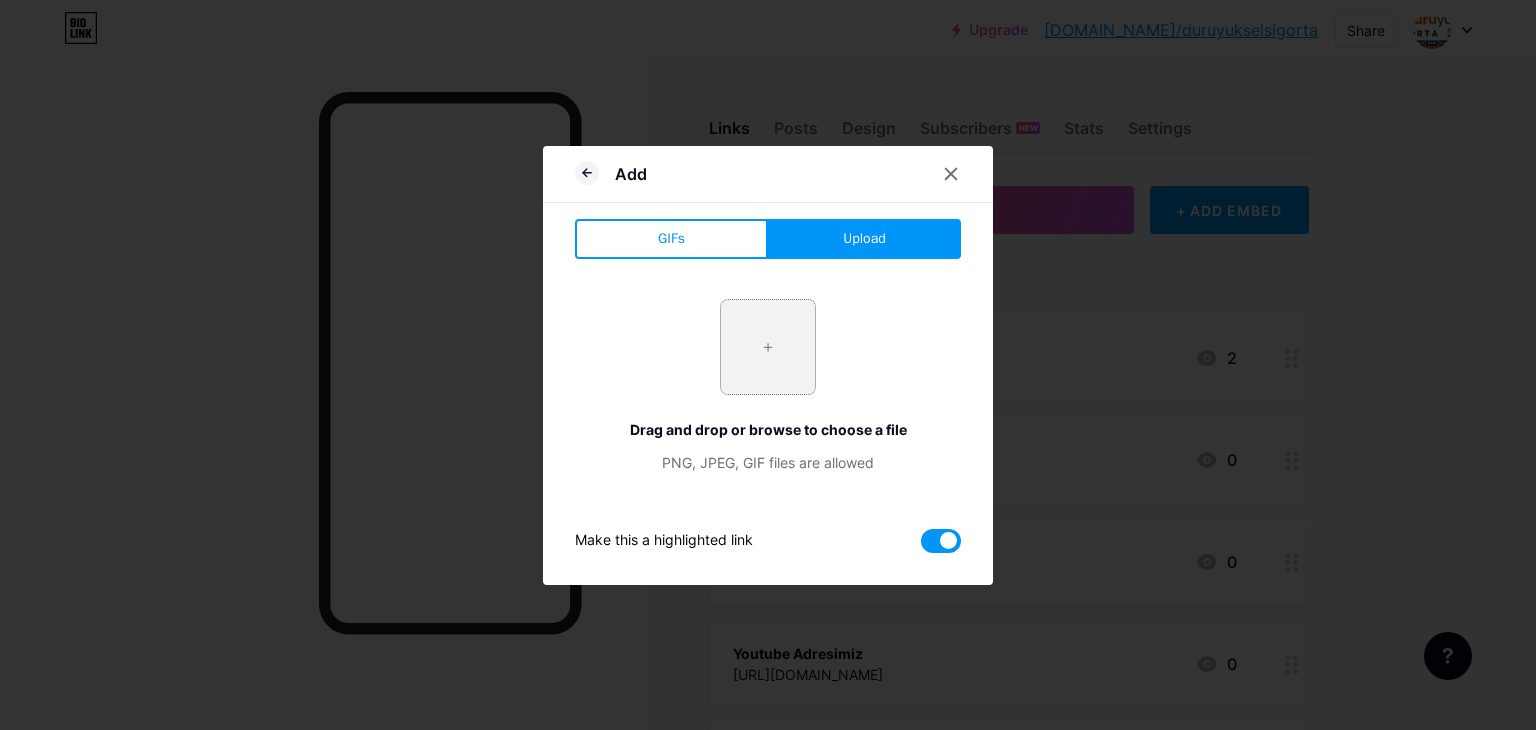type on "C:\fakepath\Ekran görüntüsü 2025-07-10 134225.png" 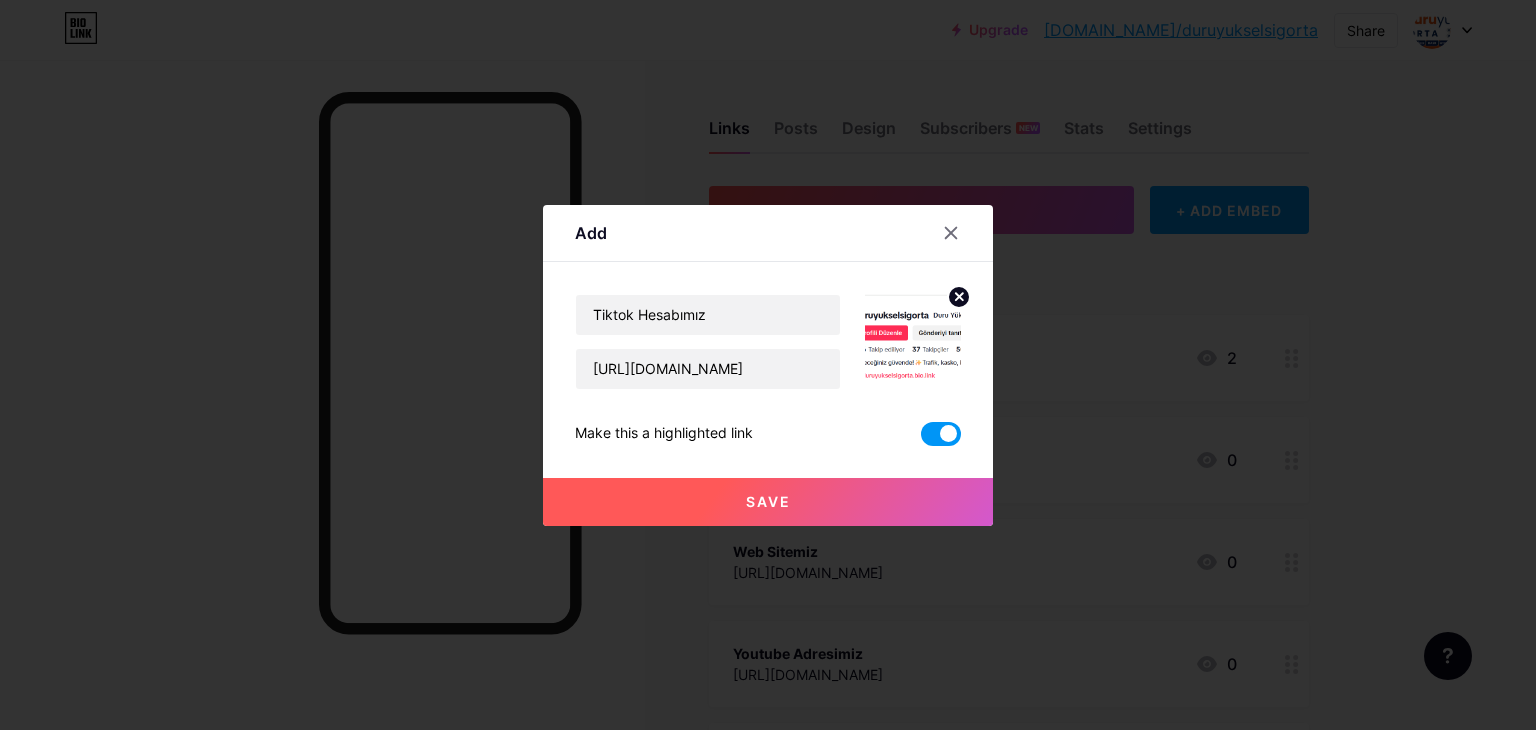 click at bounding box center [913, 342] 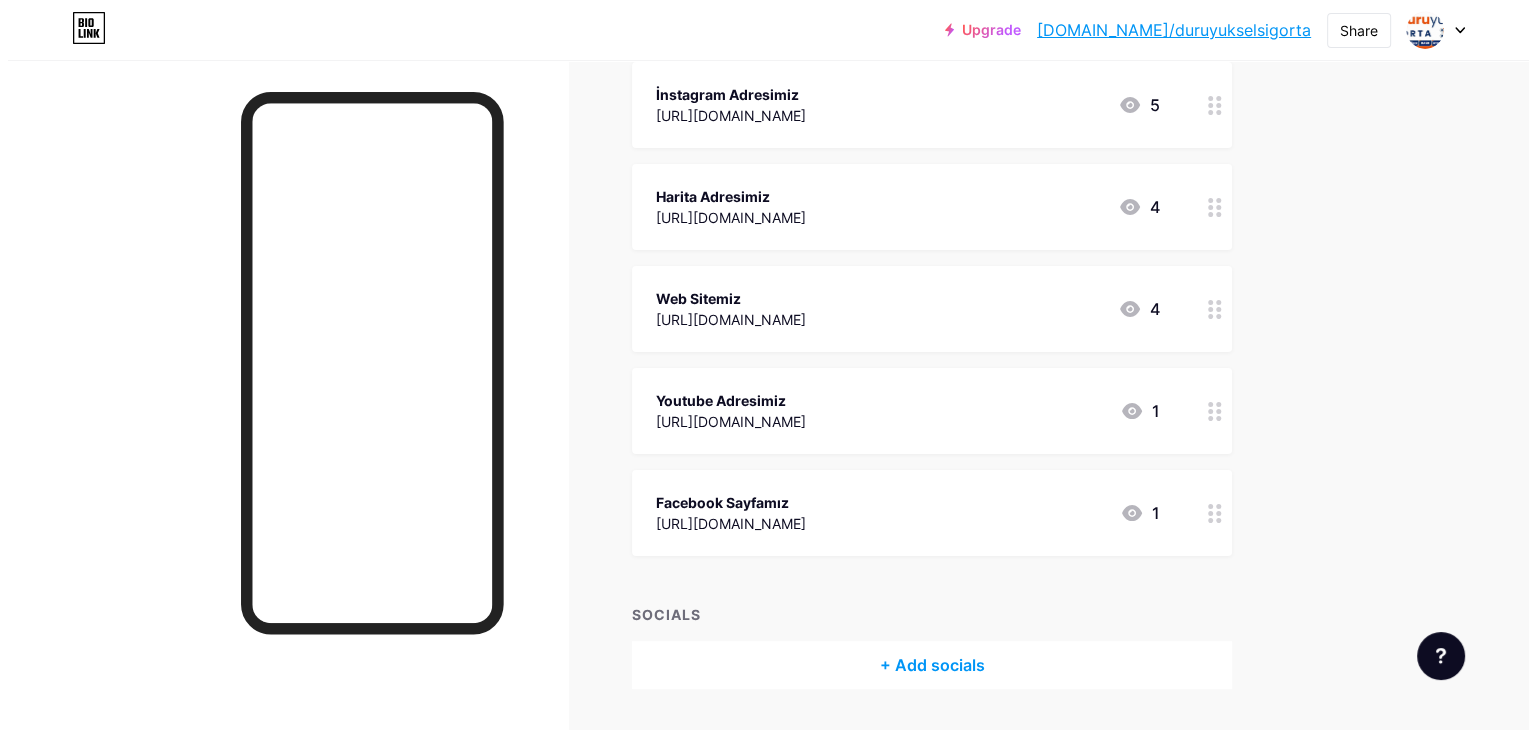 scroll, scrollTop: 419, scrollLeft: 0, axis: vertical 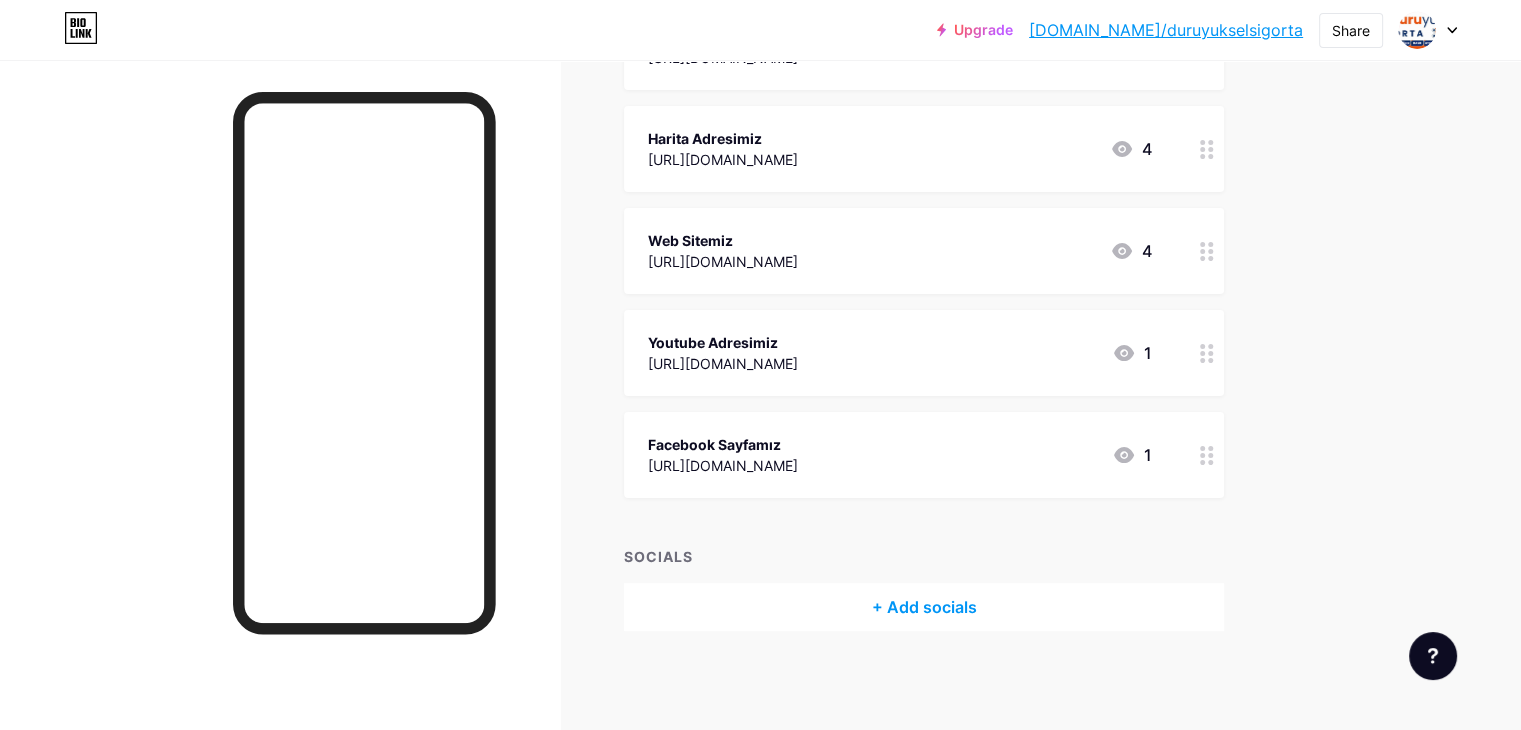 click on "+ Add socials" at bounding box center (924, 607) 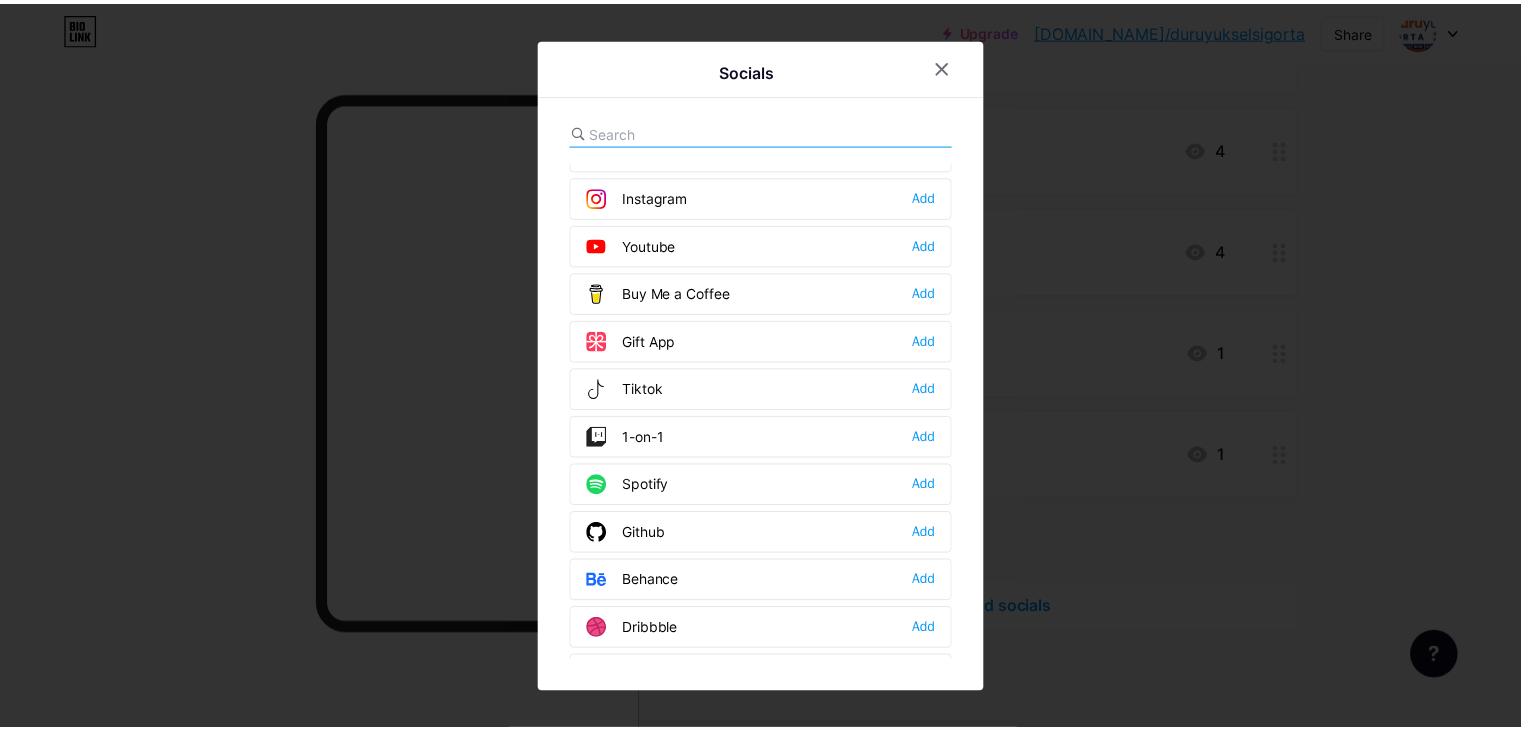 scroll, scrollTop: 200, scrollLeft: 0, axis: vertical 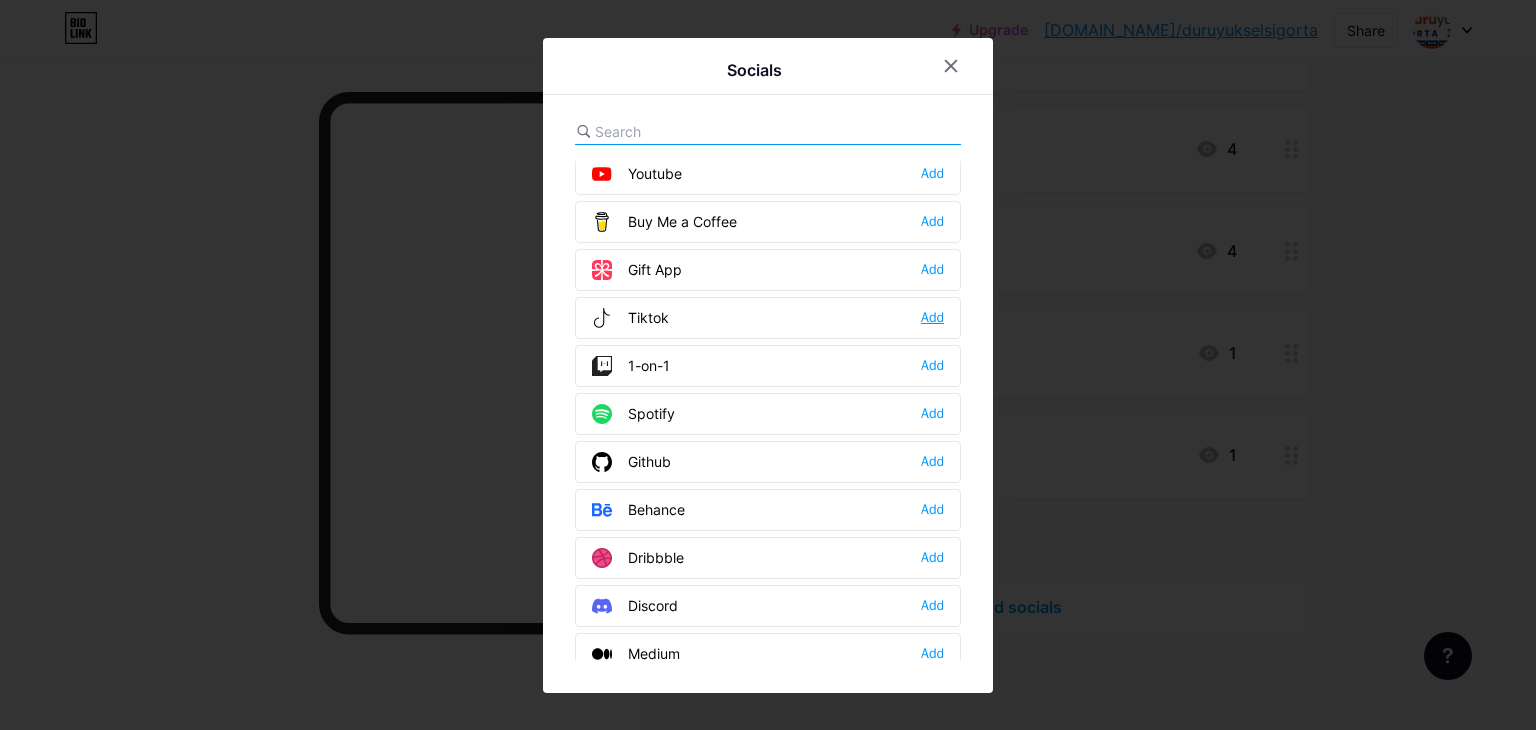 click on "Add" at bounding box center (932, 318) 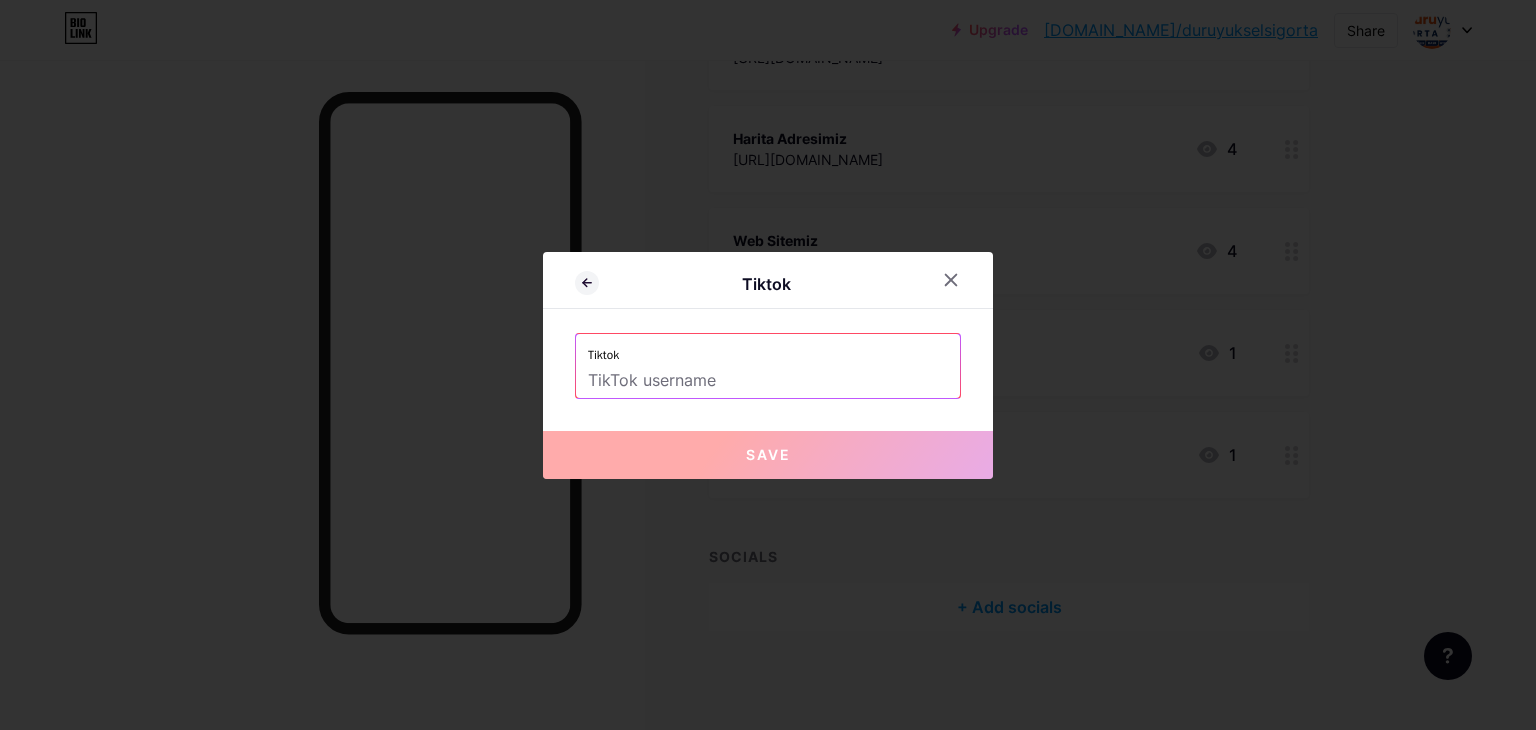 click at bounding box center [768, 381] 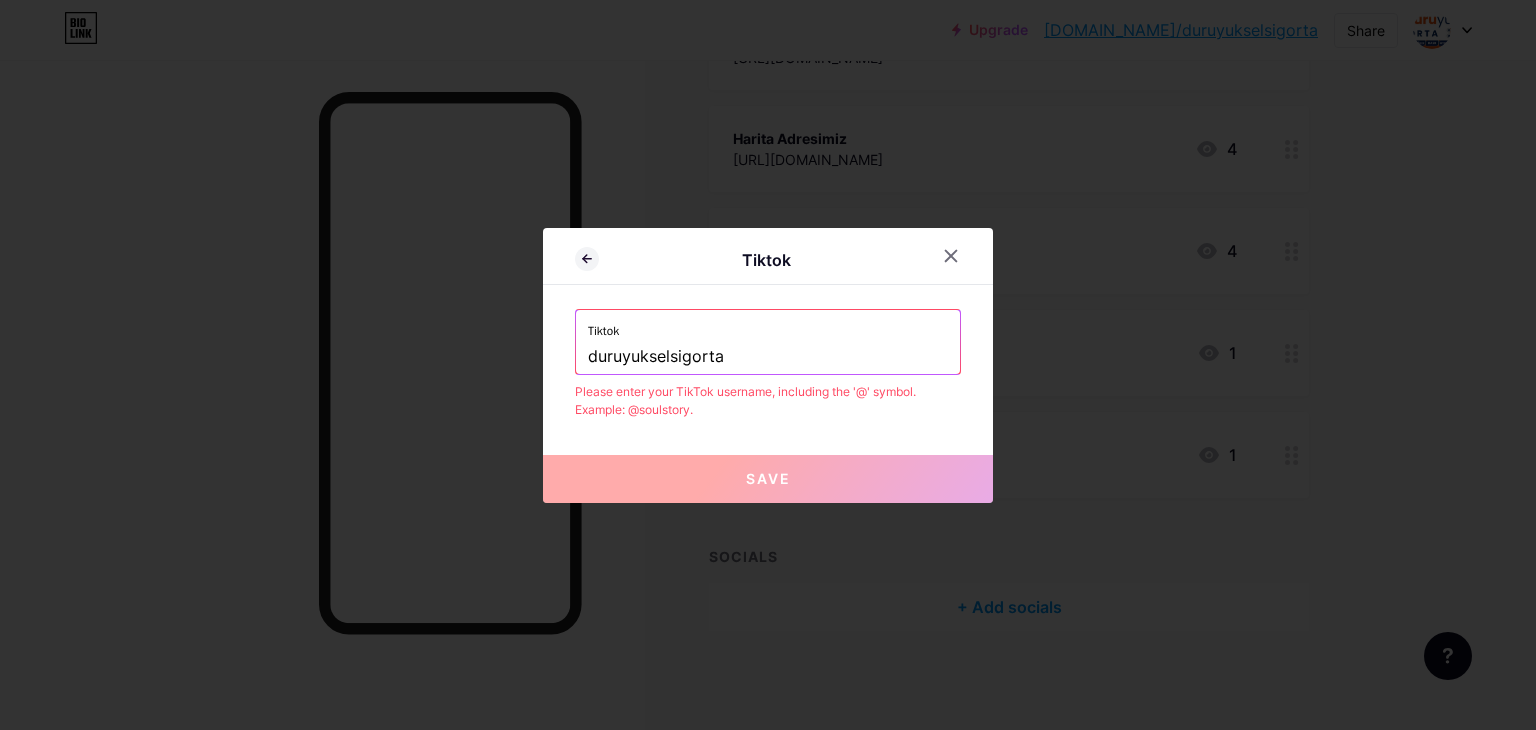 click on "Tiktok   duruyukselsigorta" at bounding box center [768, 342] 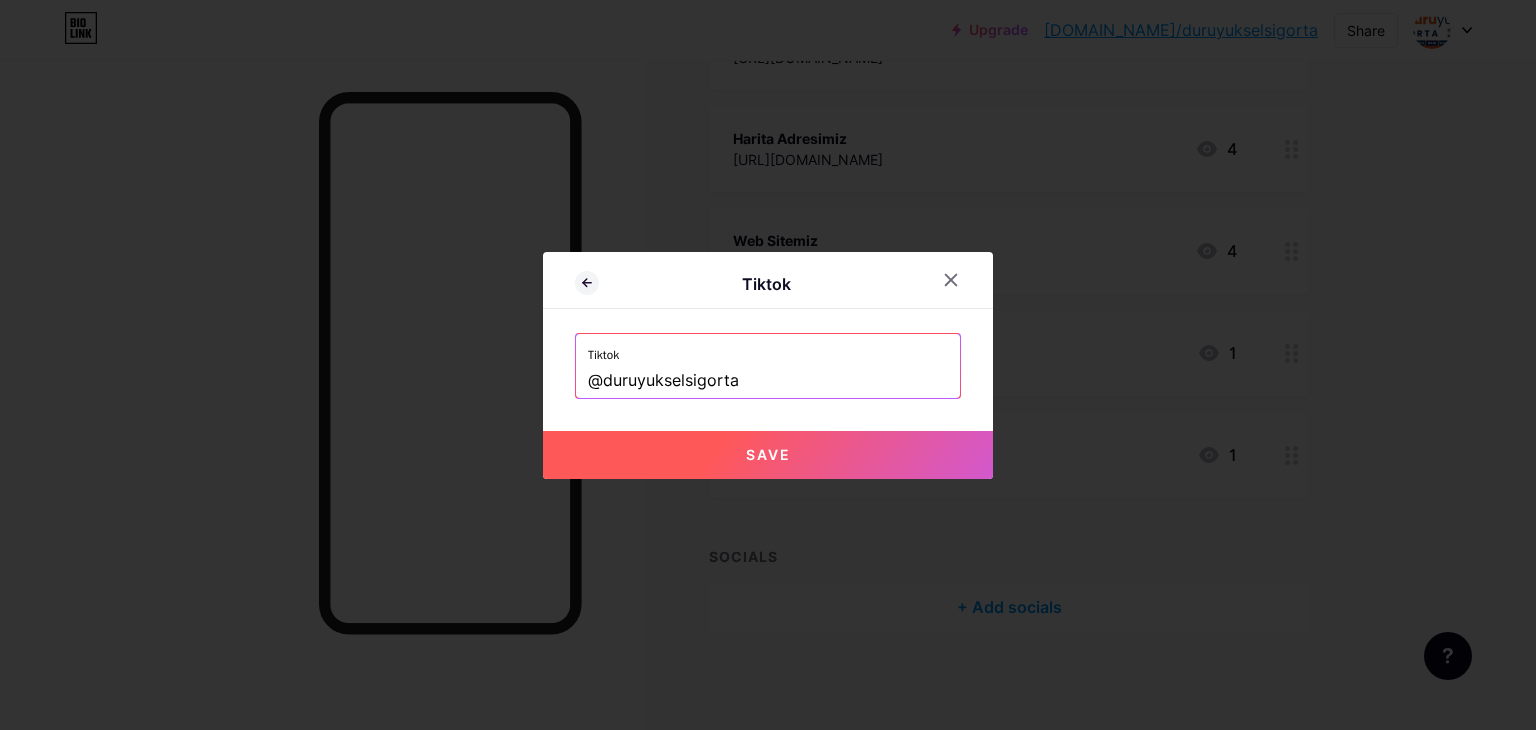 click on "Save" at bounding box center (768, 454) 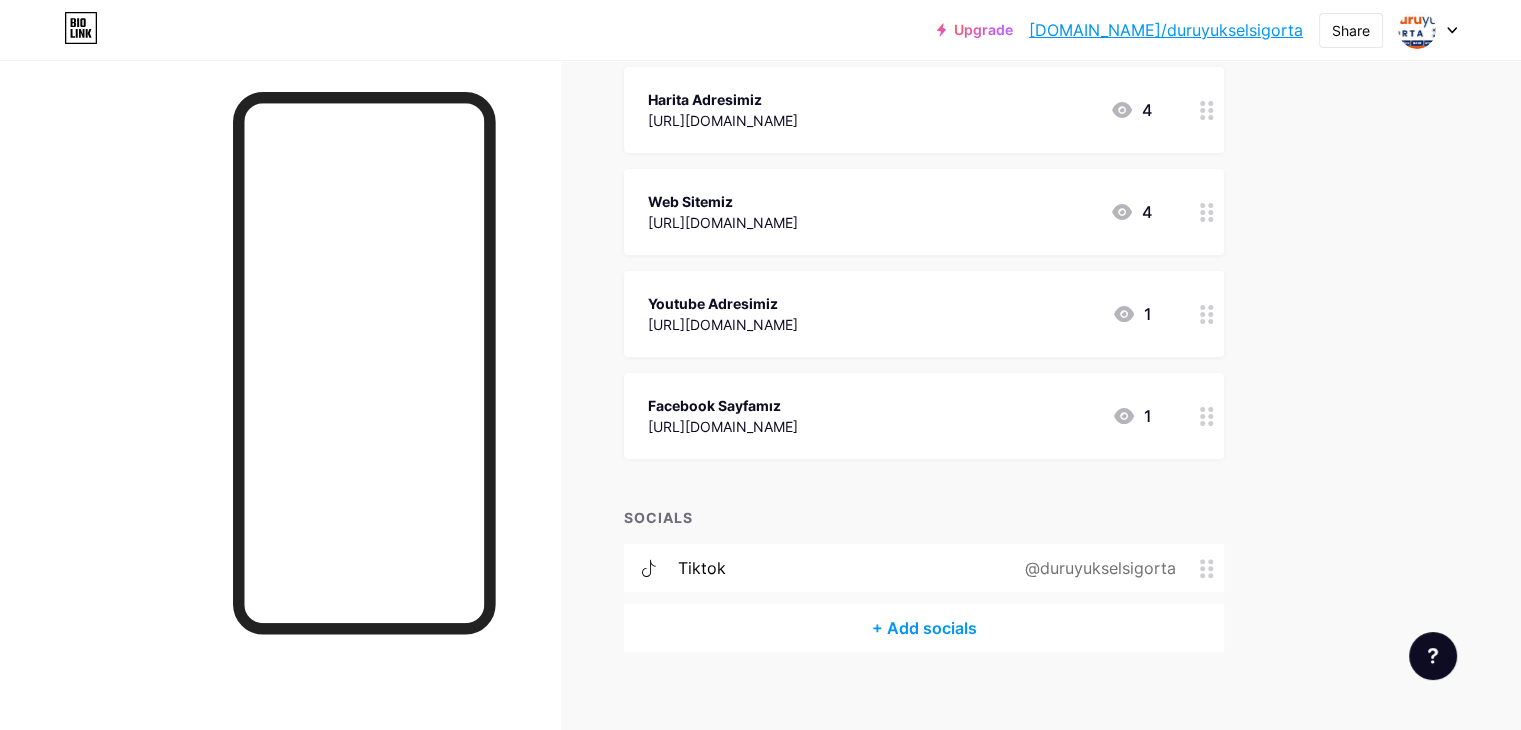 scroll, scrollTop: 479, scrollLeft: 0, axis: vertical 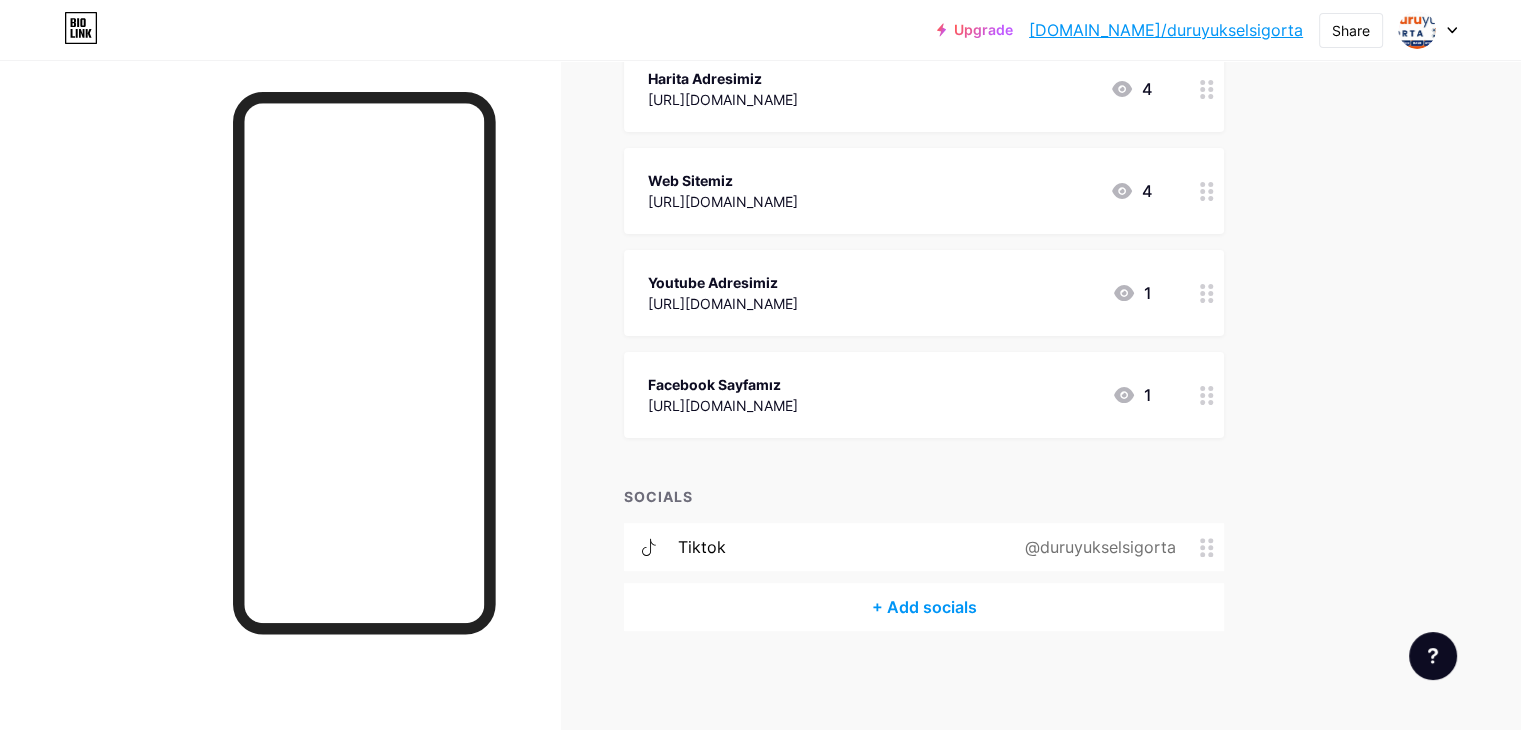 click on "+ Add socials" at bounding box center (924, 607) 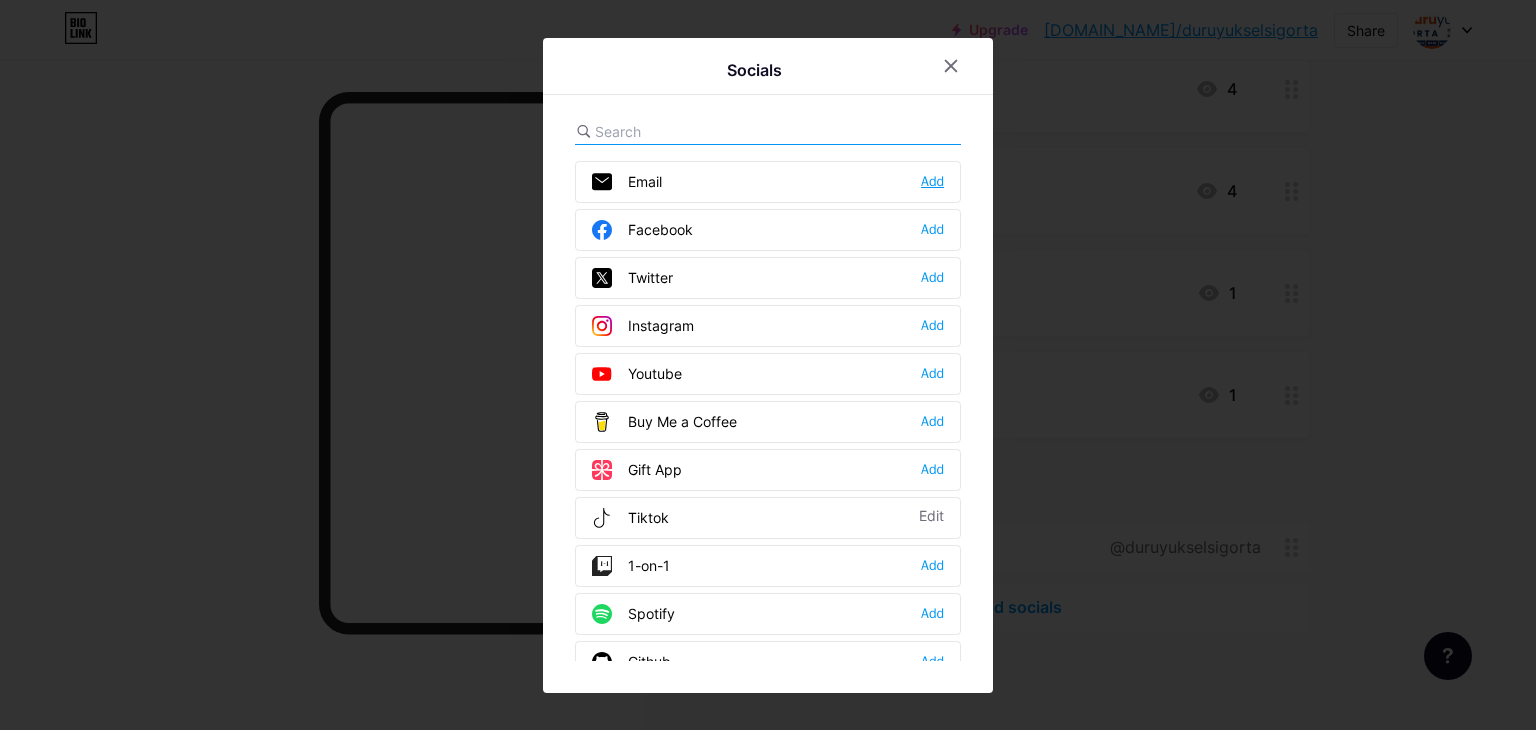 click on "Add" at bounding box center [932, 182] 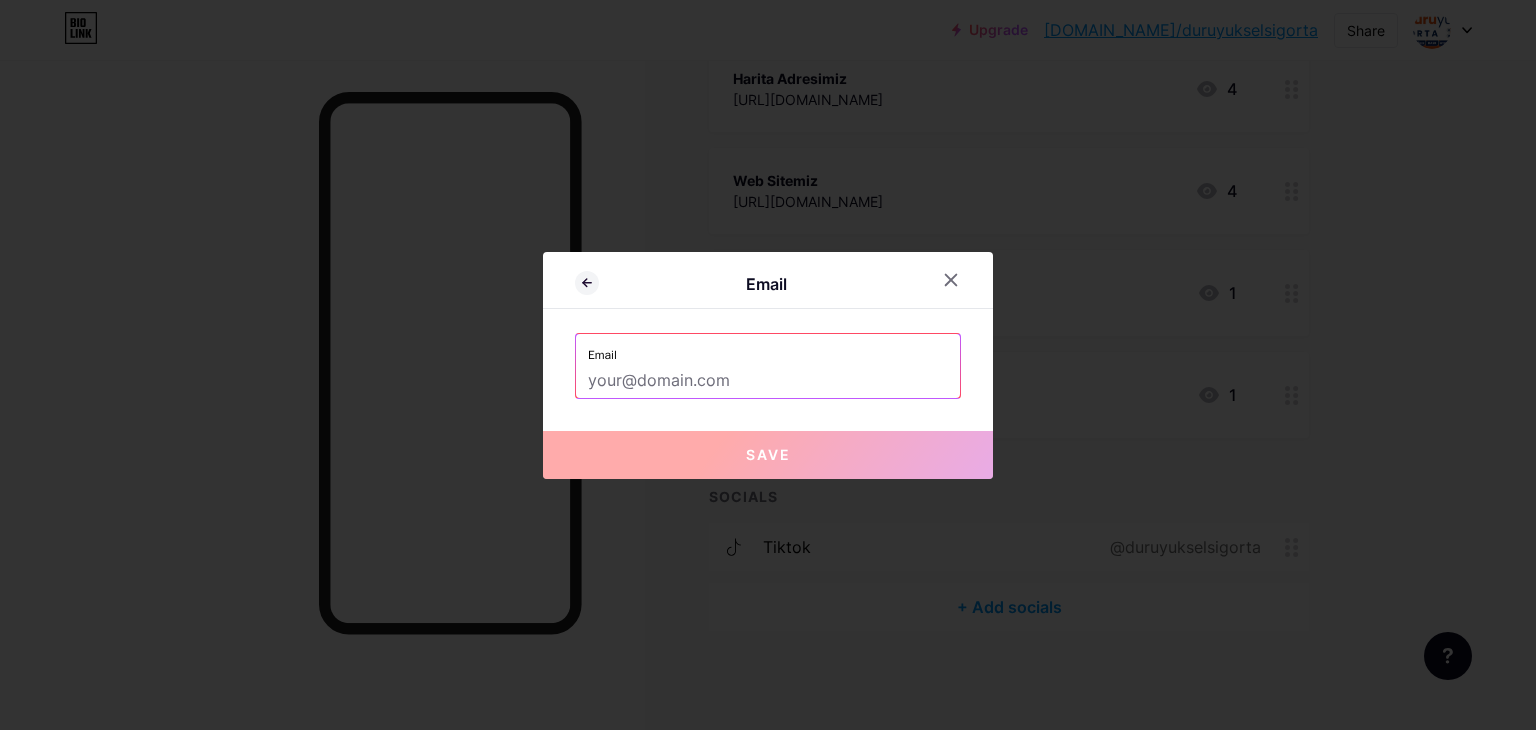 click at bounding box center (768, 381) 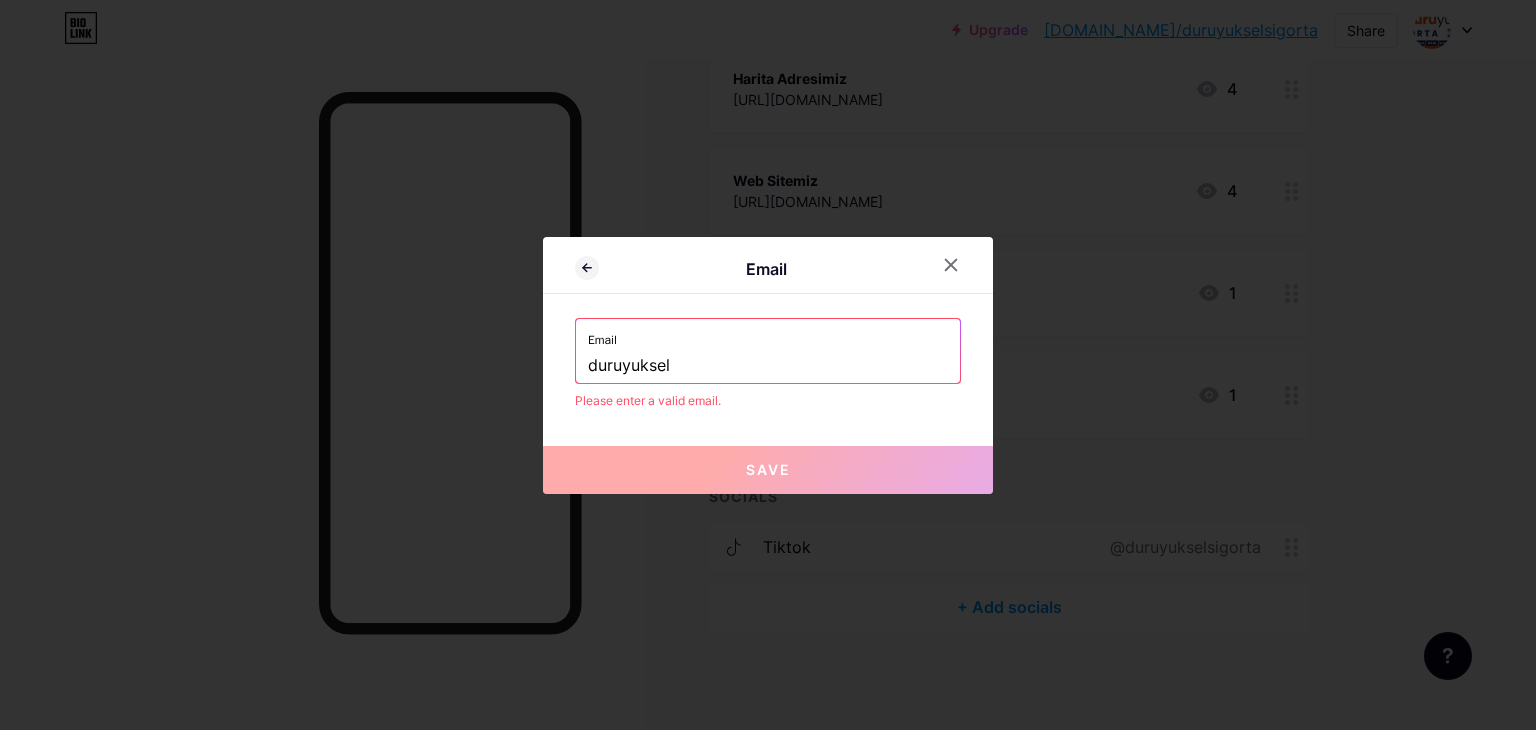 click on "duruyuksel" at bounding box center (768, 366) 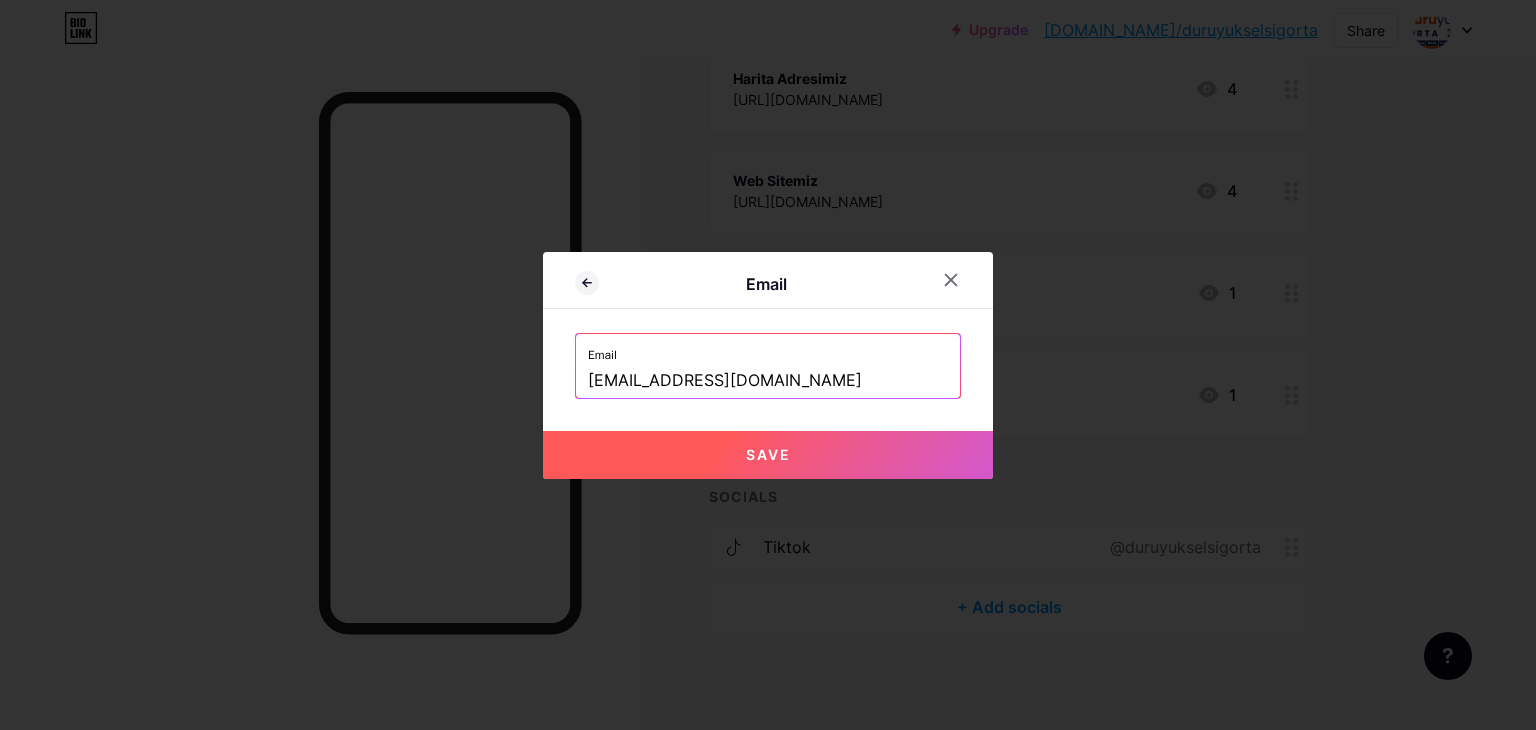 click on "Save" at bounding box center [768, 454] 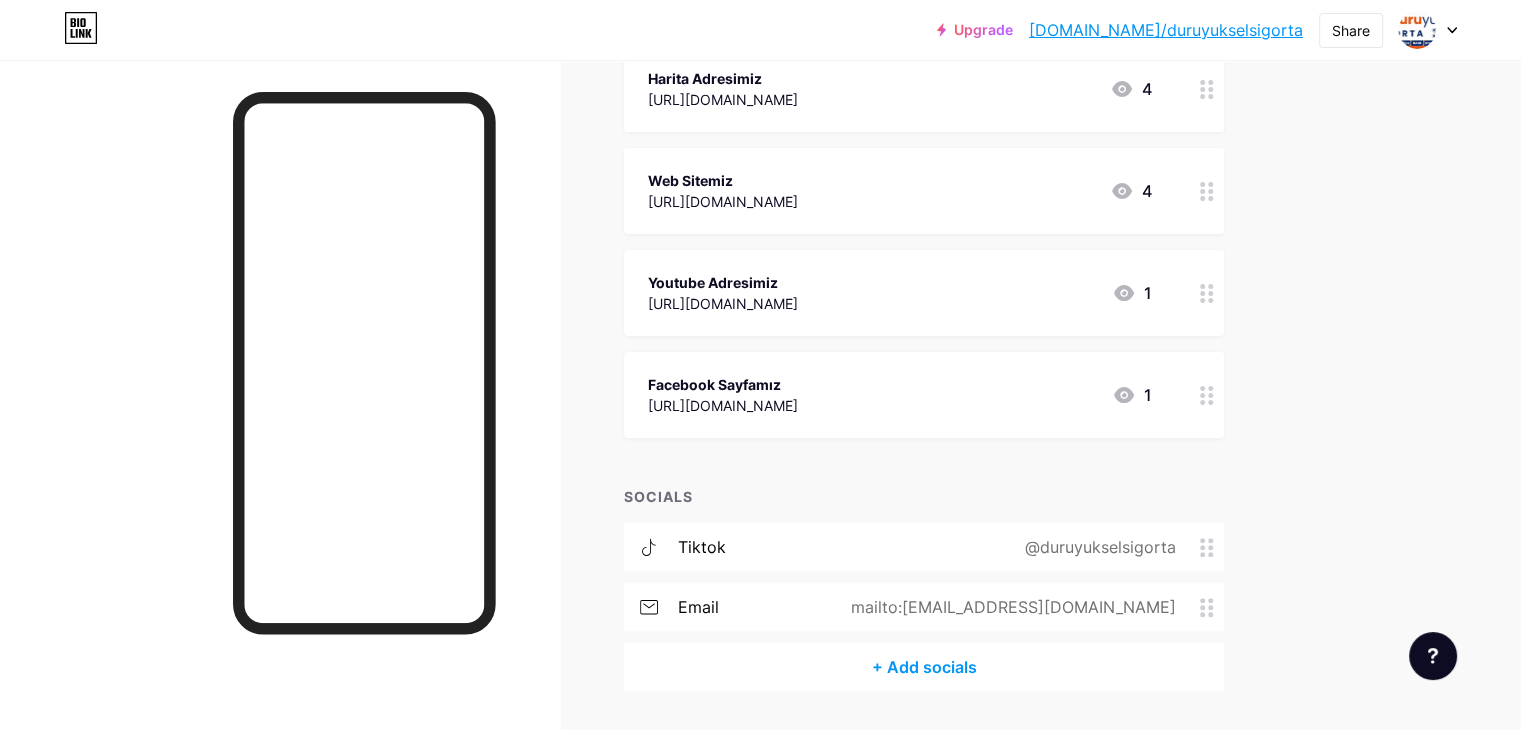 scroll, scrollTop: 539, scrollLeft: 0, axis: vertical 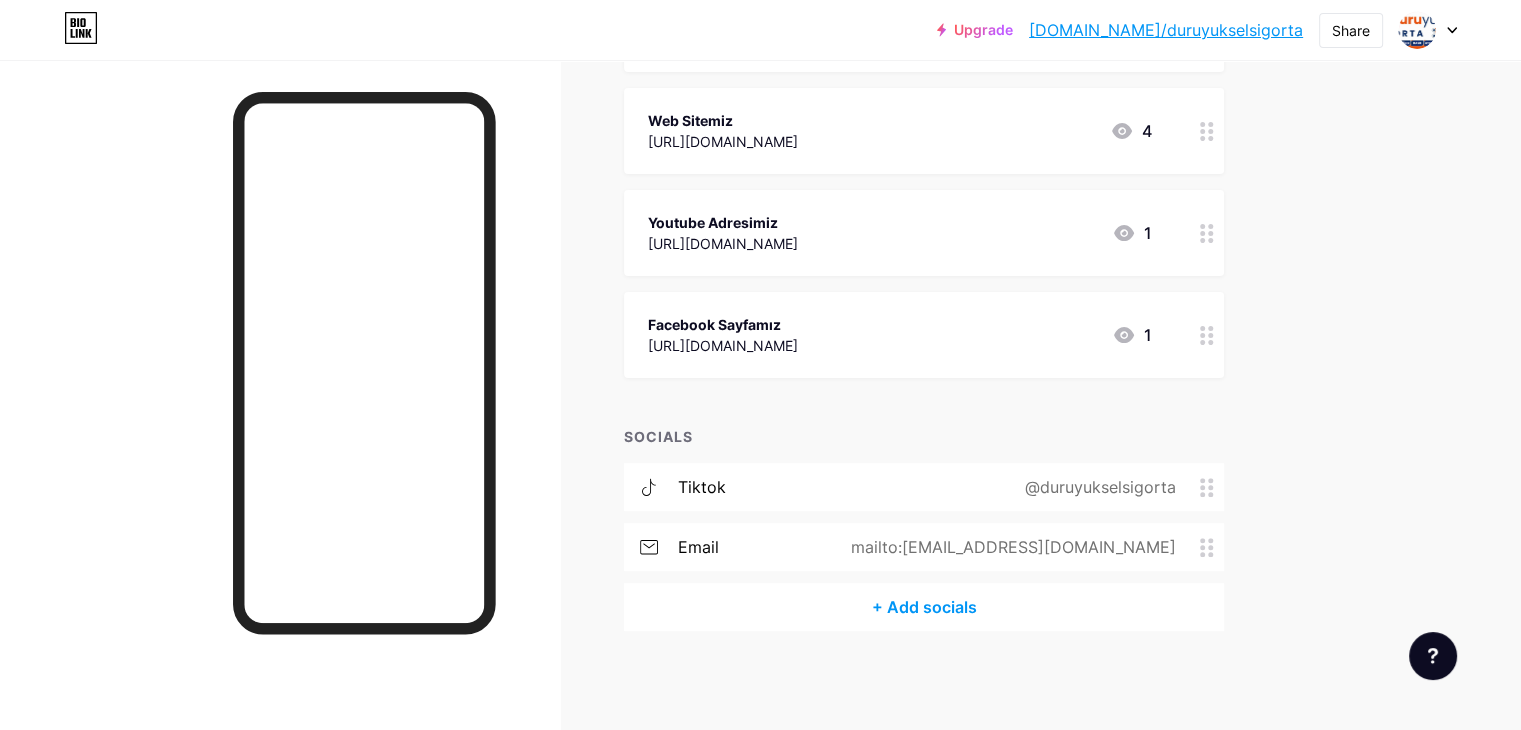 click on "+ Add socials" at bounding box center (924, 607) 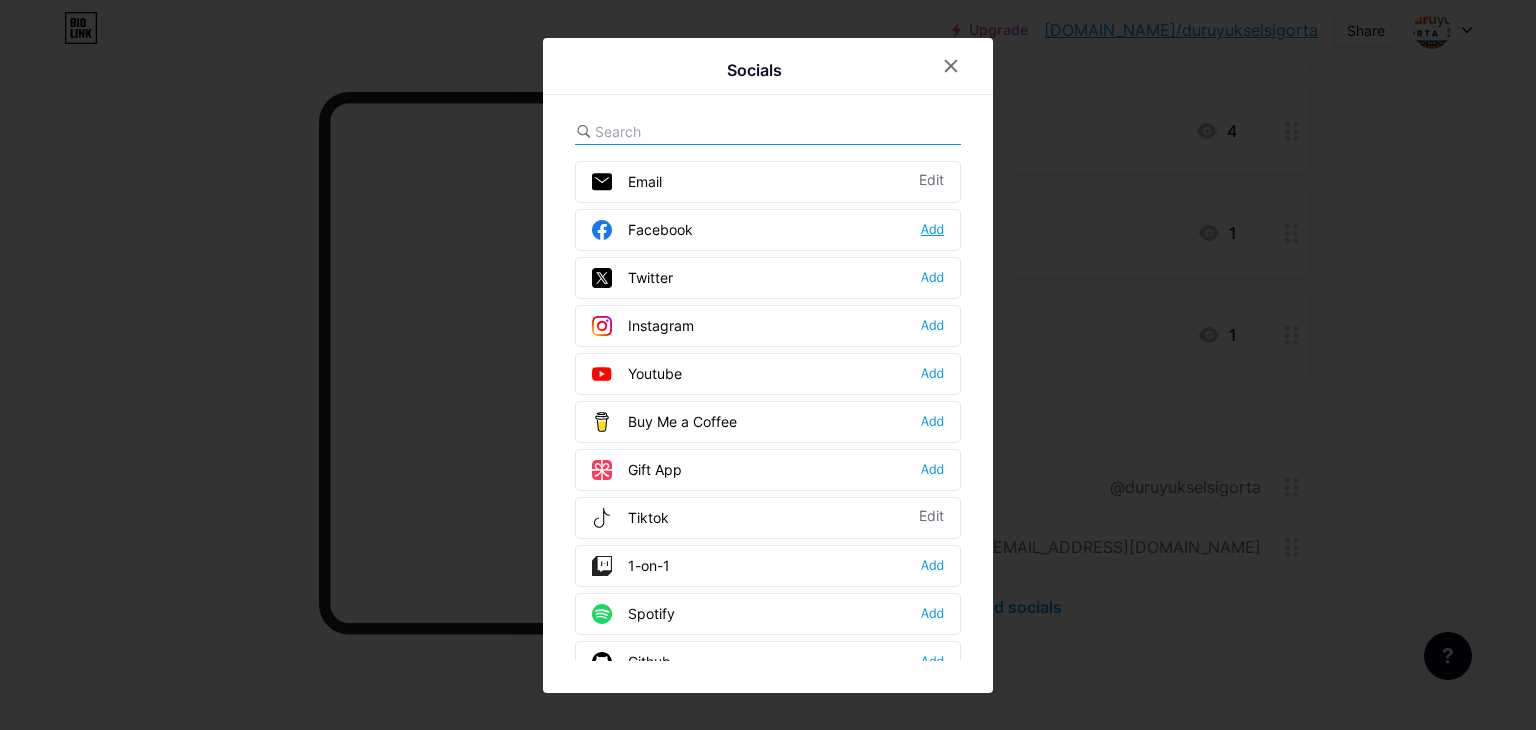 click on "Add" at bounding box center (932, 230) 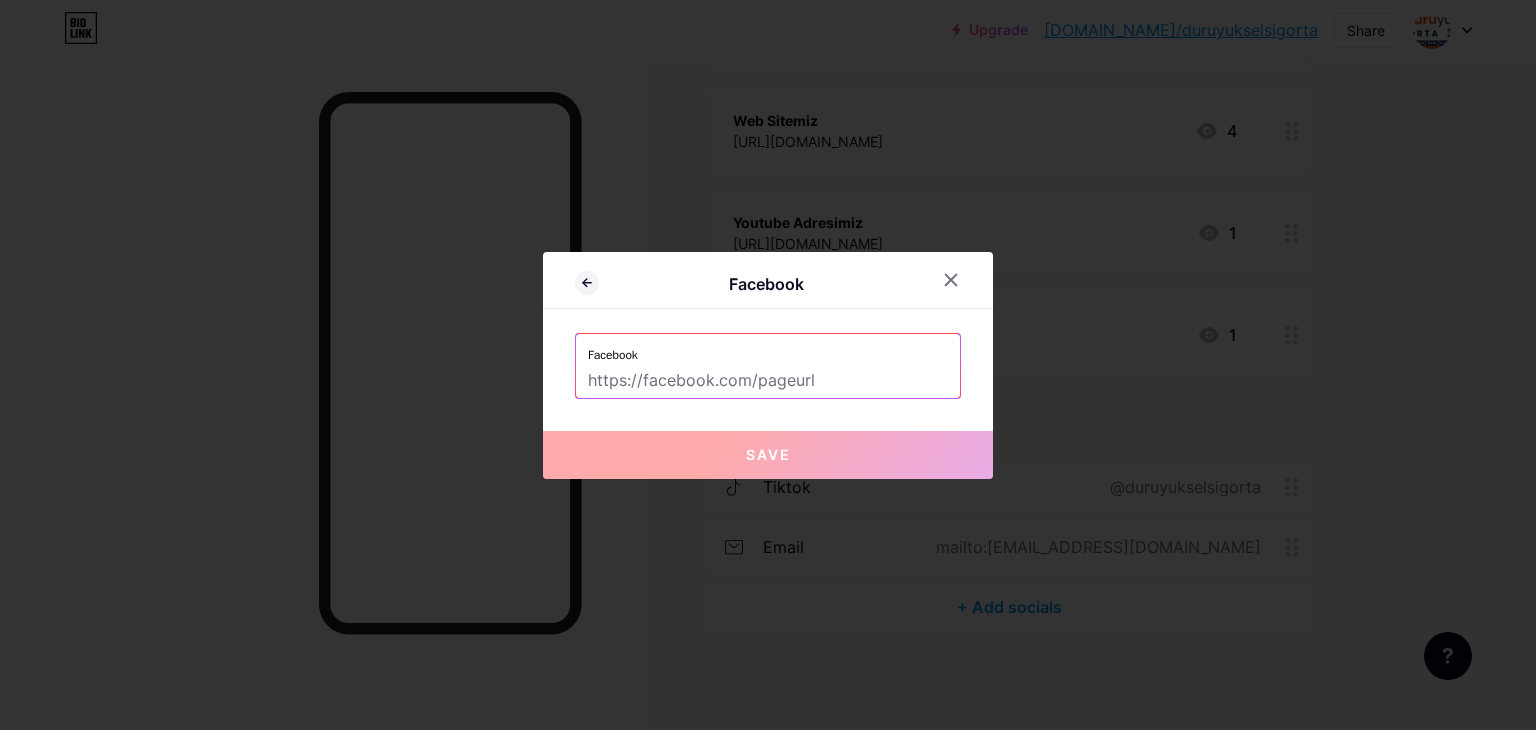 click at bounding box center [768, 381] 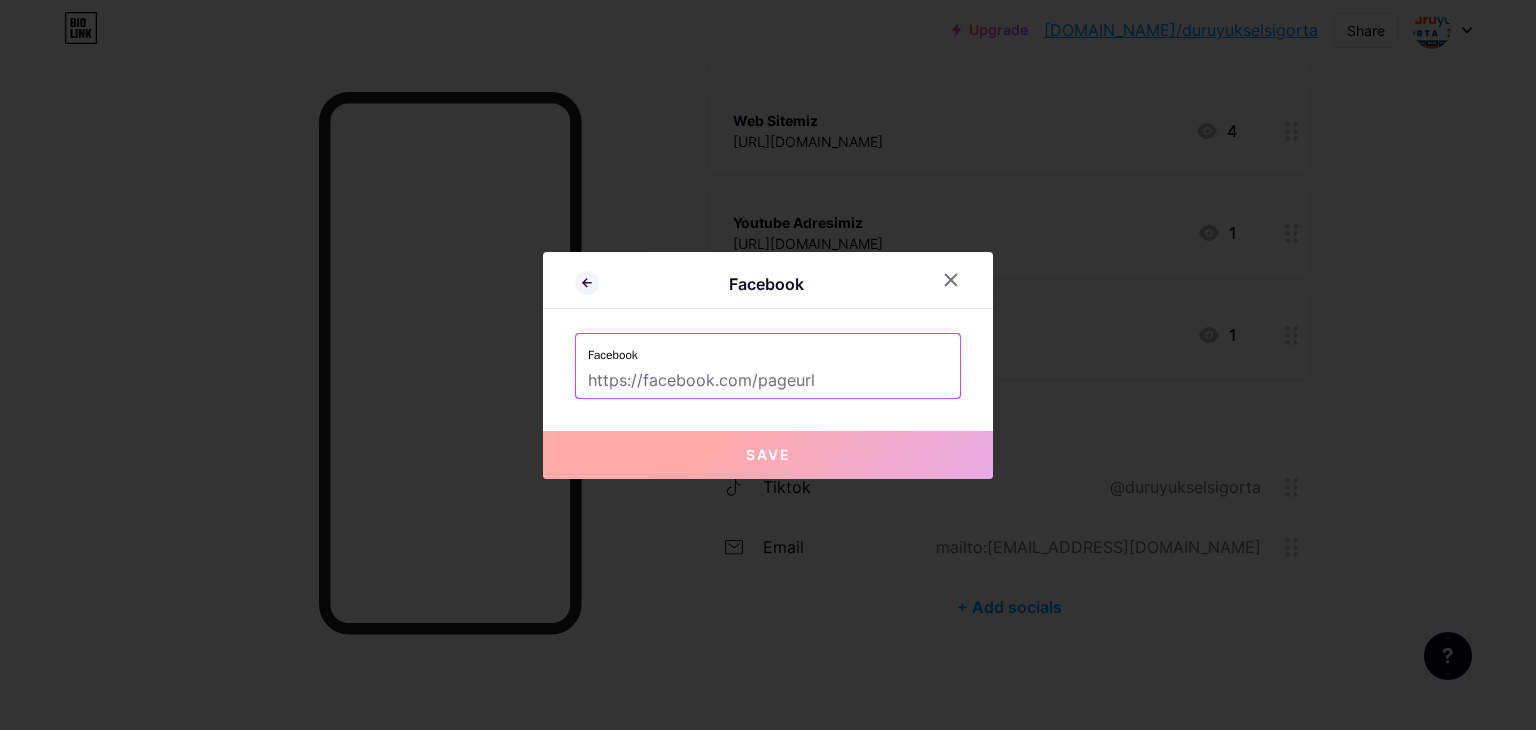 drag, startPoint x: 755, startPoint y: 375, endPoint x: 765, endPoint y: 374, distance: 10.049875 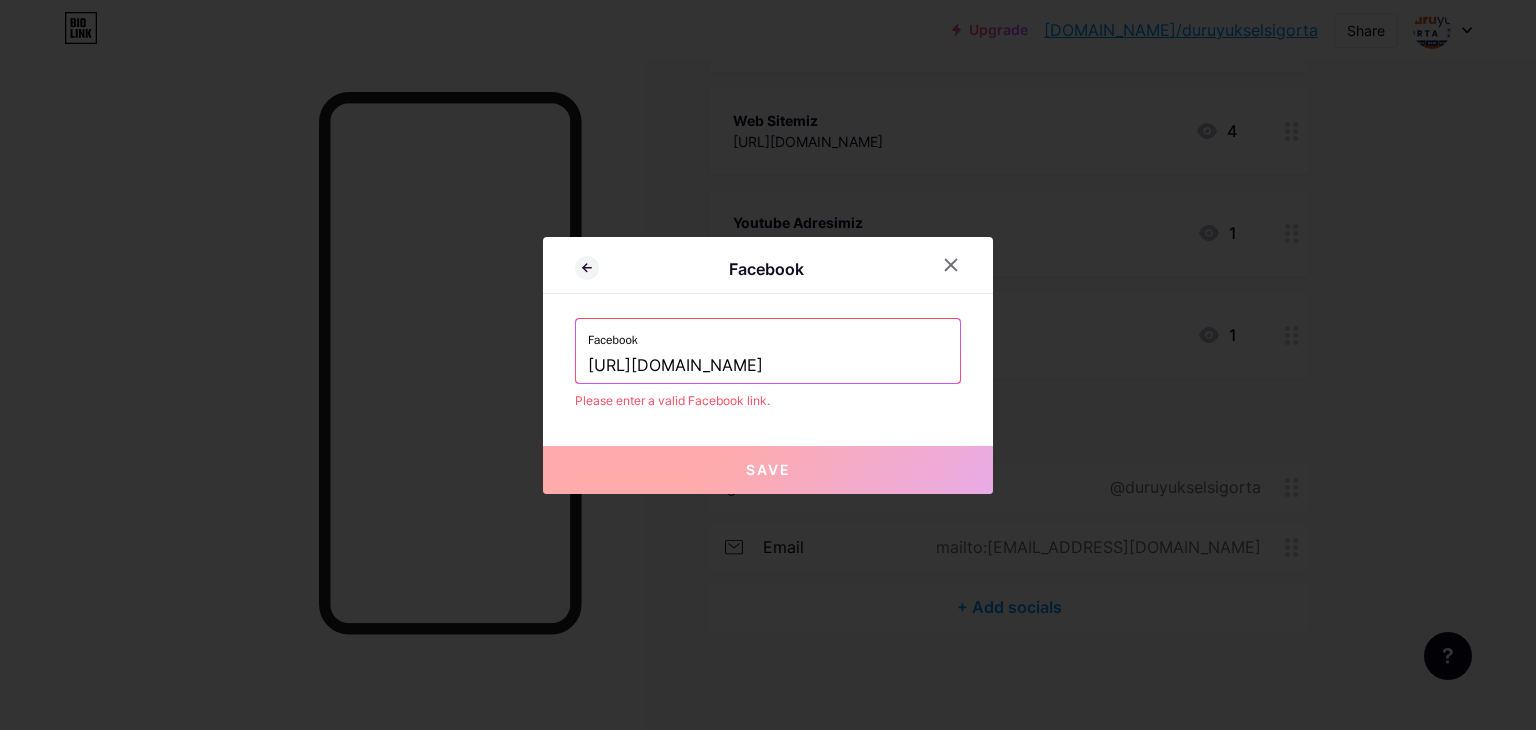 click on "https://tr-tr.facebook.com/duruyukselsigorta" at bounding box center [768, 366] 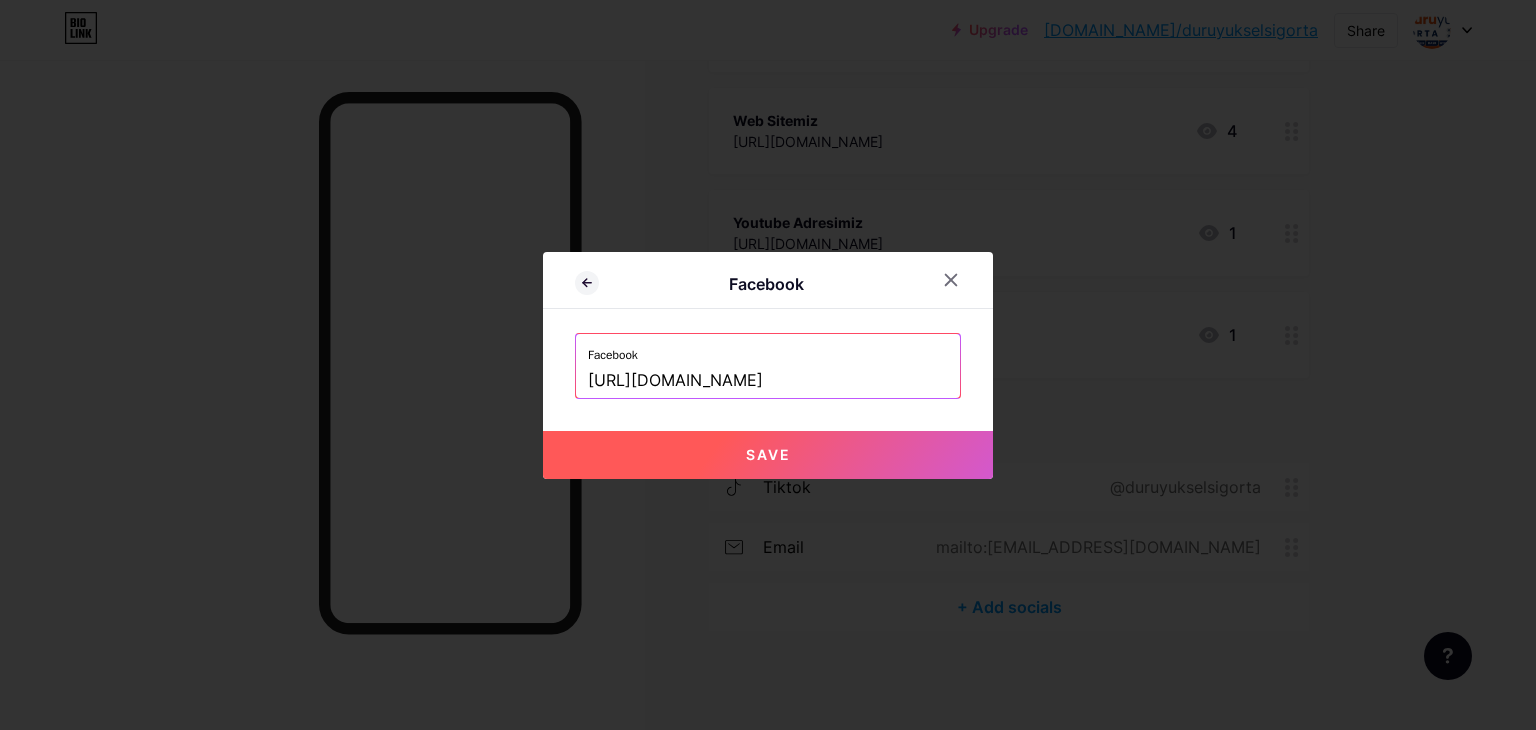 type on "https://facebook.com/duruyukselsigorta" 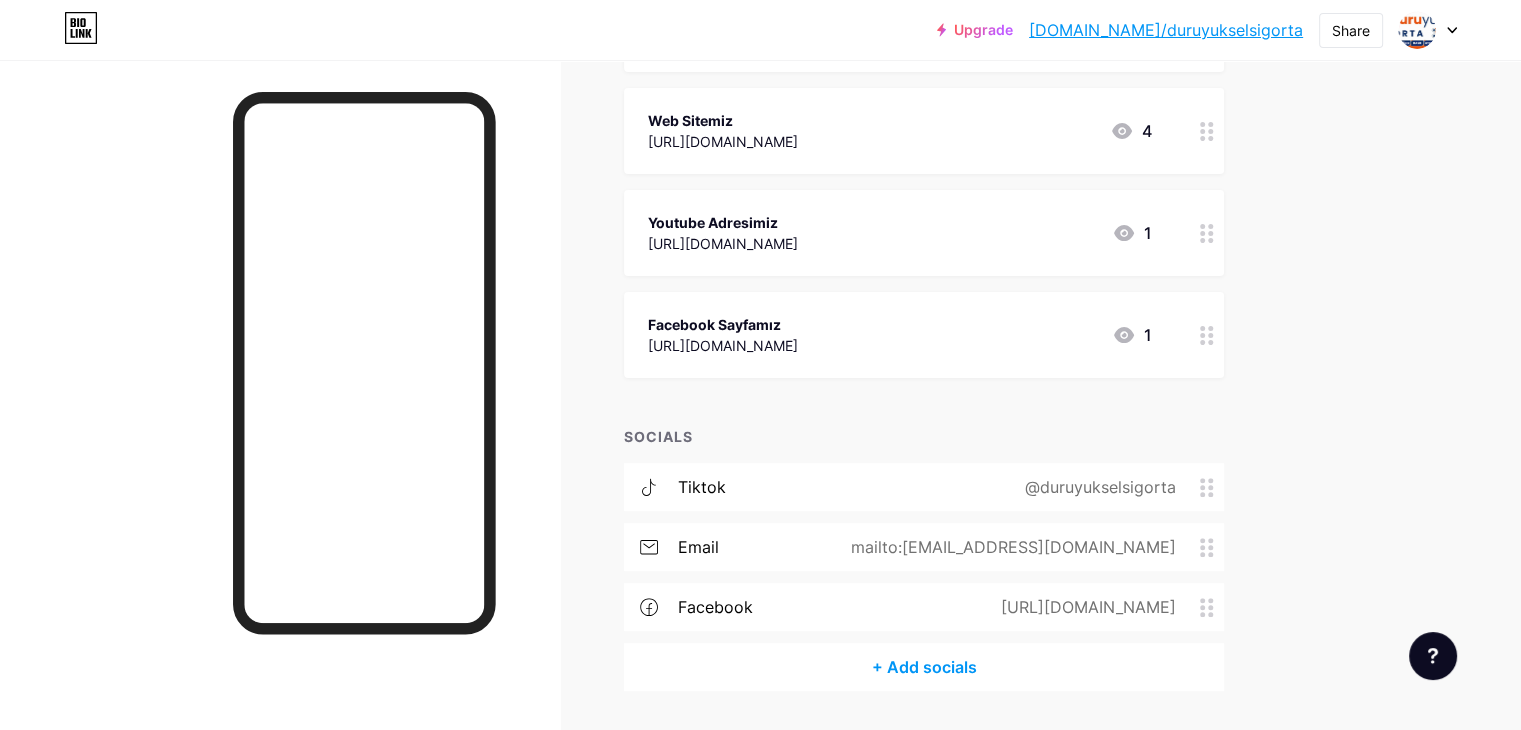 click on "+ Add socials" at bounding box center [924, 667] 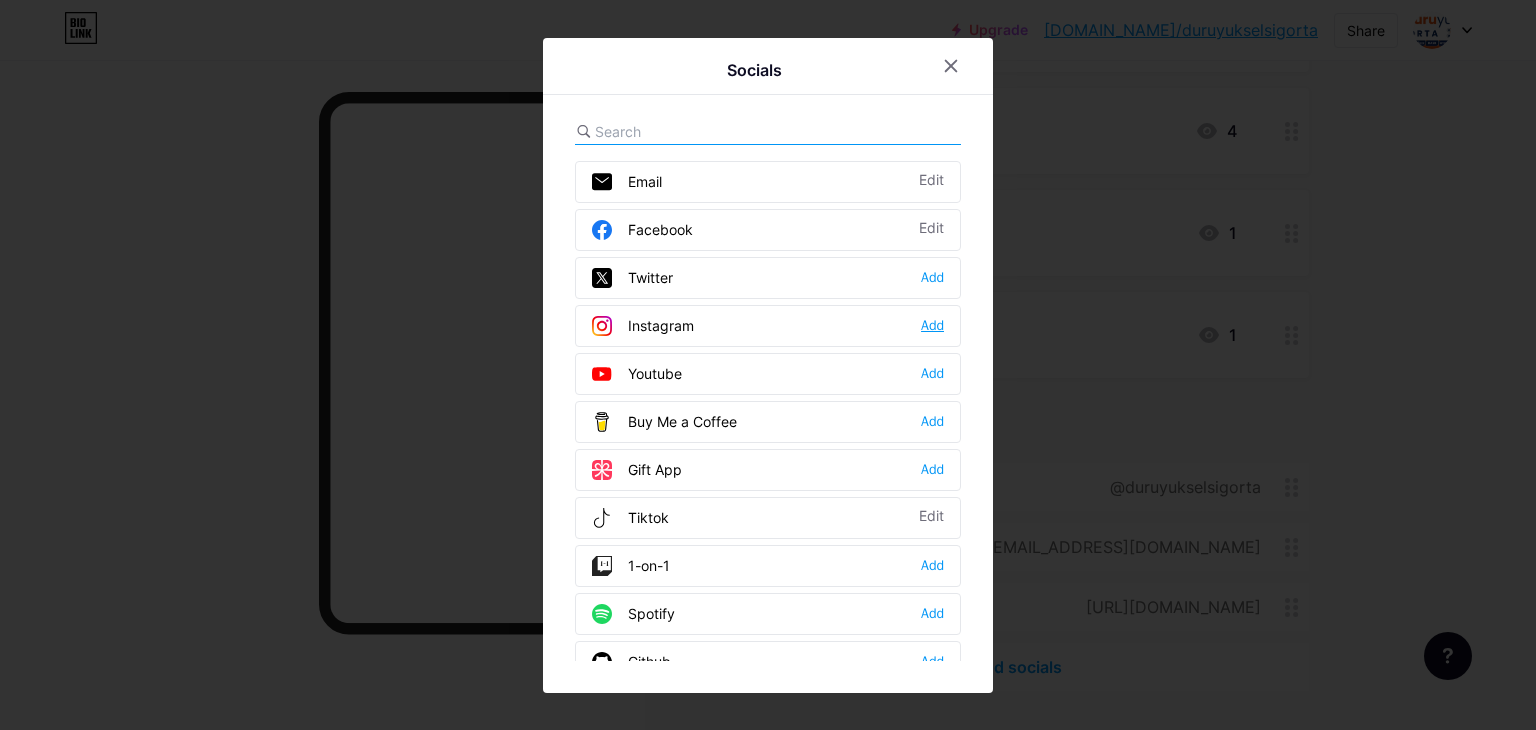 click on "Add" at bounding box center (932, 326) 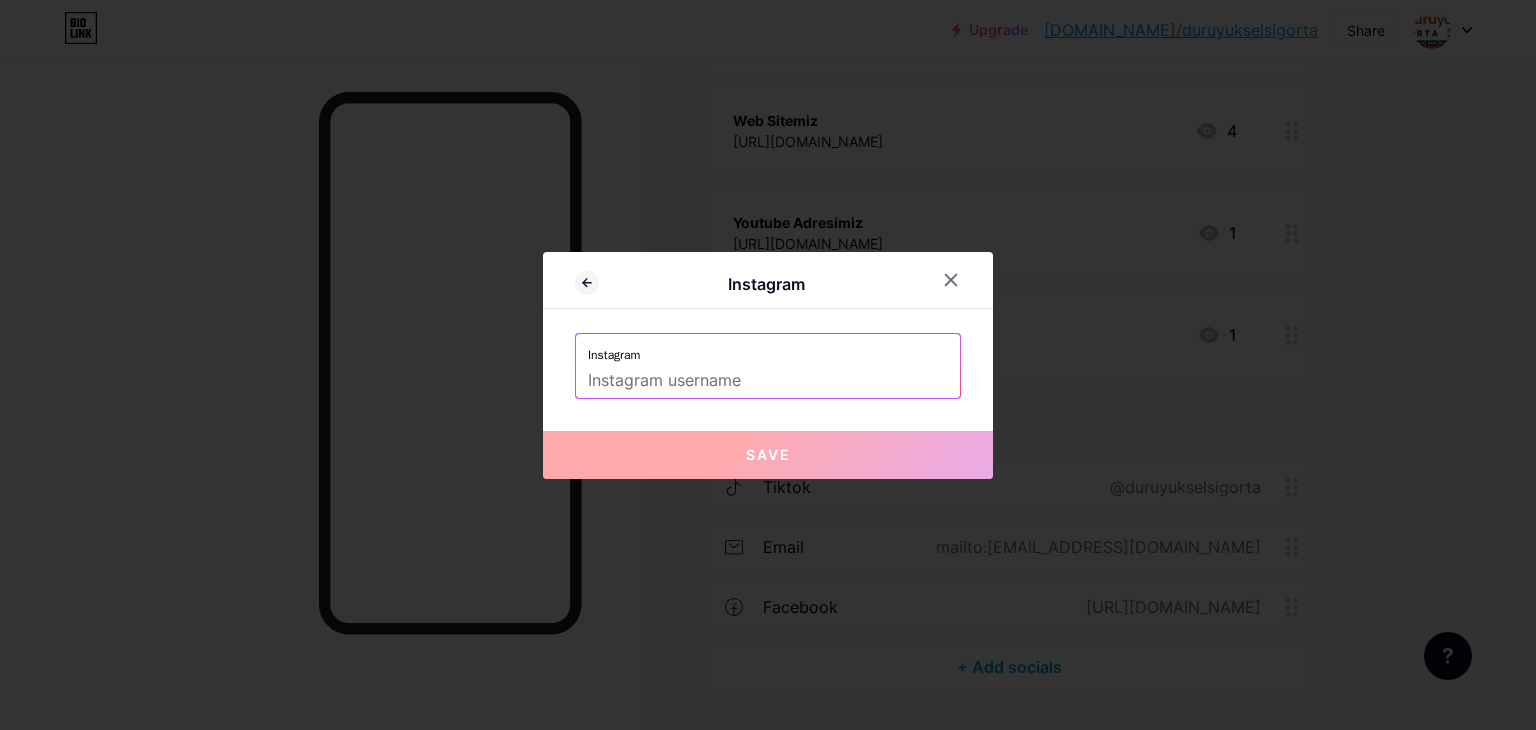 click on "Instagram" at bounding box center (768, 349) 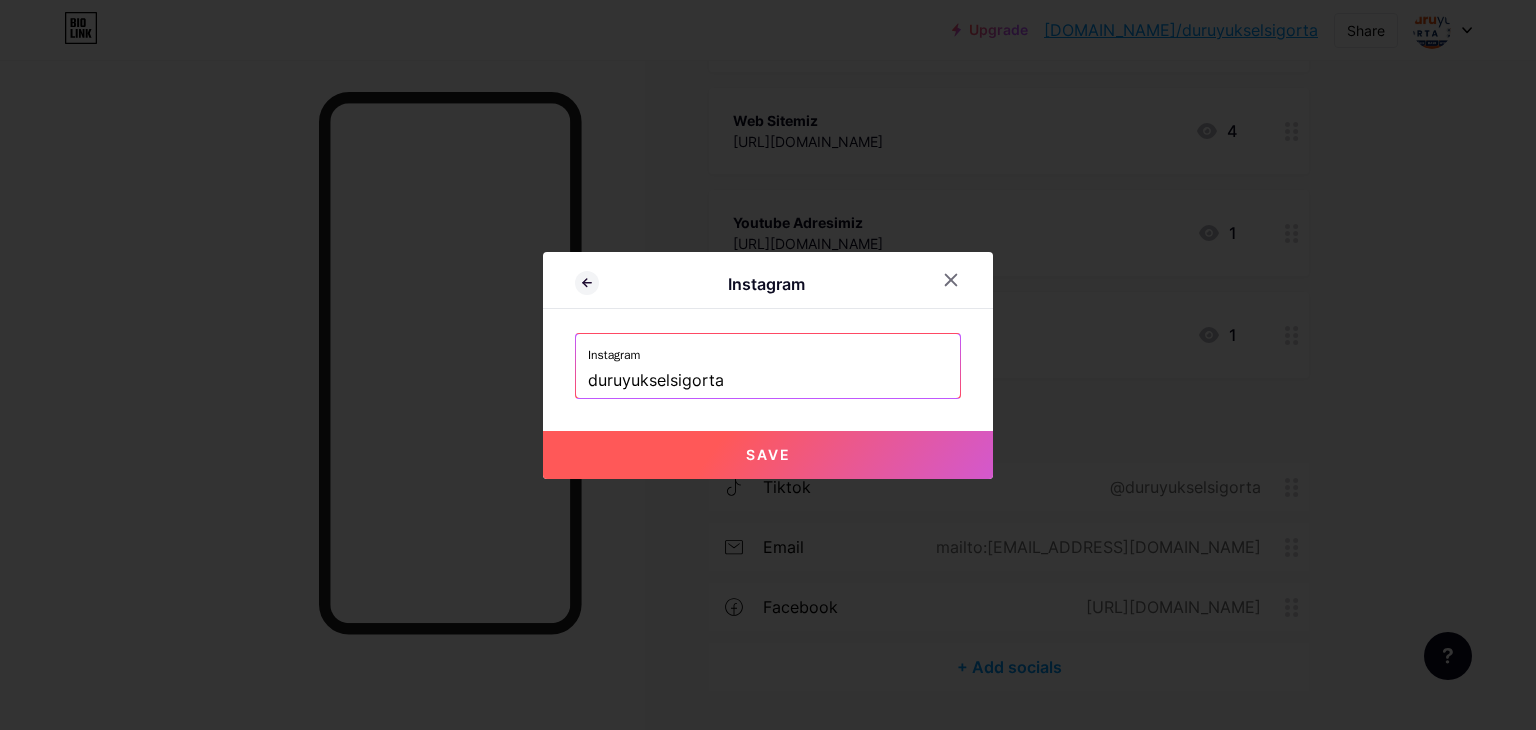 click on "duruyukselsigorta" at bounding box center [768, 381] 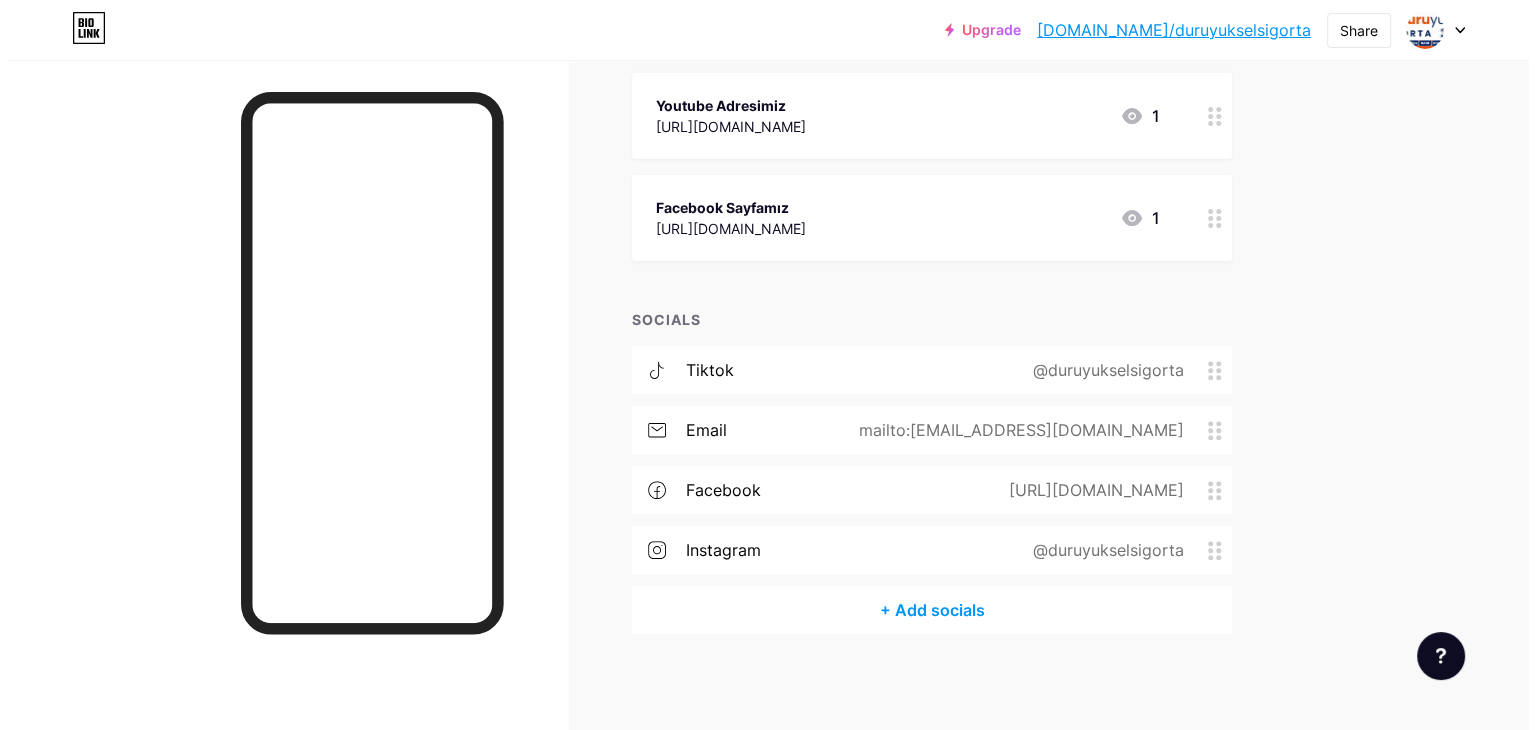 scroll, scrollTop: 659, scrollLeft: 0, axis: vertical 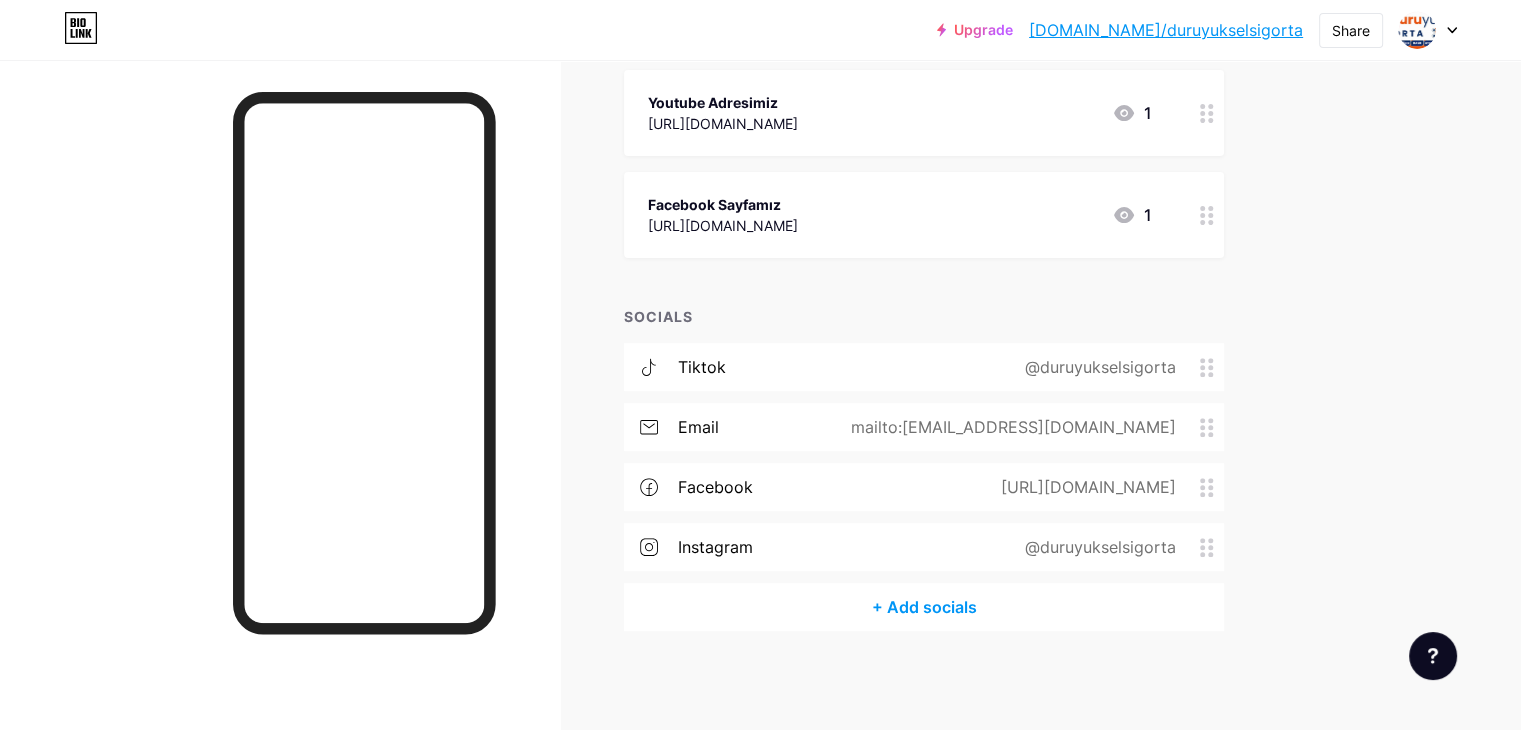 click on "+ Add socials" at bounding box center (924, 607) 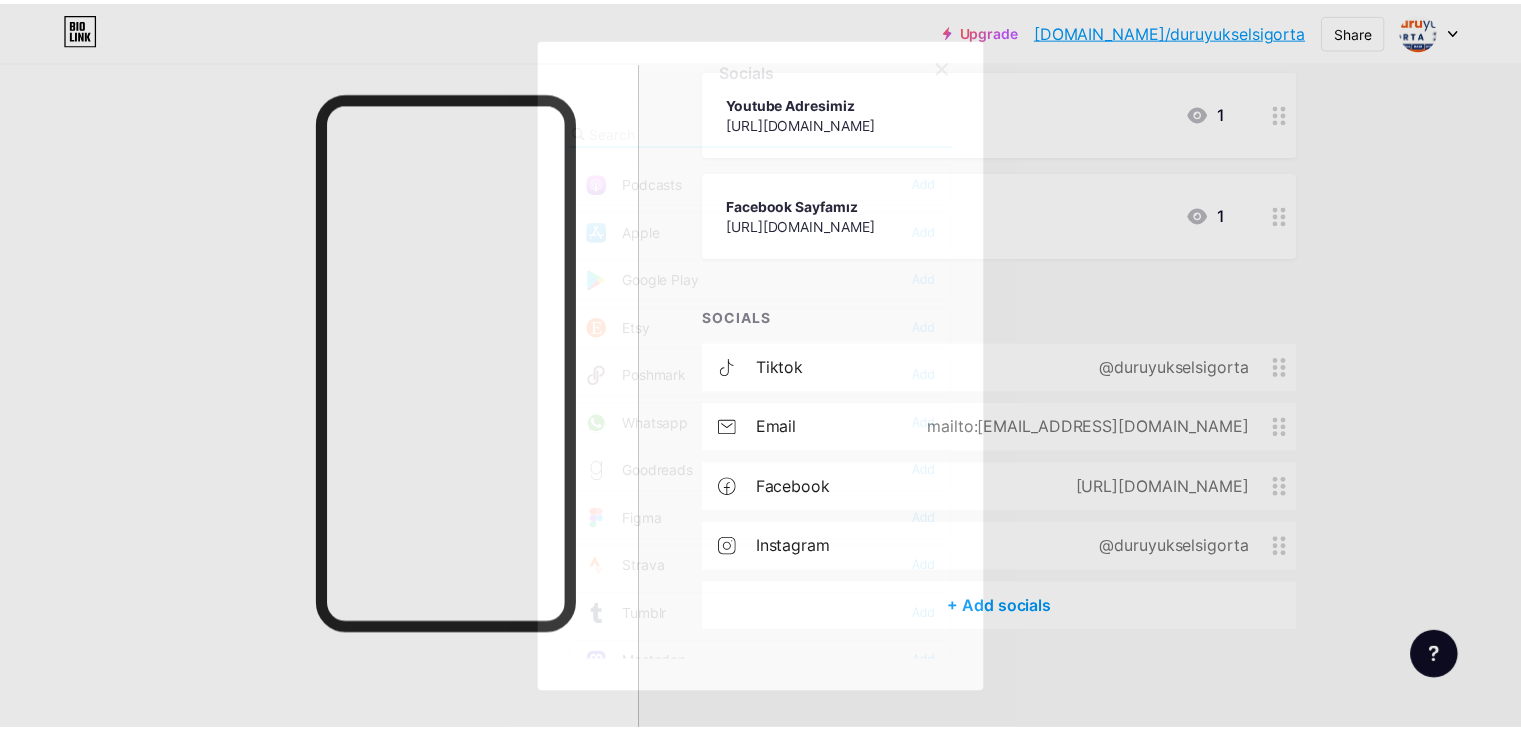 scroll, scrollTop: 1600, scrollLeft: 0, axis: vertical 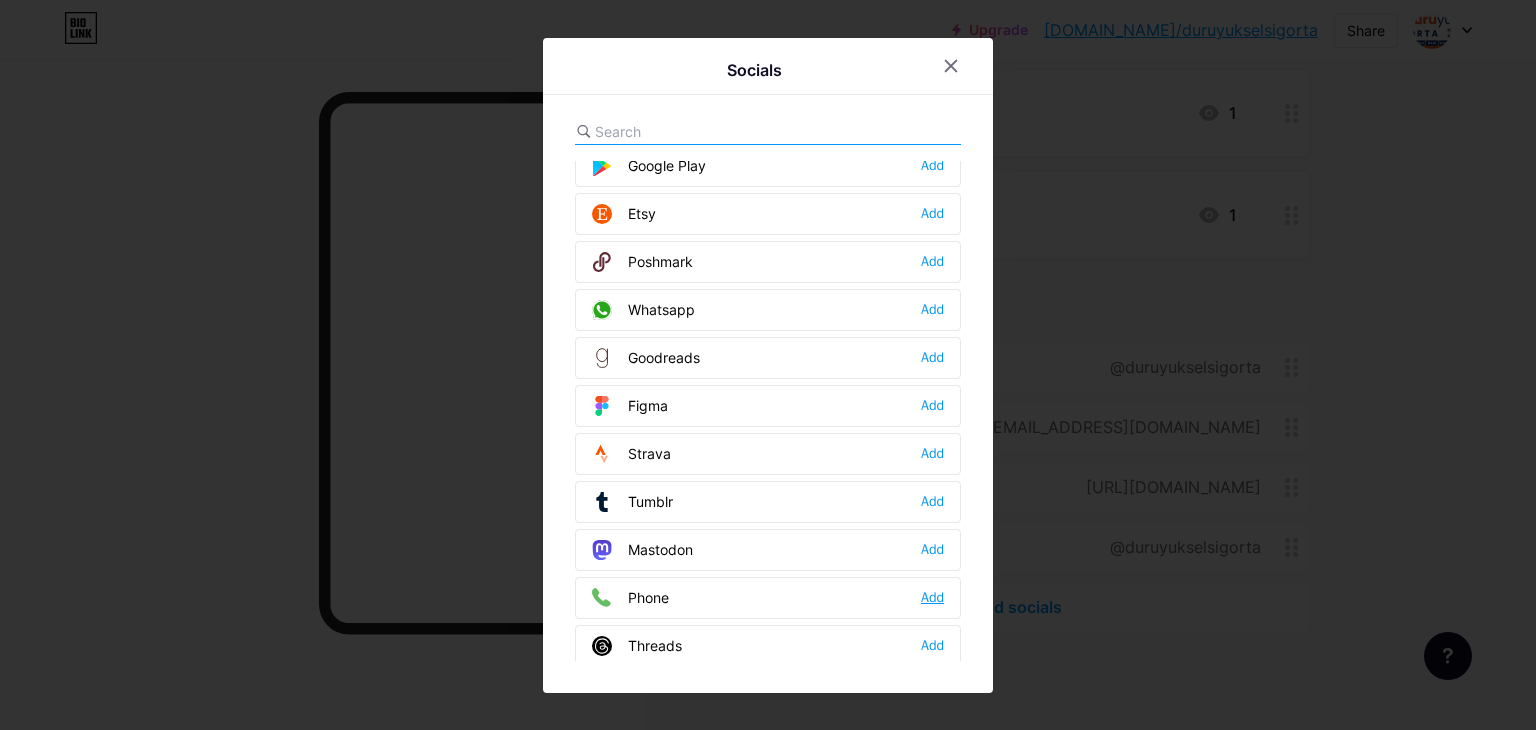 click on "Add" at bounding box center [932, 598] 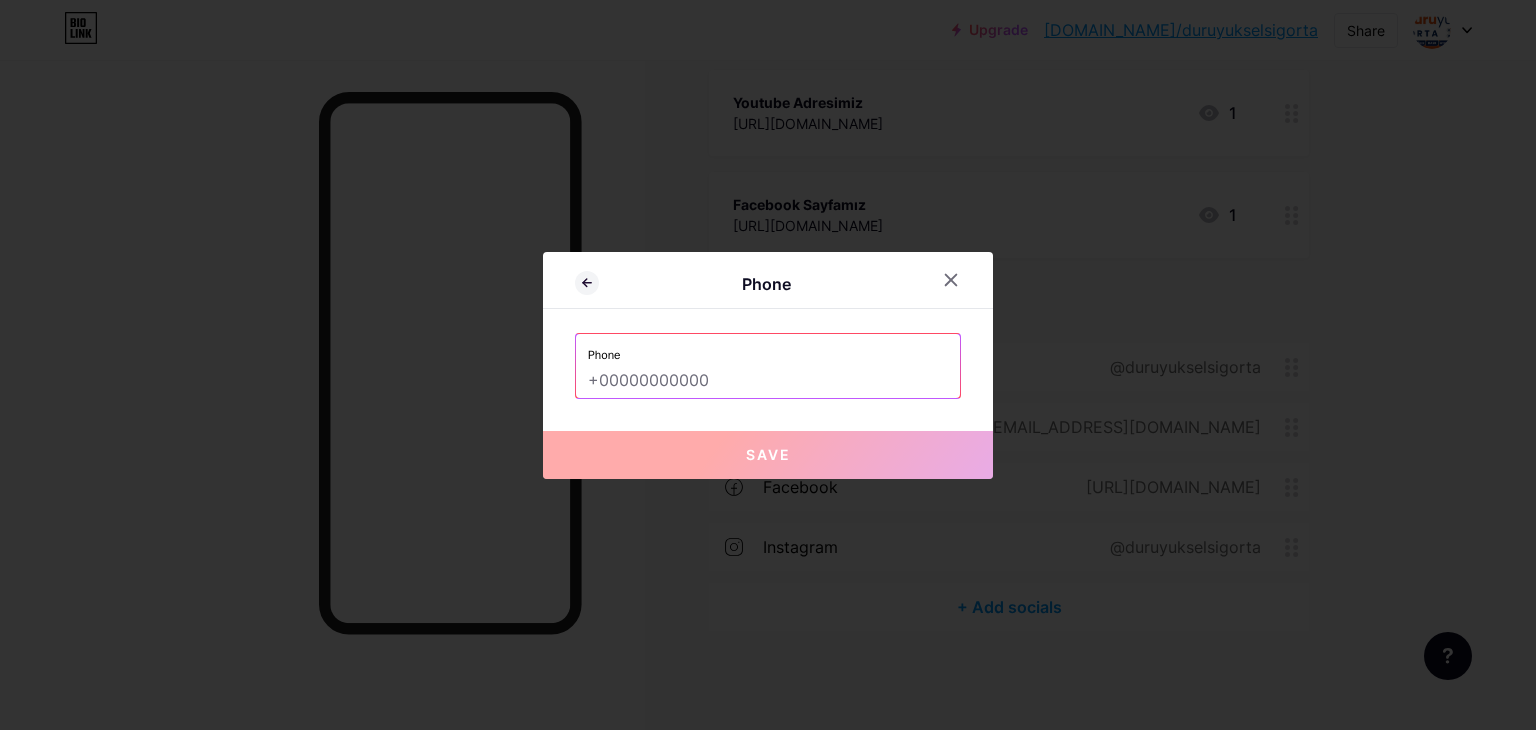 click at bounding box center [768, 381] 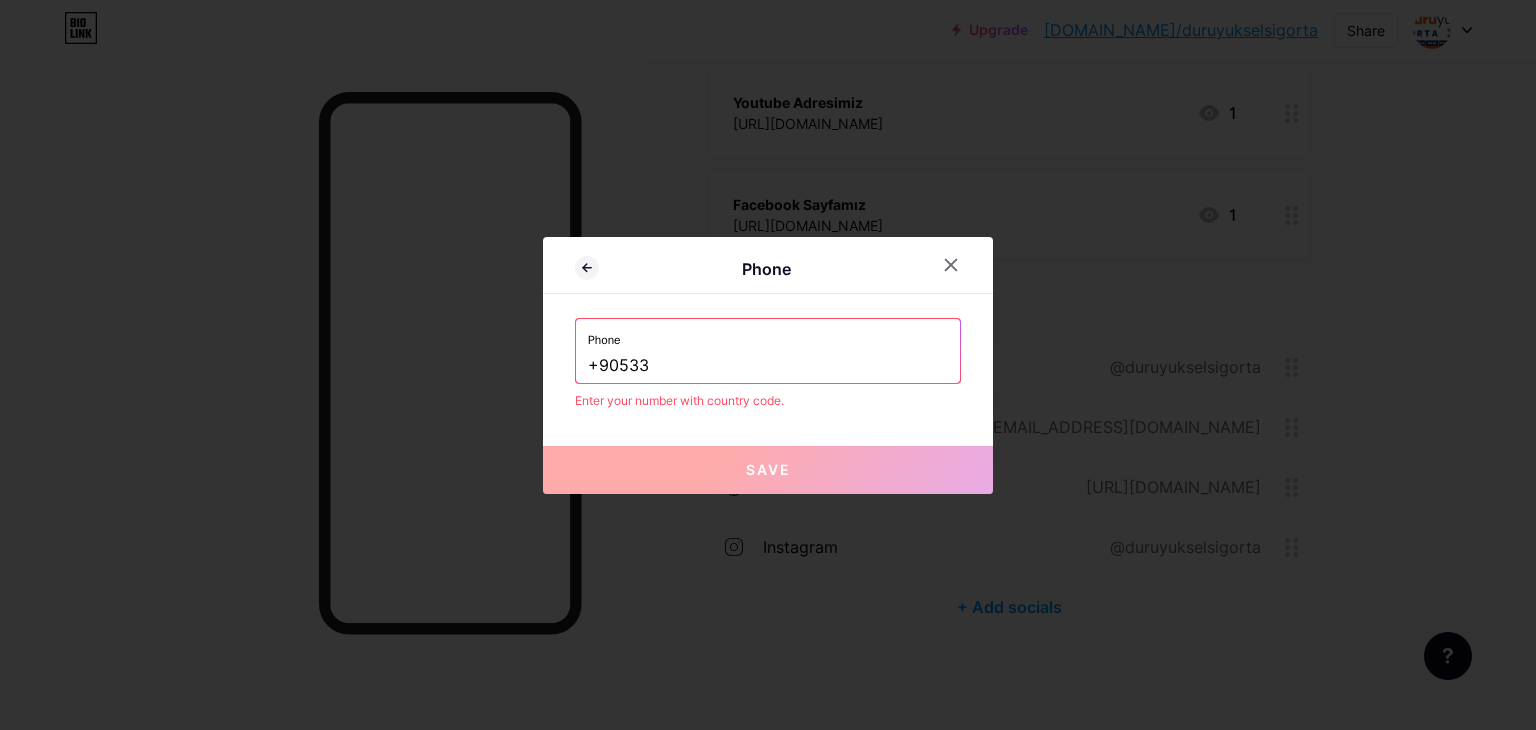 paste on "533 329 77 63" 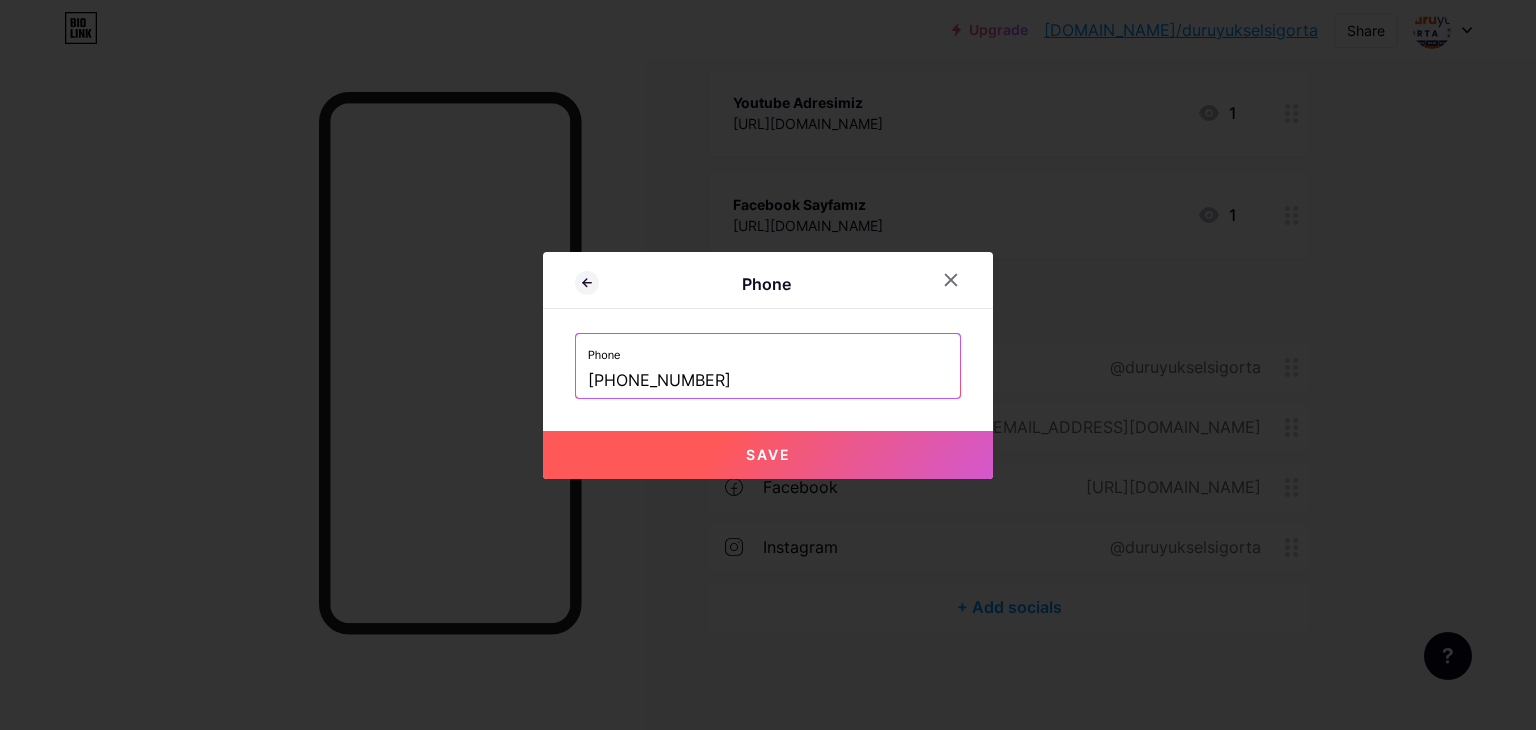 click on "+90533533 329 77 63" at bounding box center (768, 381) 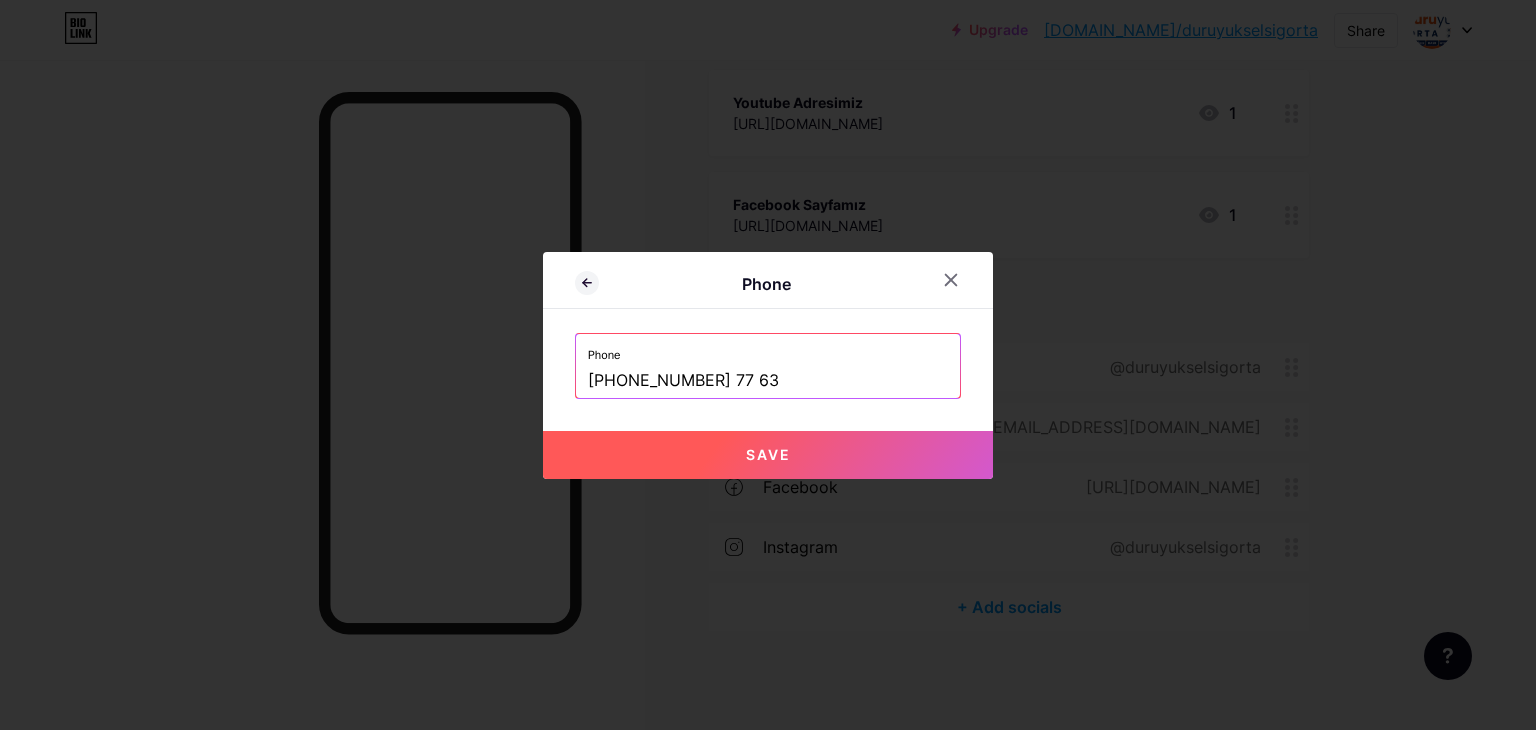 click on "+90533533329 77 63" at bounding box center (768, 381) 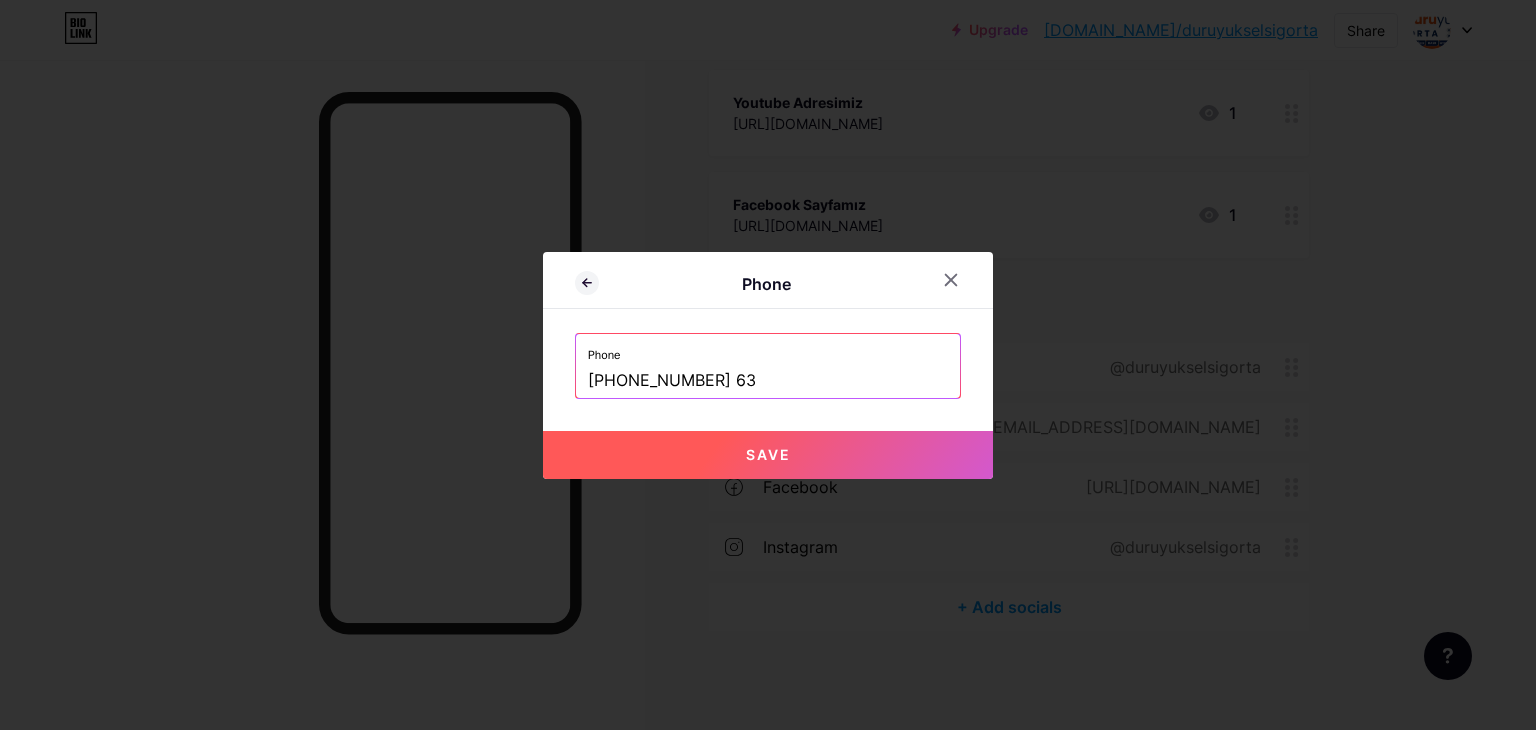 click on "+9053353332977 63" at bounding box center [768, 381] 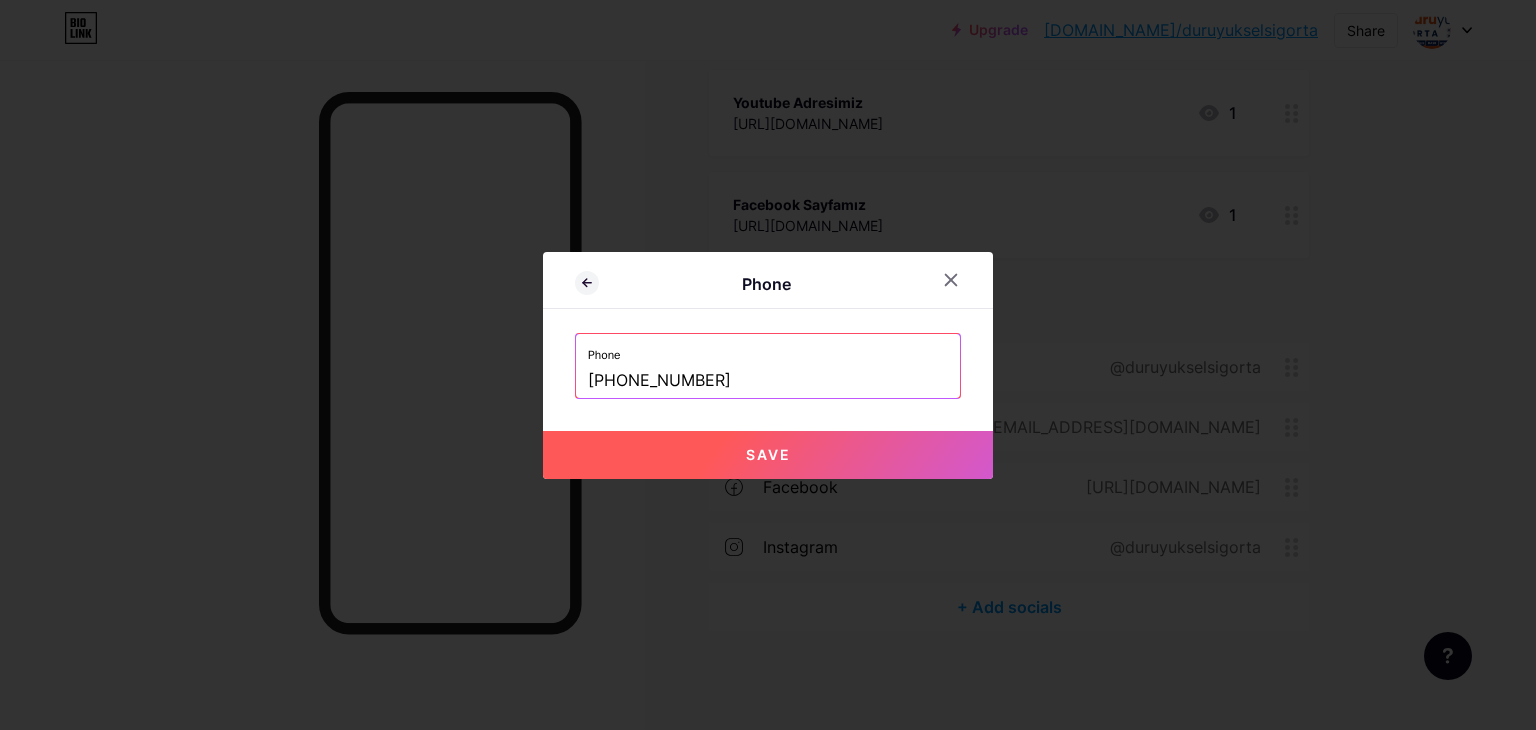click on "+905335333297763" at bounding box center [768, 381] 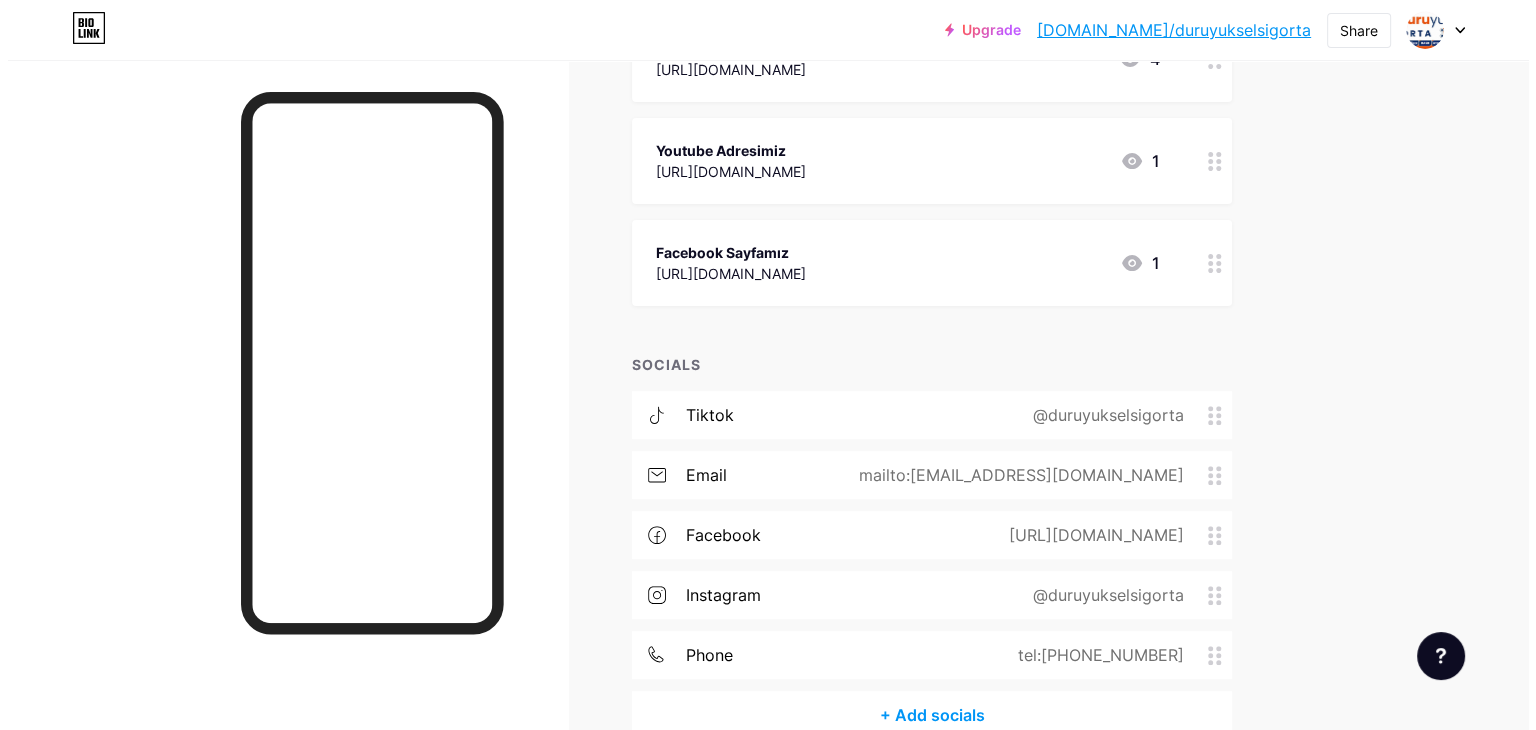 scroll, scrollTop: 719, scrollLeft: 0, axis: vertical 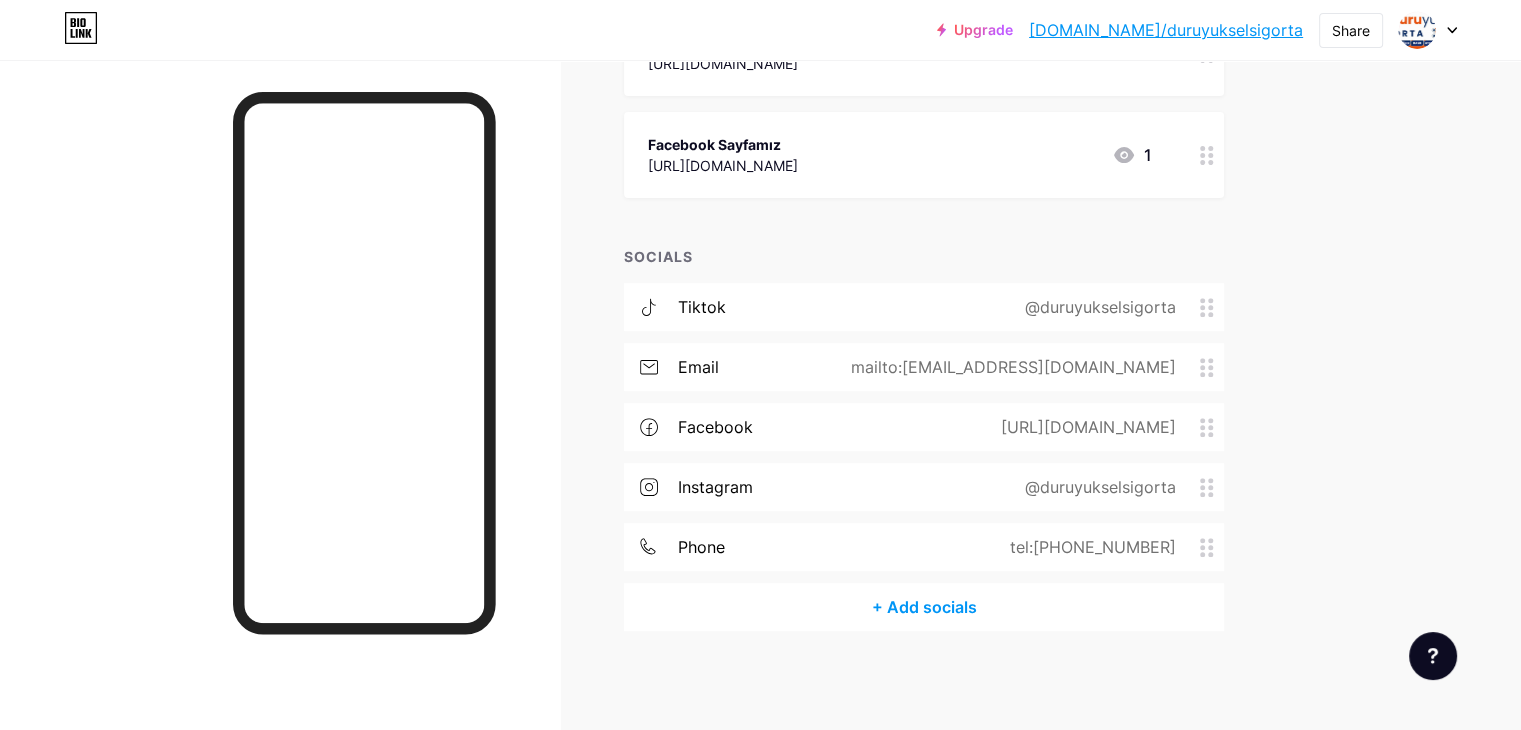 click on "+ Add socials" at bounding box center (924, 607) 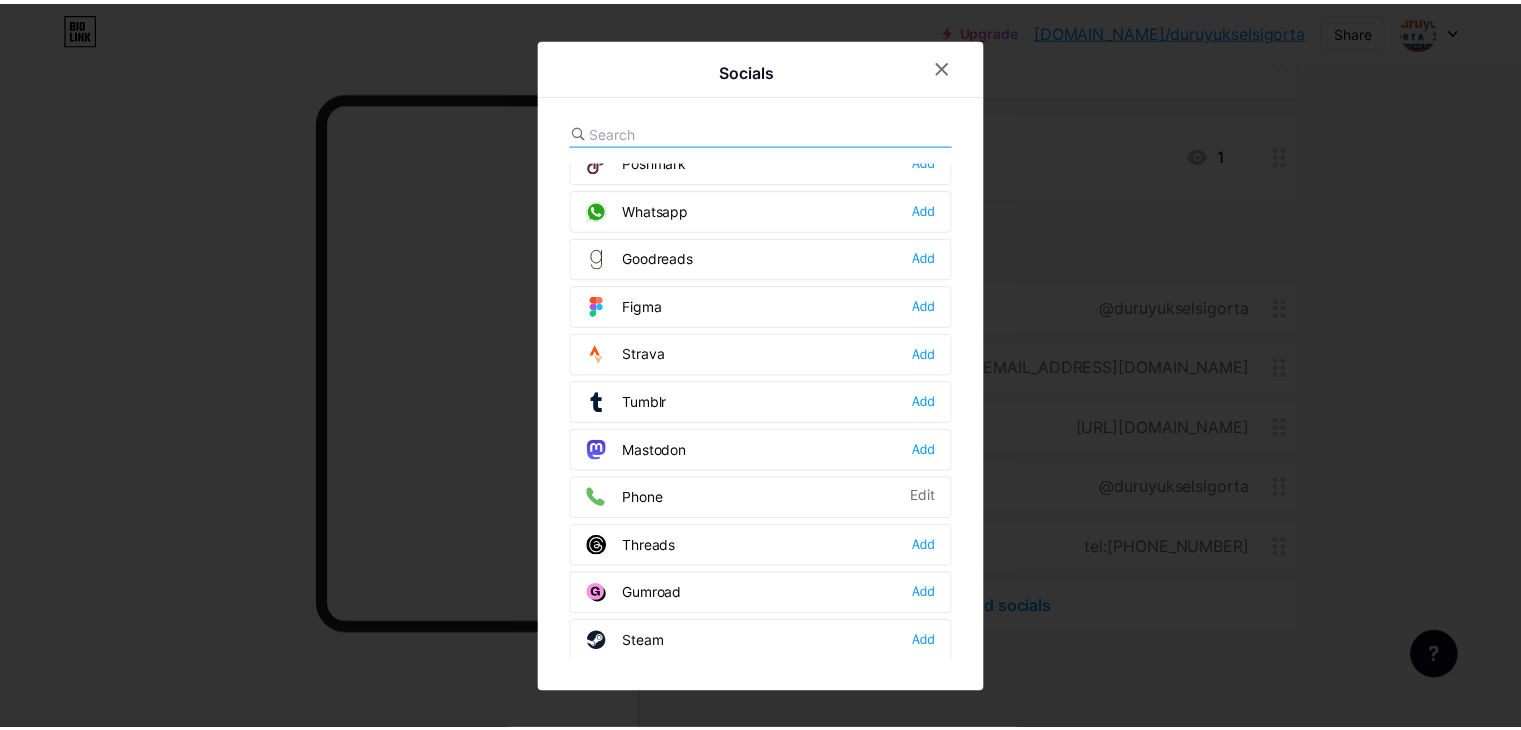 scroll, scrollTop: 1784, scrollLeft: 0, axis: vertical 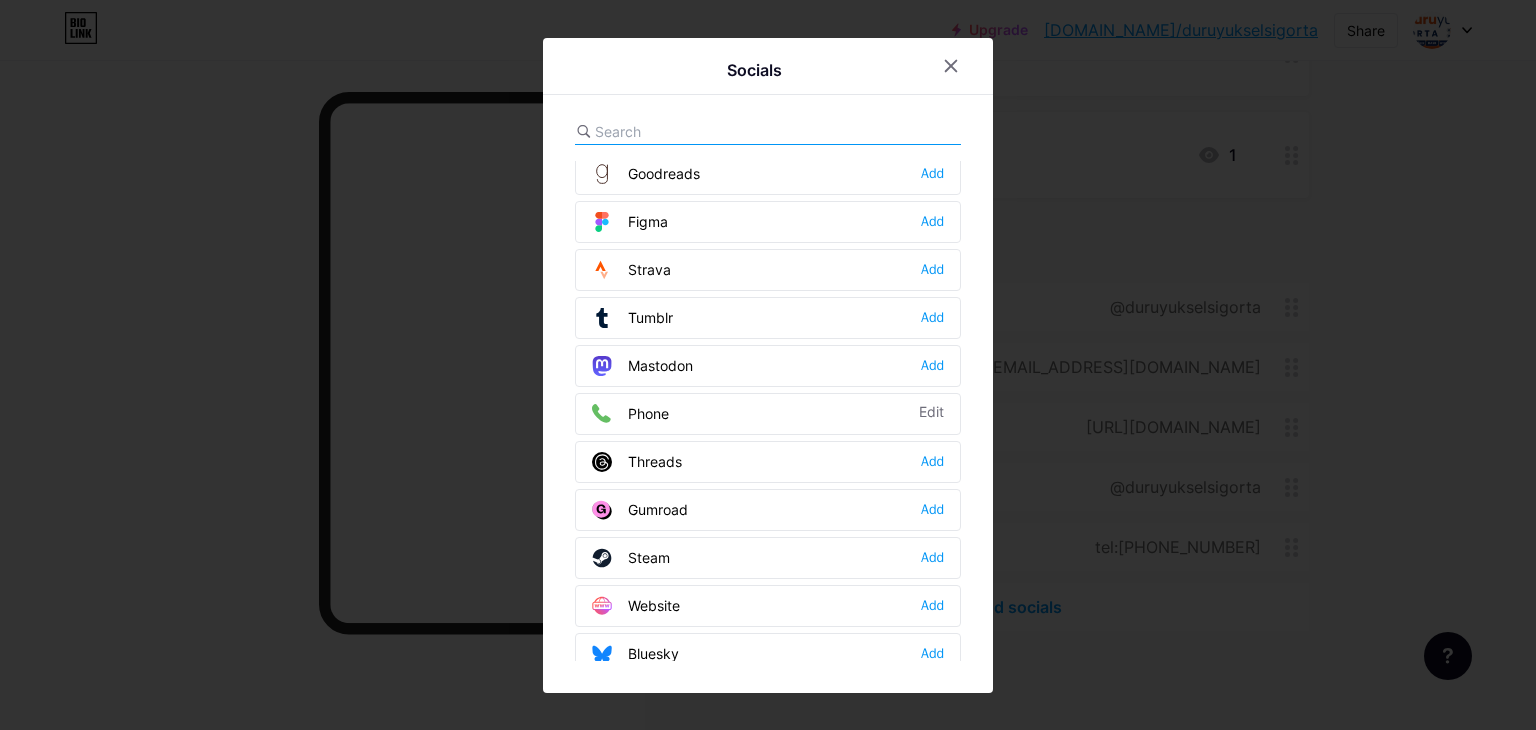 click at bounding box center [768, 365] 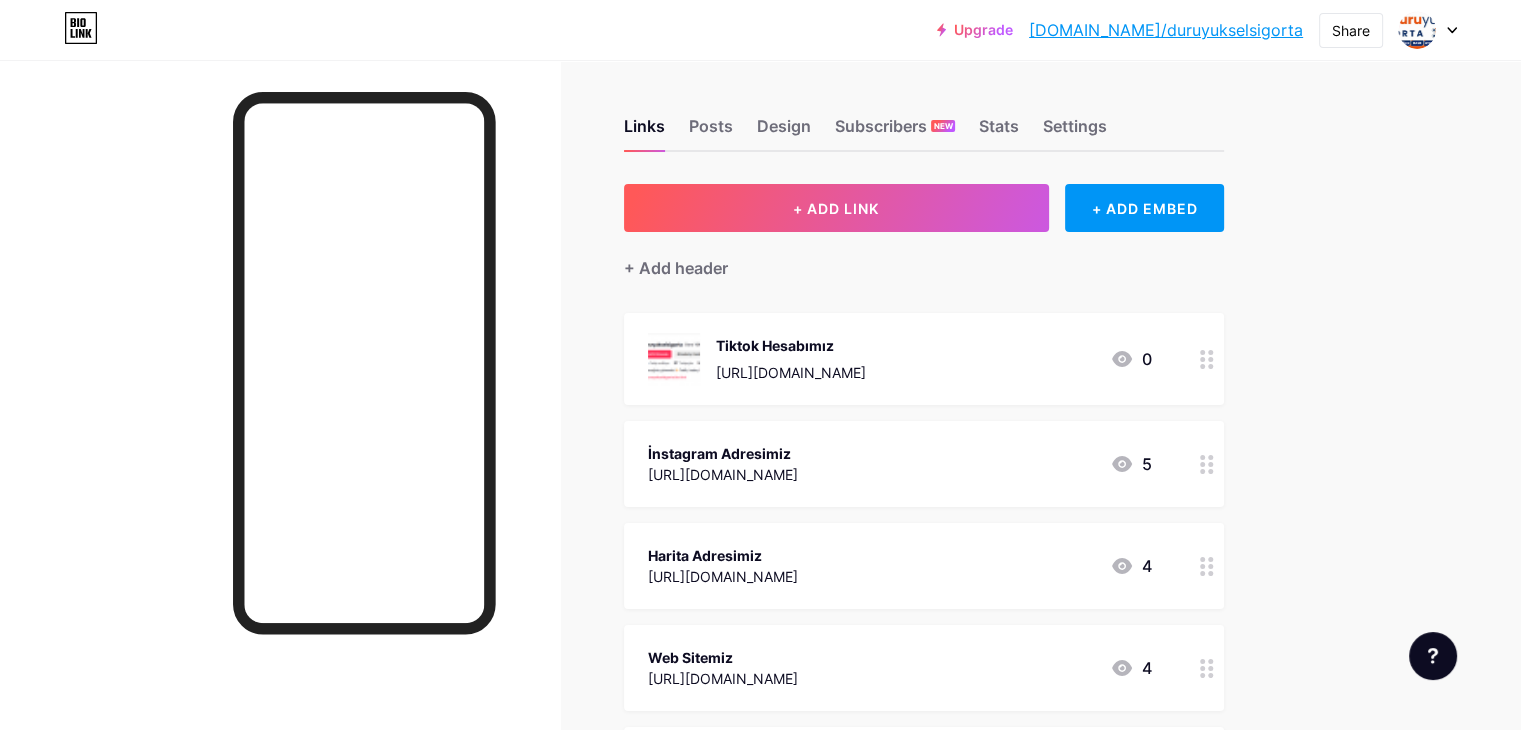 scroll, scrollTop: 0, scrollLeft: 0, axis: both 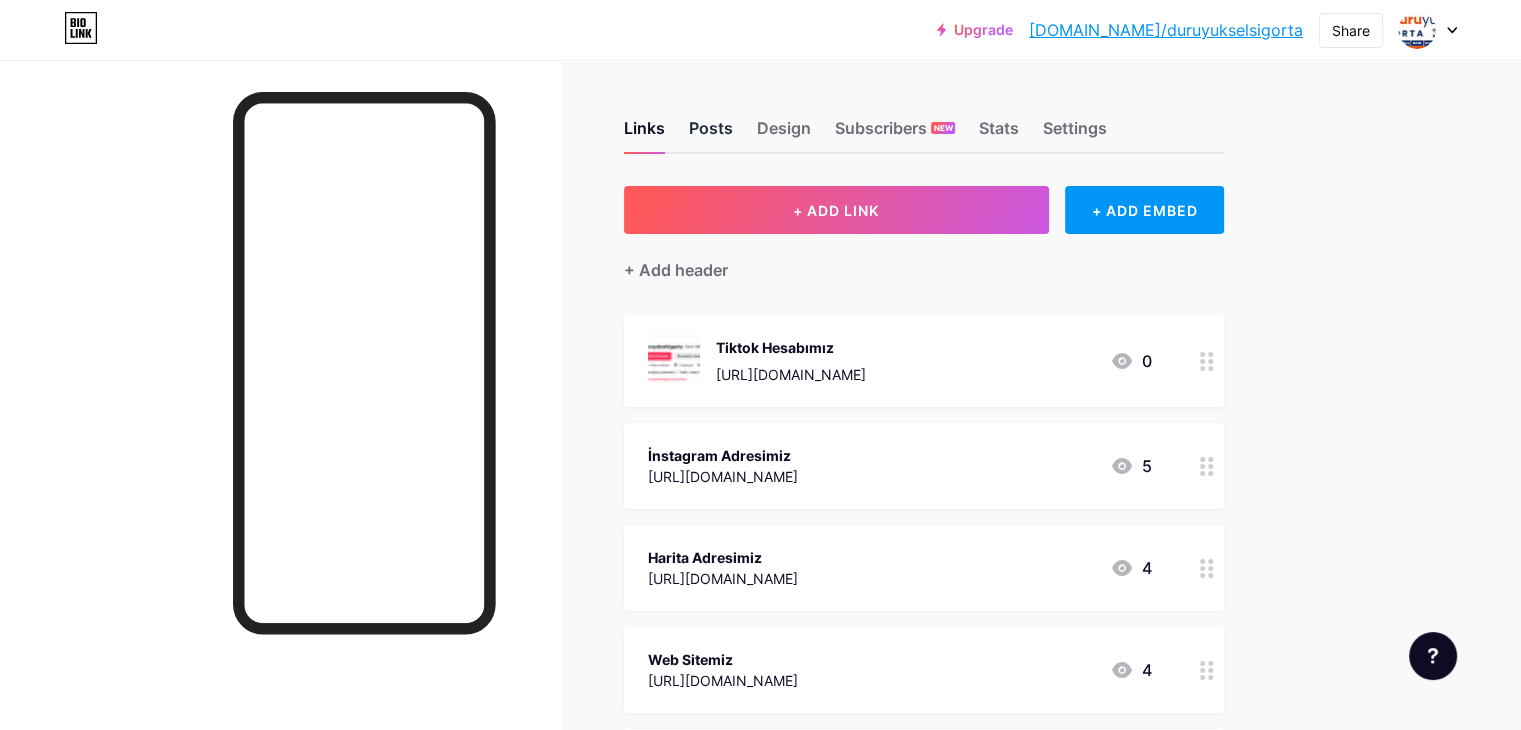 click on "Posts" at bounding box center (711, 134) 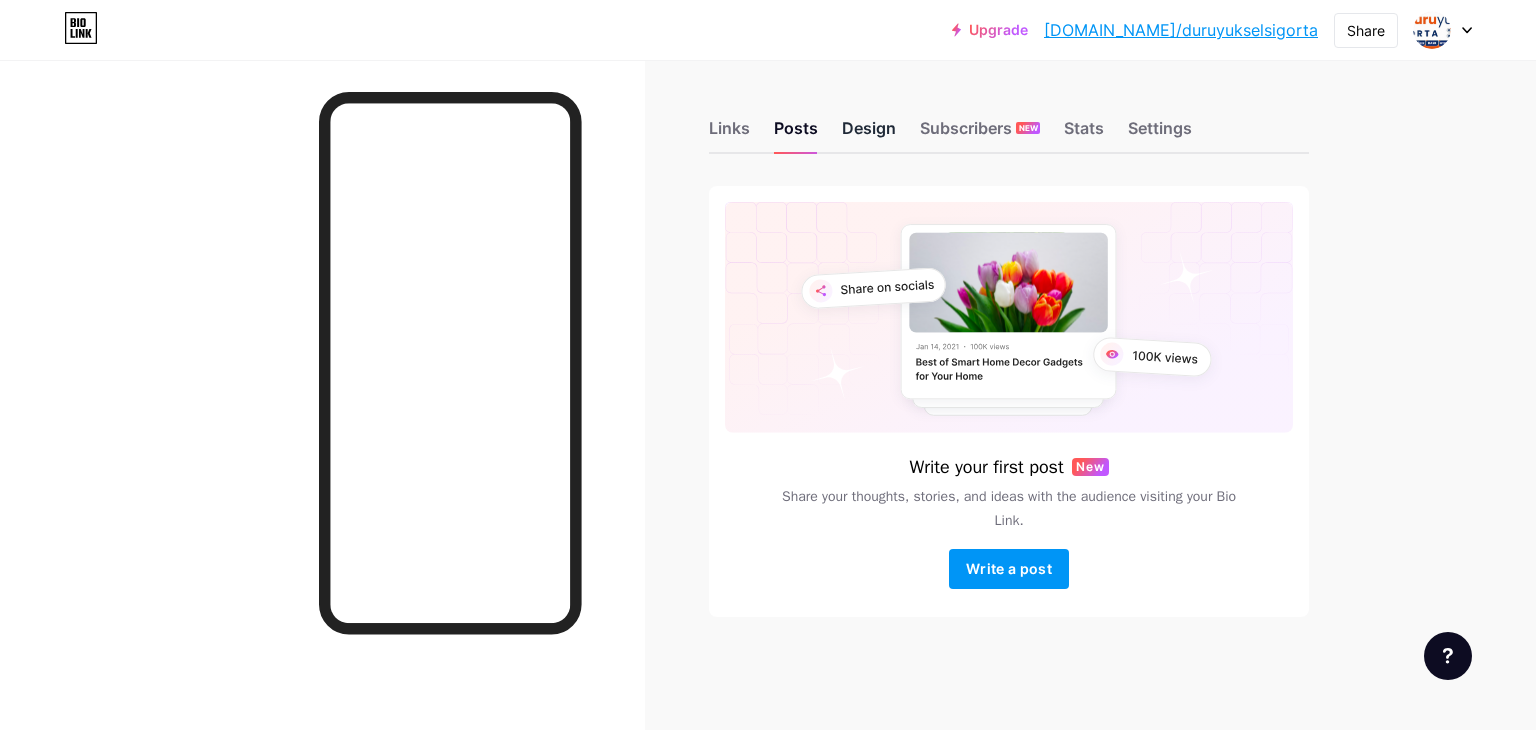 click on "Design" at bounding box center [869, 134] 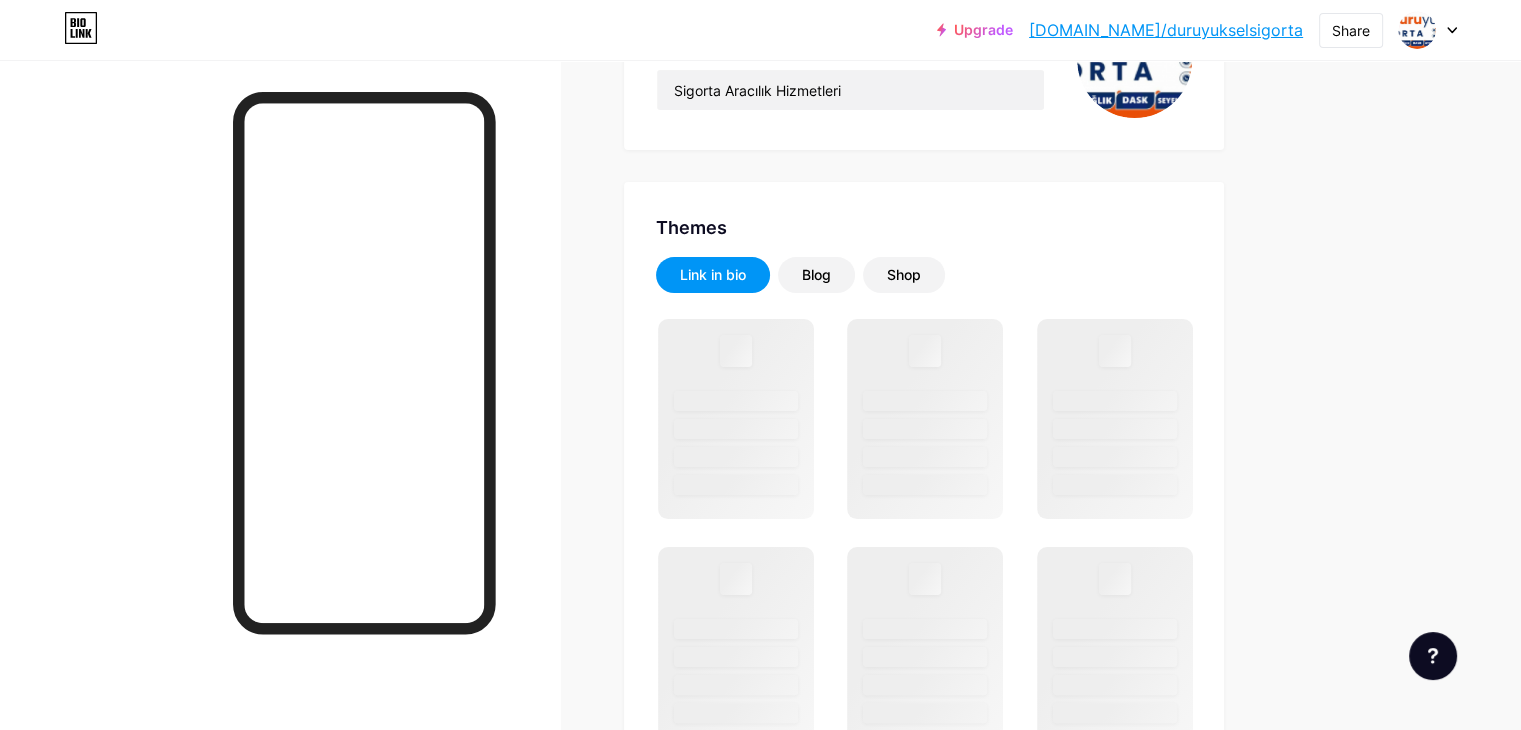 scroll, scrollTop: 100, scrollLeft: 0, axis: vertical 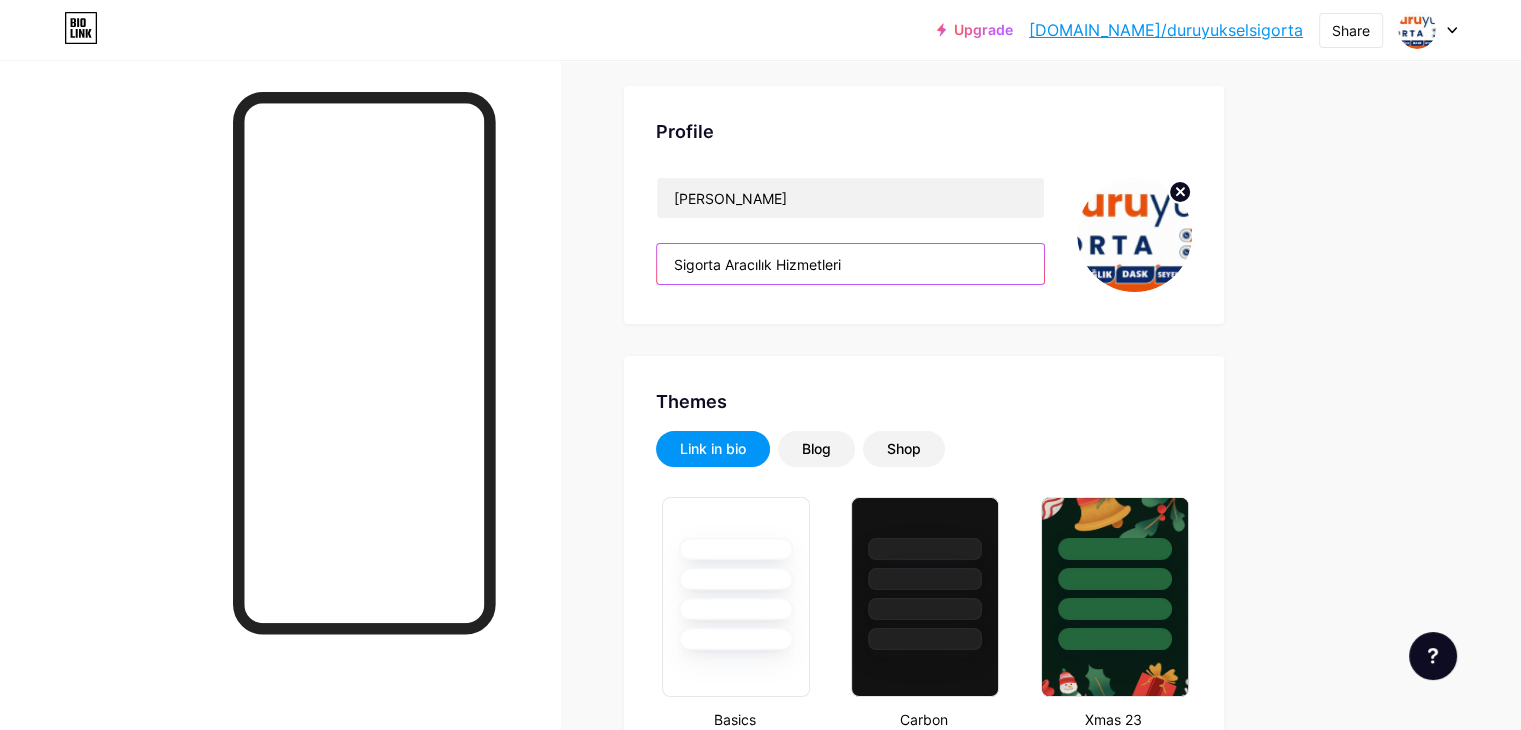 drag, startPoint x: 954, startPoint y: 263, endPoint x: 711, endPoint y: 260, distance: 243.01852 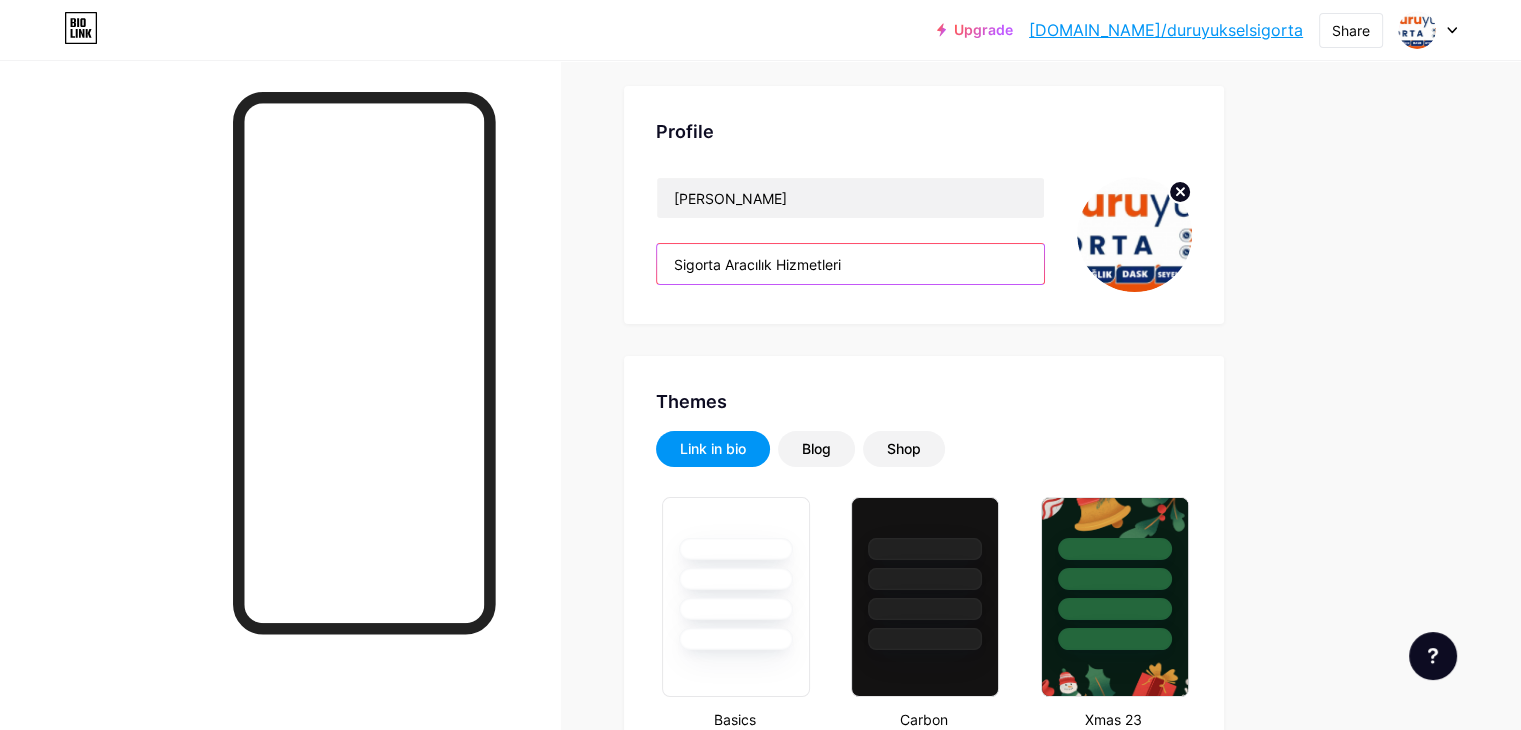click on "Profile   Duru Yüksel Sigorta     Sigorta Aracılık Hizmetleri" at bounding box center [924, 205] 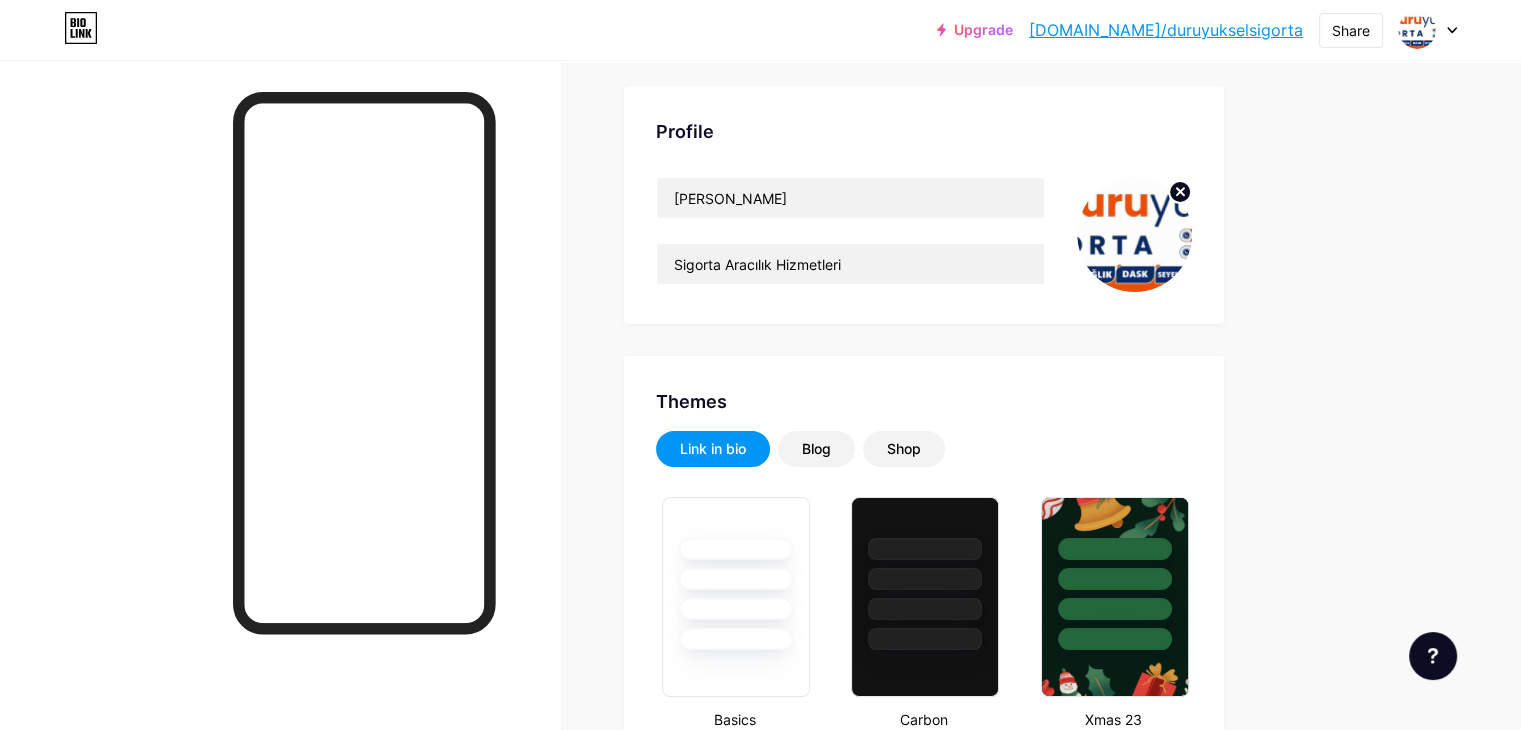 click on "Themes   Link in bio   Blog   Shop       Basics       Carbon       Xmas 23       Pride       Glitch       Winter · Live       Glassy · Live       Chameleon · Live       Rainy Night · Live       Neon · Live       Summer       Retro       Strawberry · Live       Desert       Sunny       Autumn       Leaf       Clear Sky       Blush       Unicorn       Minimal       Cloudy       Shadow     Create your own           Changes saved" at bounding box center (924, 1479) 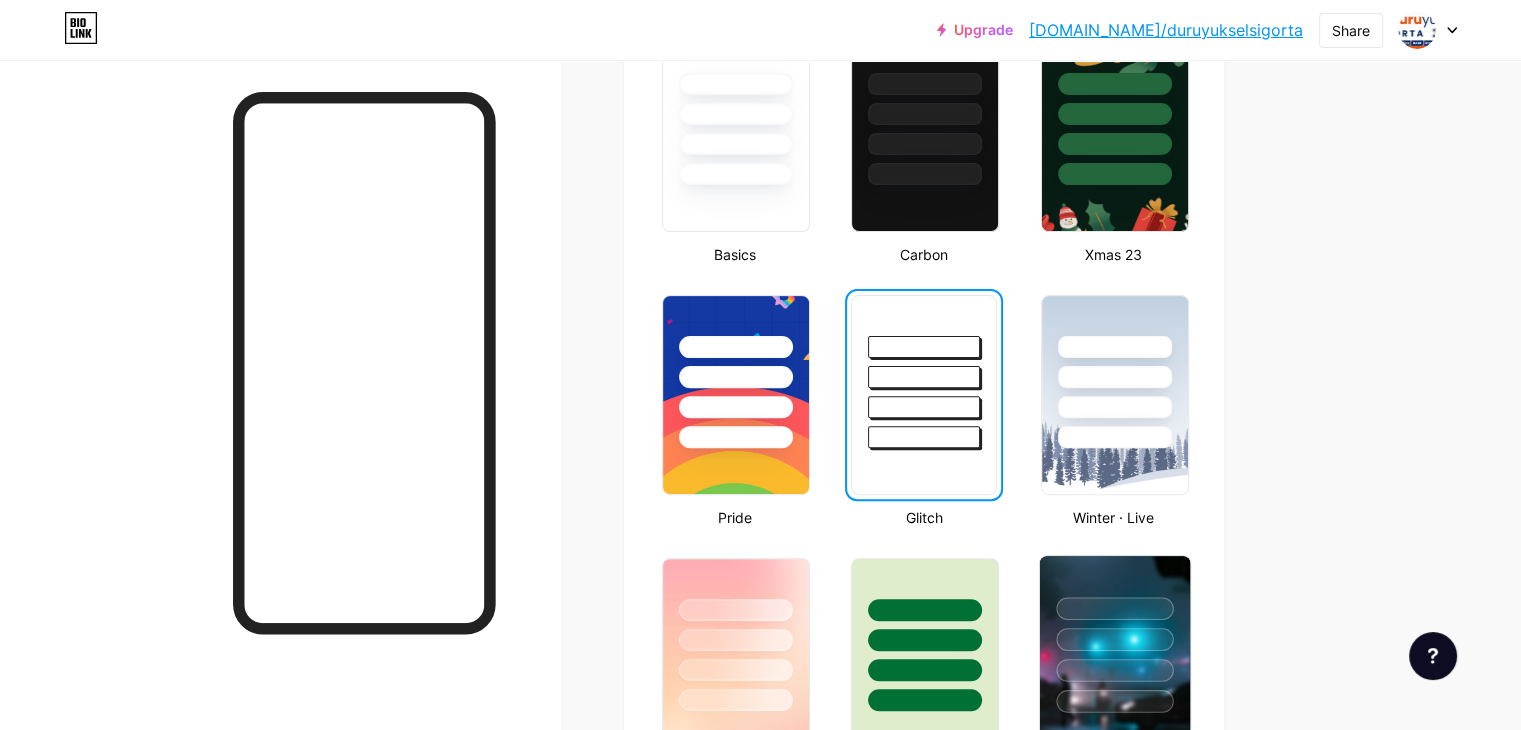 scroll, scrollTop: 600, scrollLeft: 0, axis: vertical 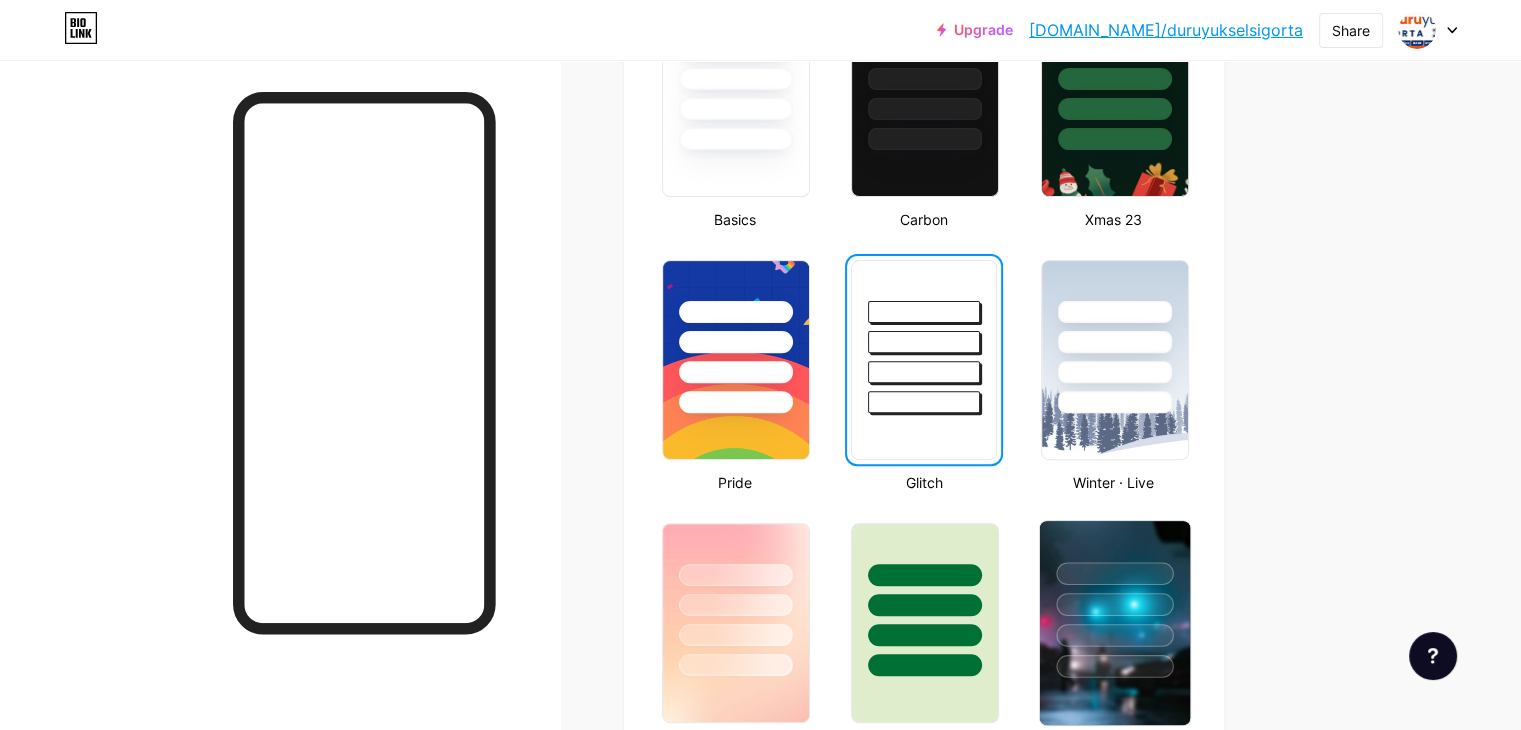 click at bounding box center (1114, 604) 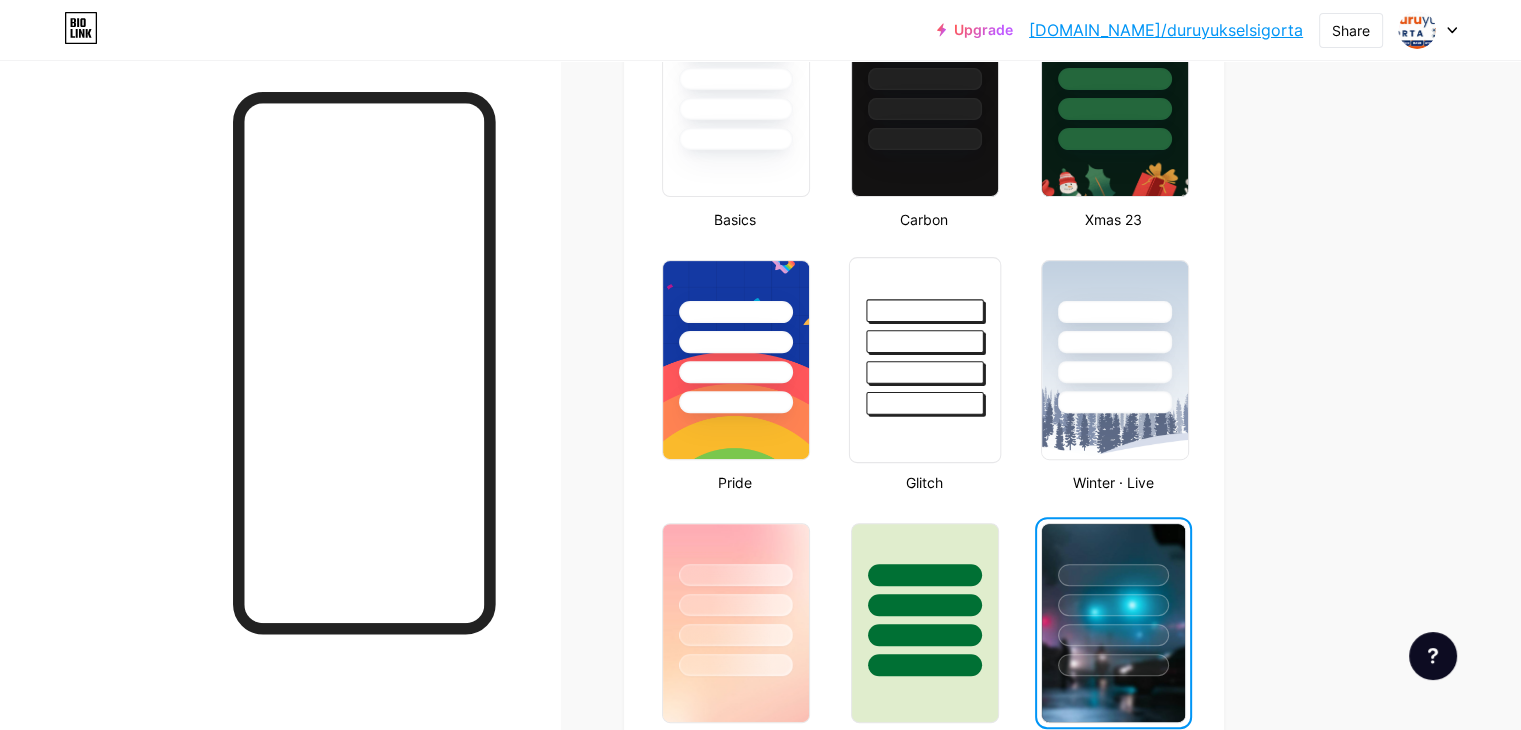 click at bounding box center (925, 372) 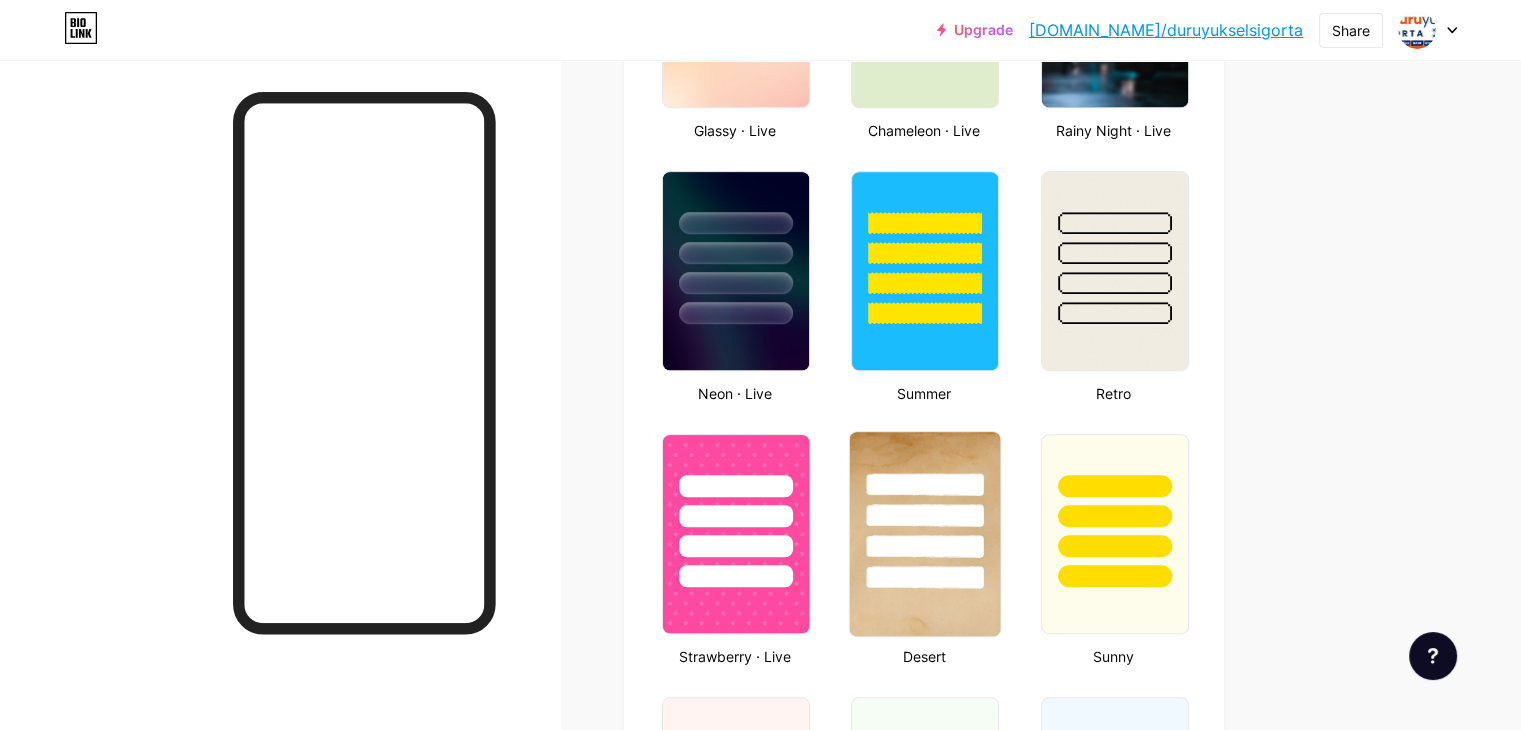 scroll, scrollTop: 1300, scrollLeft: 0, axis: vertical 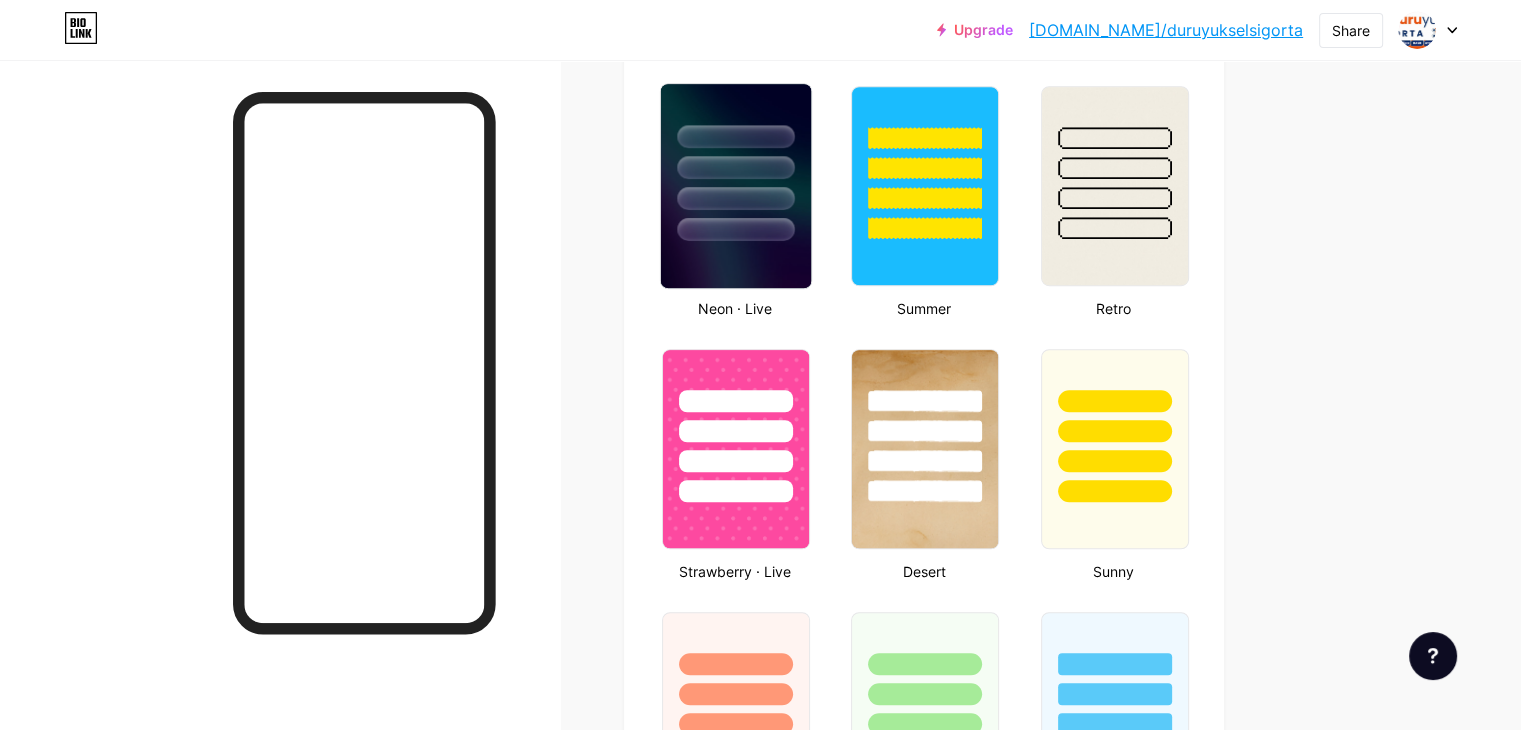 click at bounding box center [736, 186] 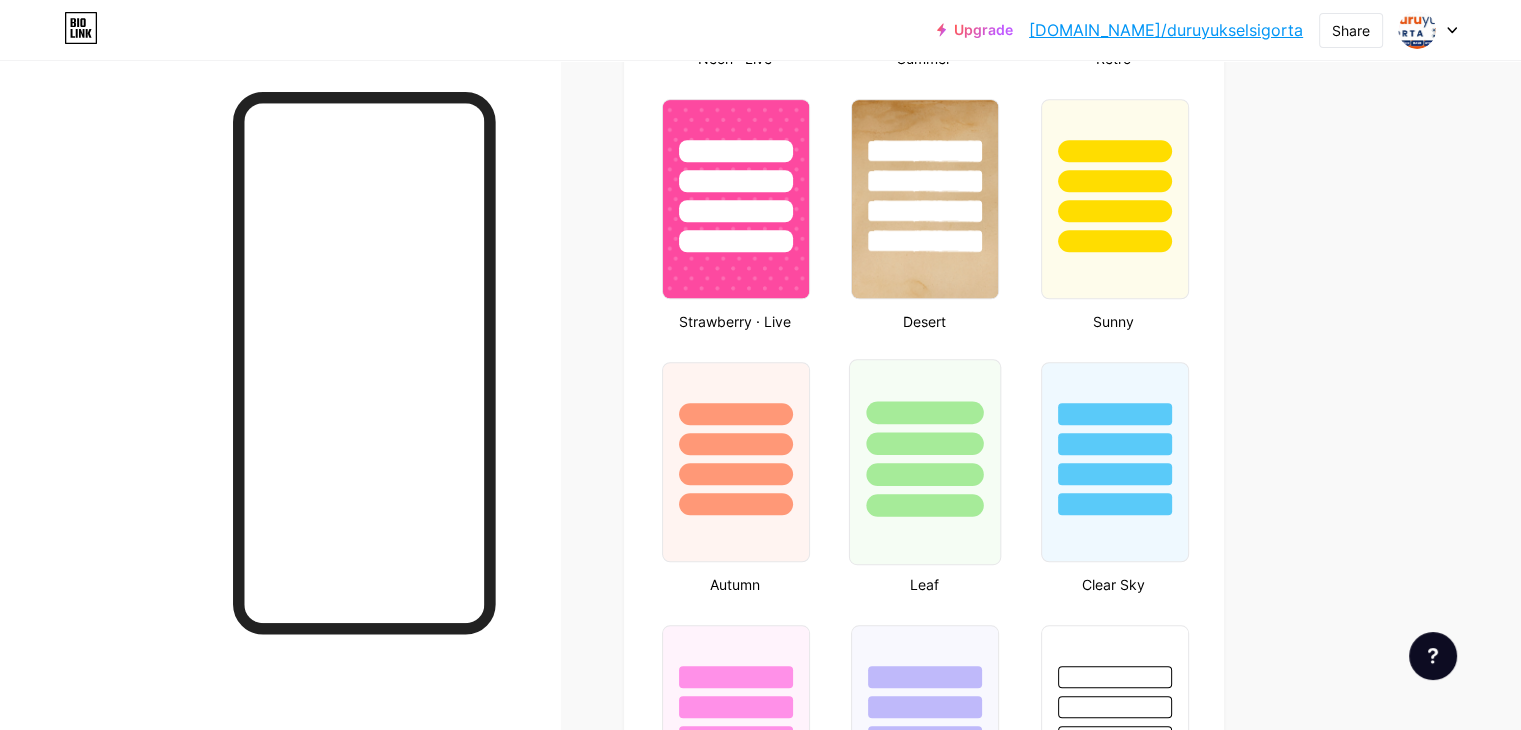 scroll, scrollTop: 1700, scrollLeft: 0, axis: vertical 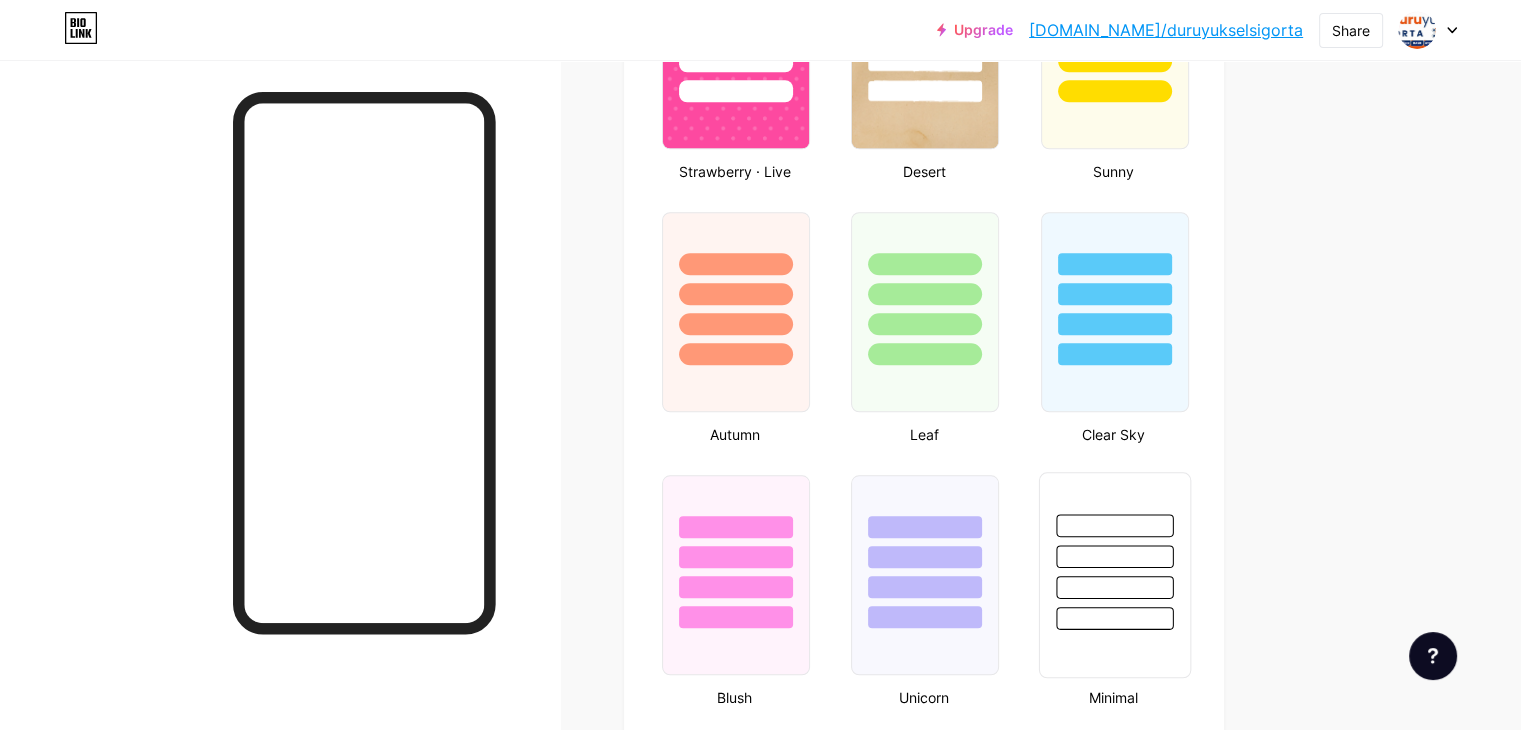 click at bounding box center (1114, 556) 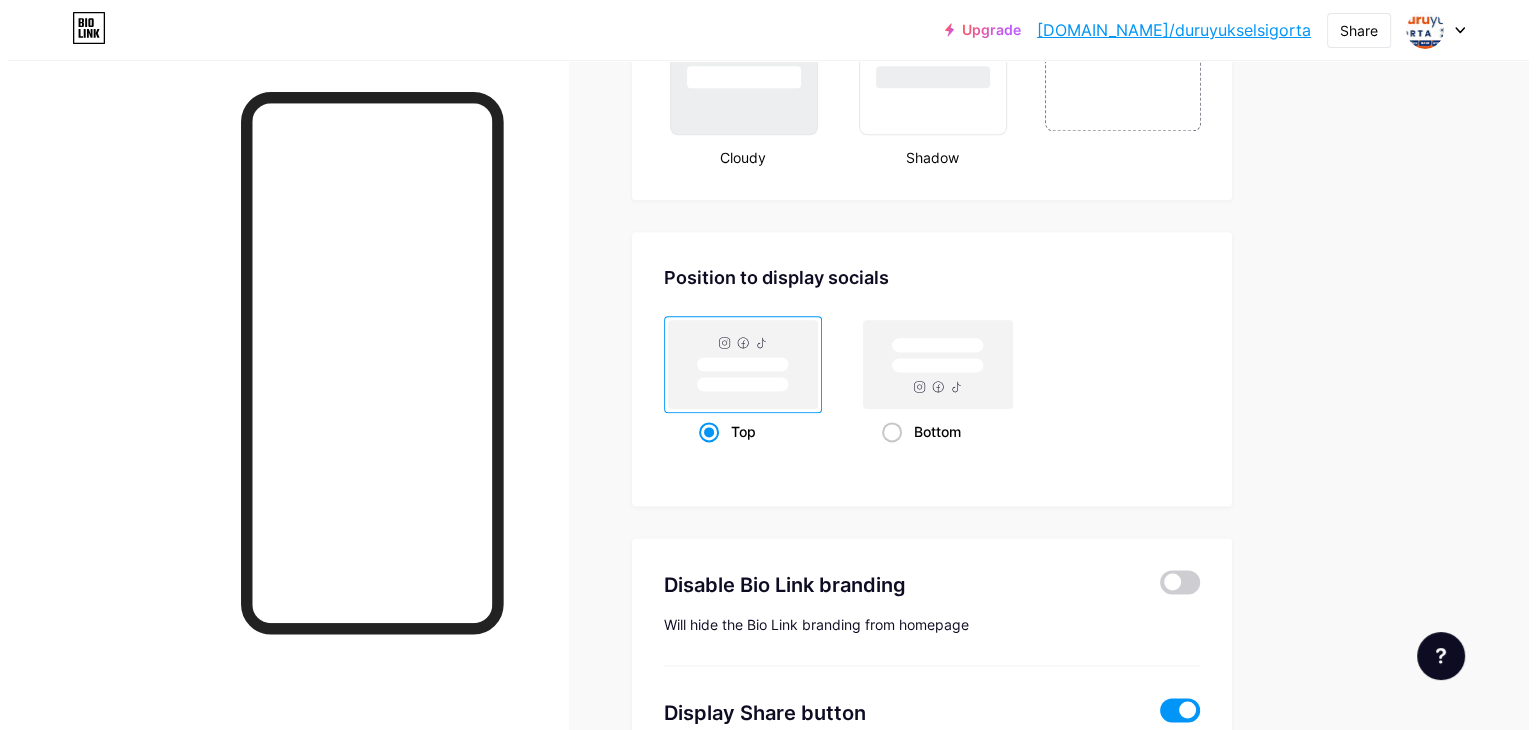 scroll, scrollTop: 2660, scrollLeft: 0, axis: vertical 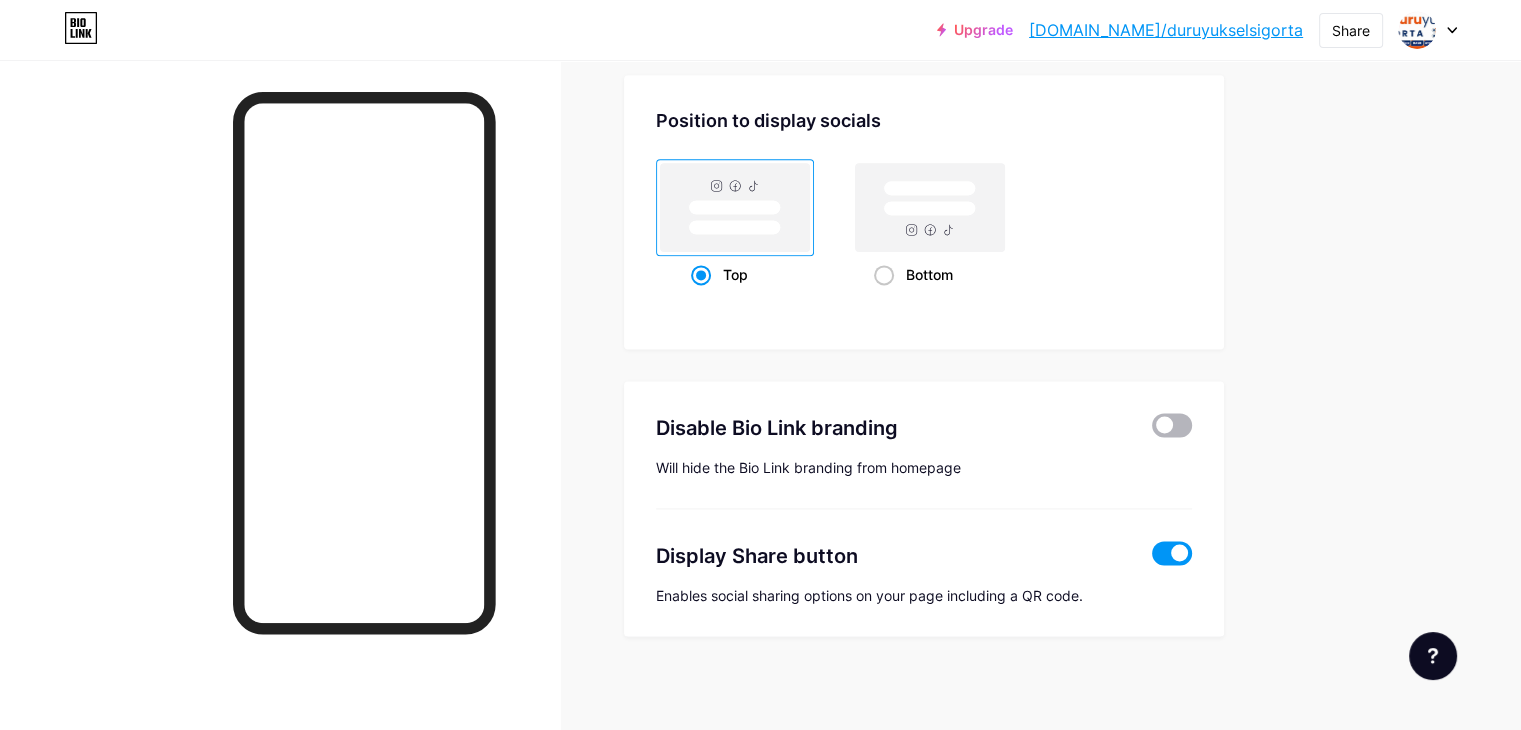 click at bounding box center (1172, 425) 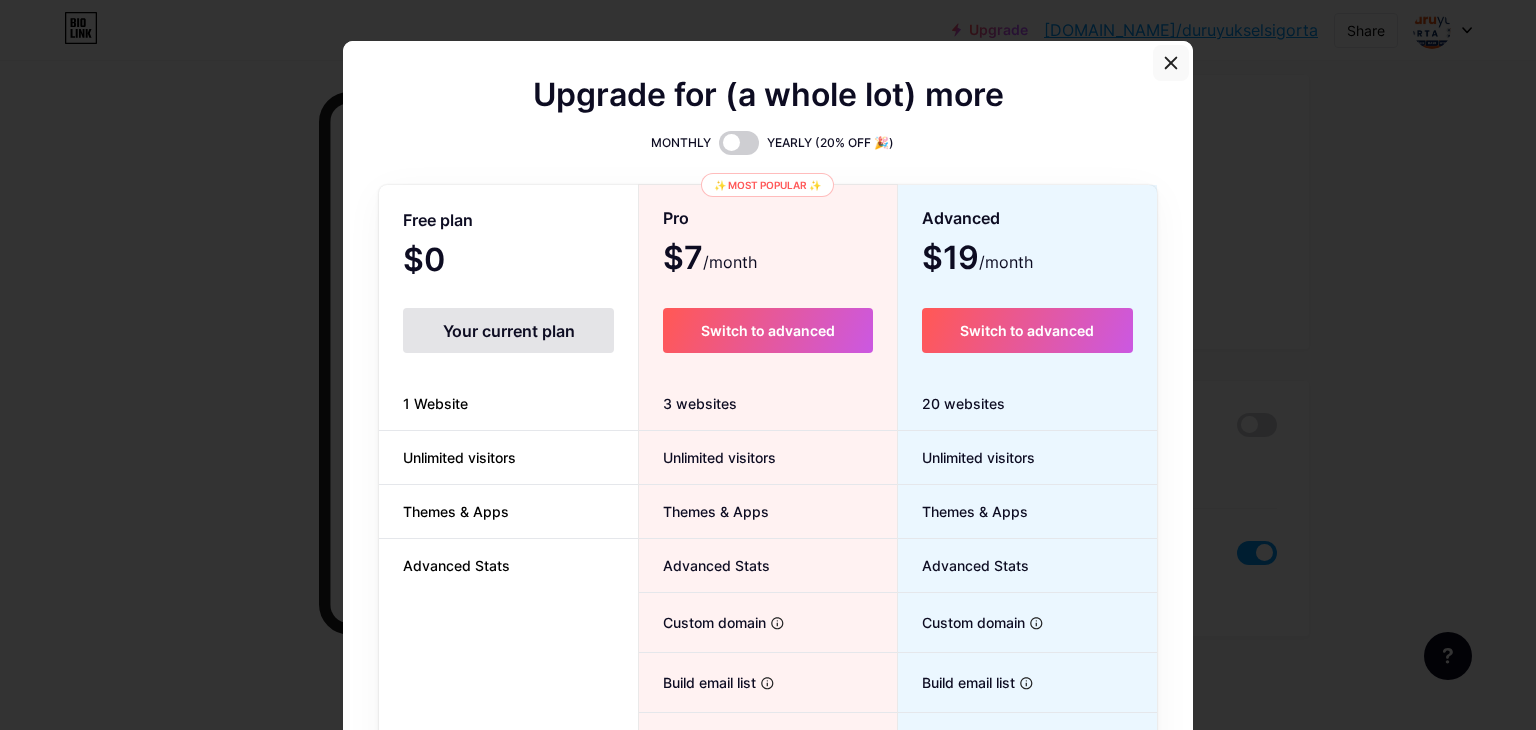 click 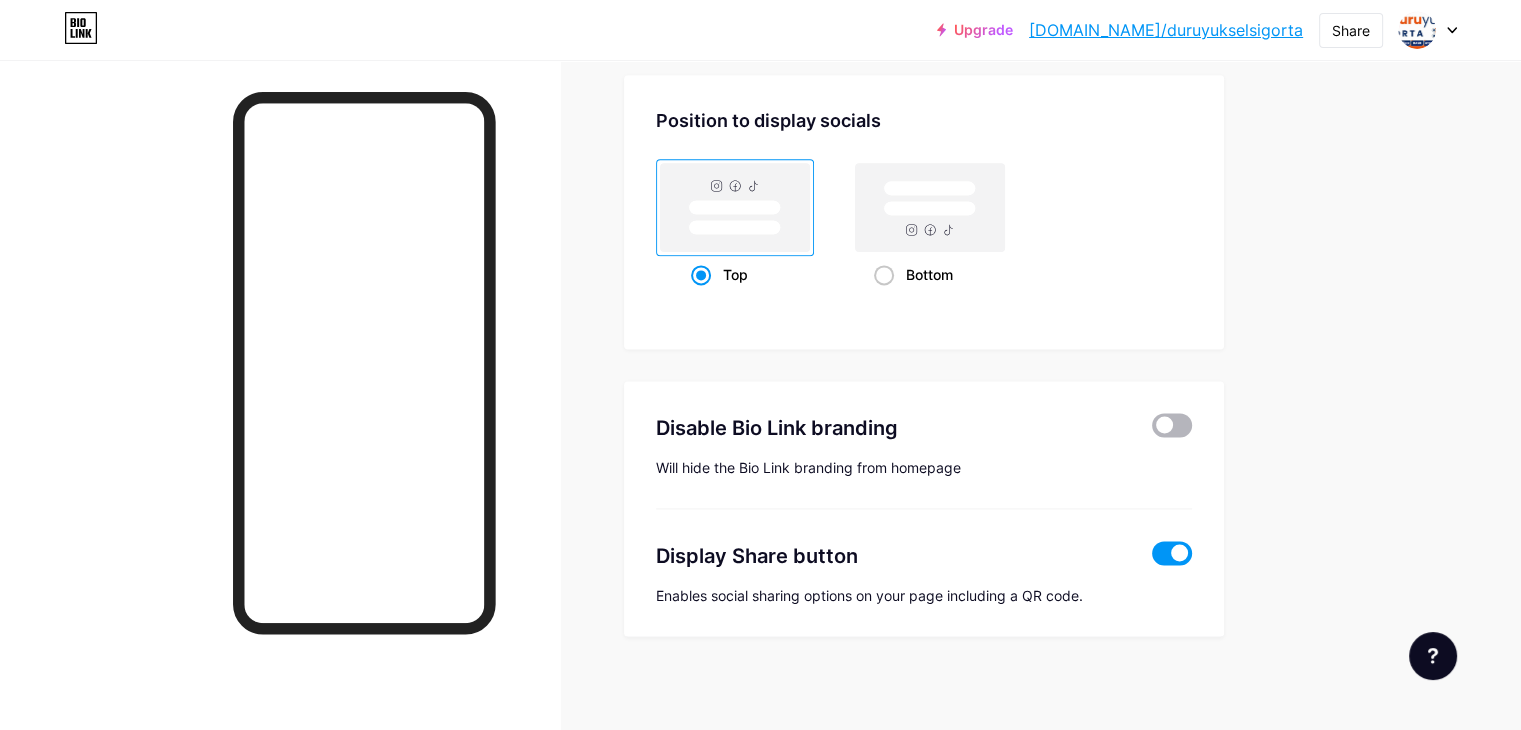 click at bounding box center [1172, 425] 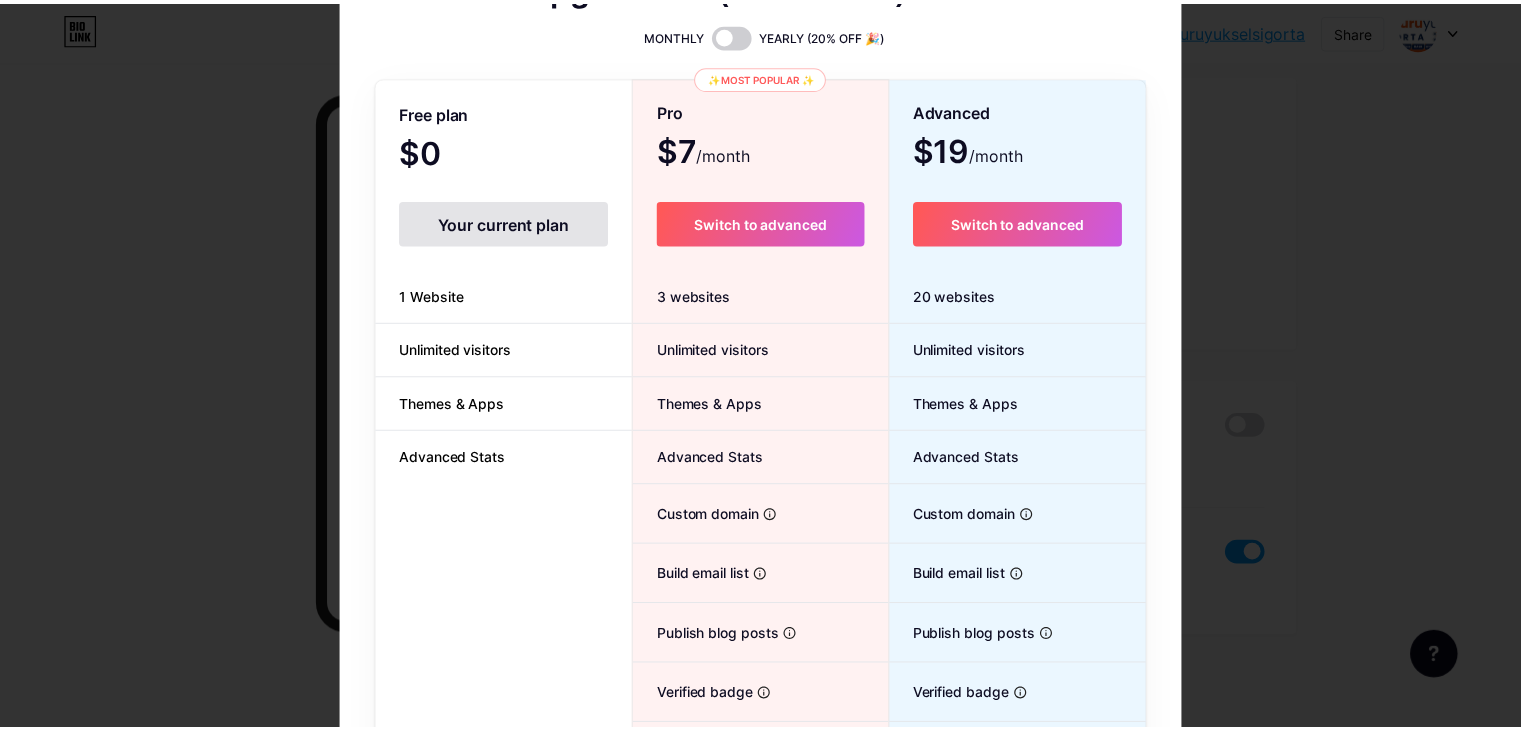 scroll, scrollTop: 0, scrollLeft: 0, axis: both 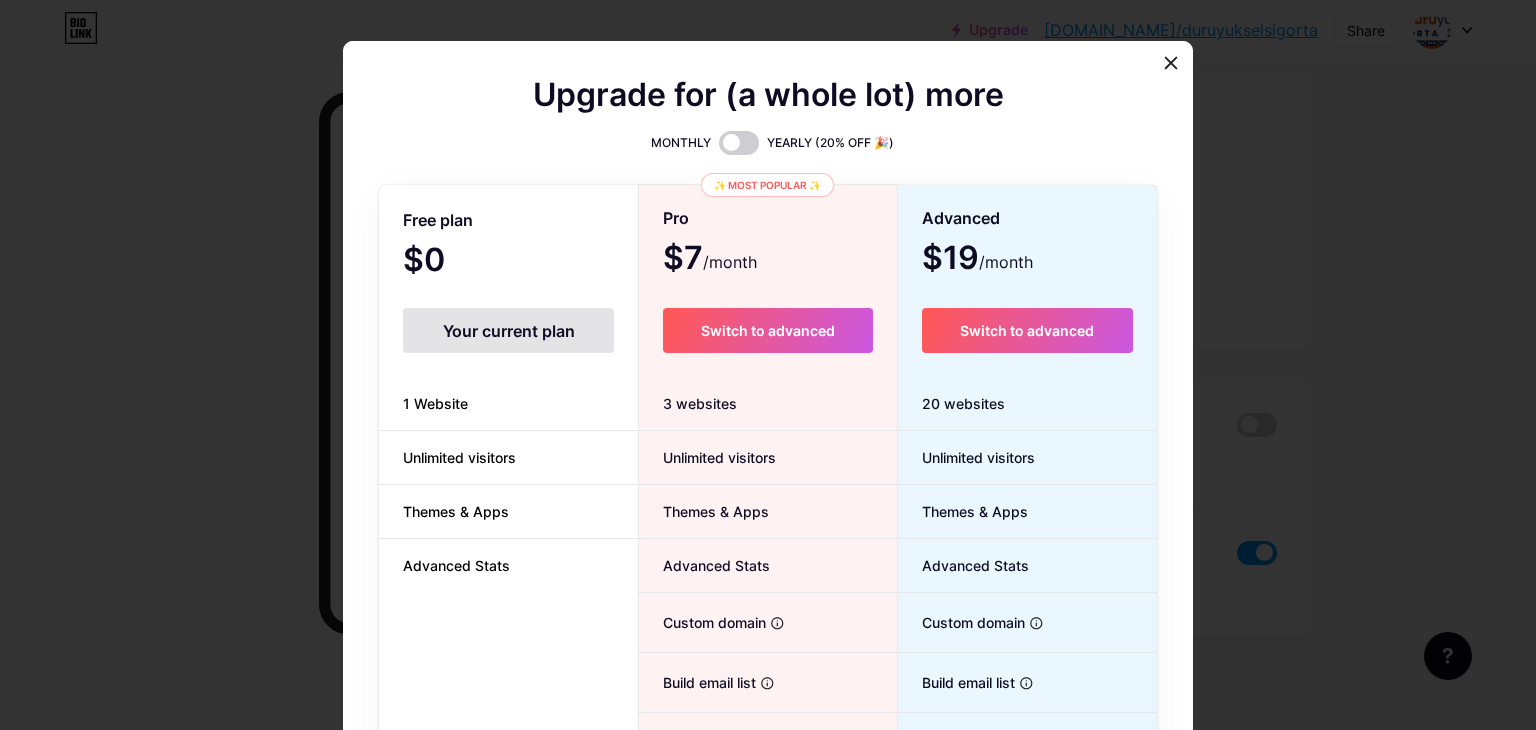 click on "Your current plan" at bounding box center (508, 330) 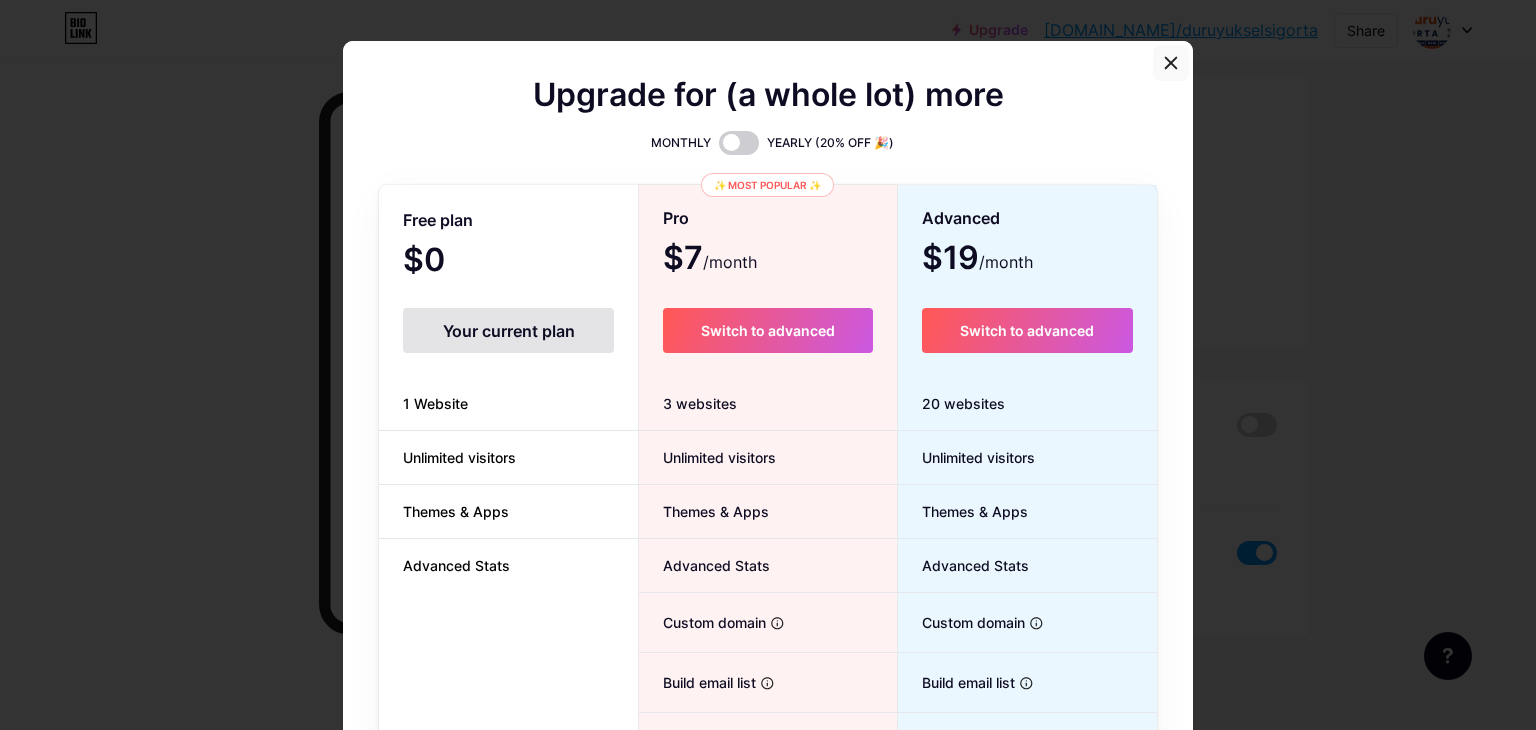 click 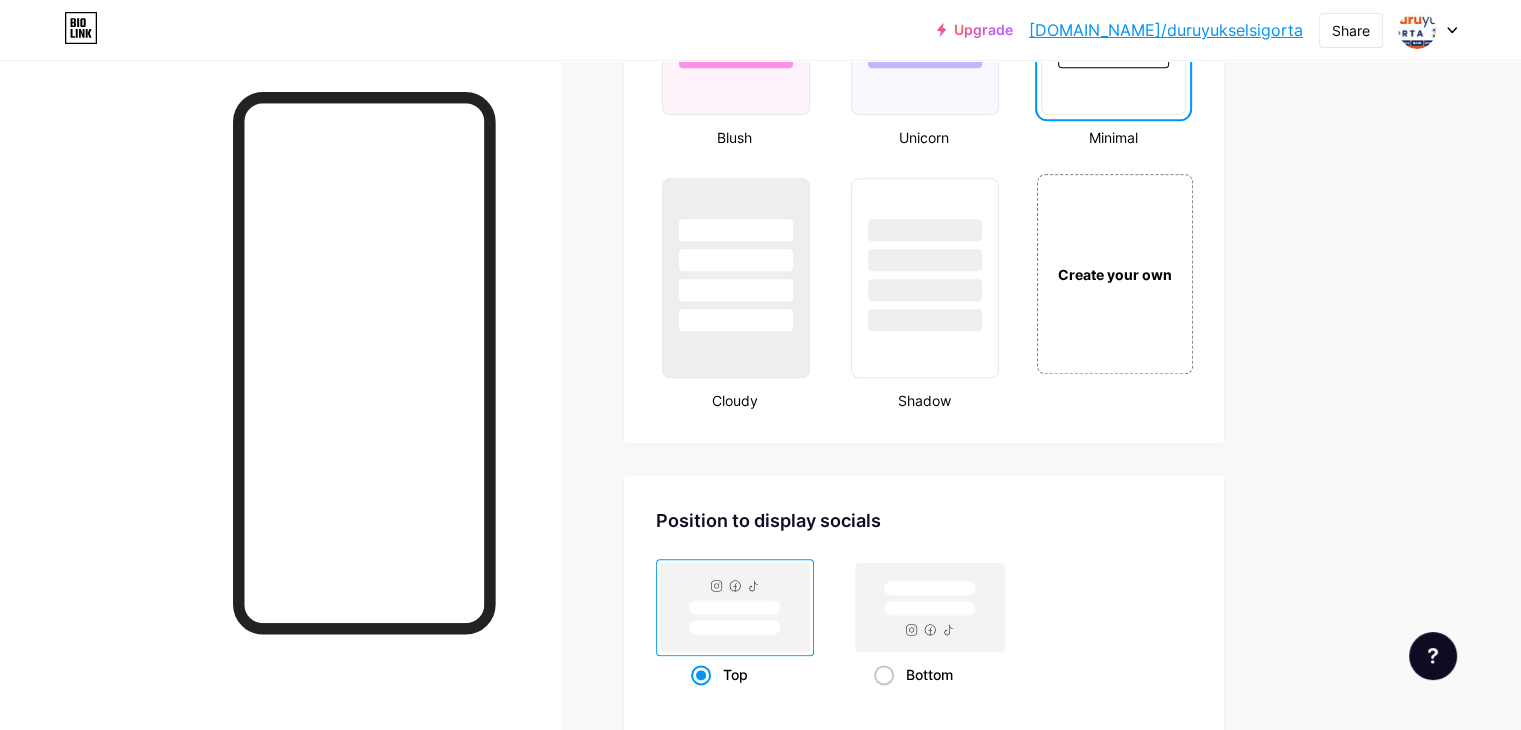 scroll, scrollTop: 2060, scrollLeft: 0, axis: vertical 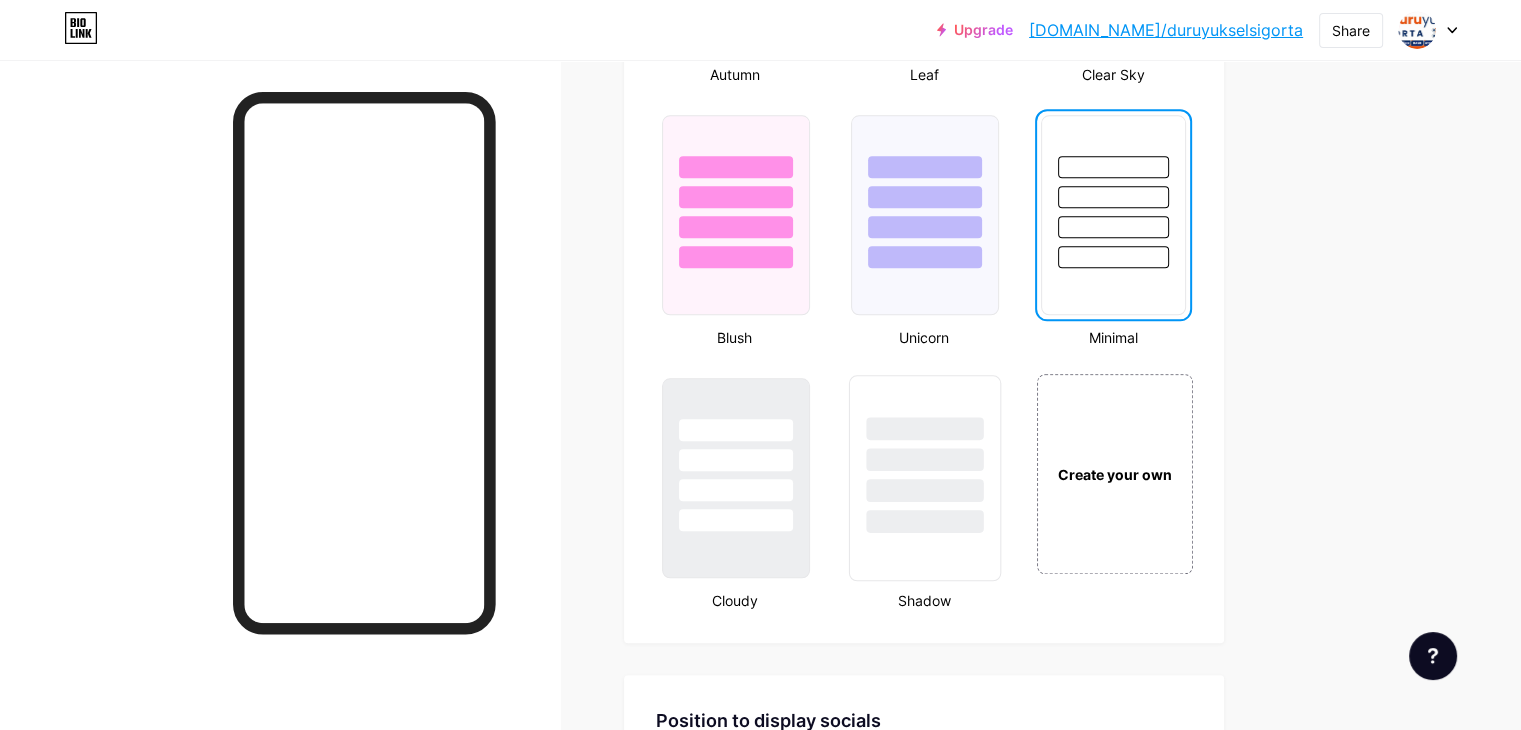 click at bounding box center [925, 459] 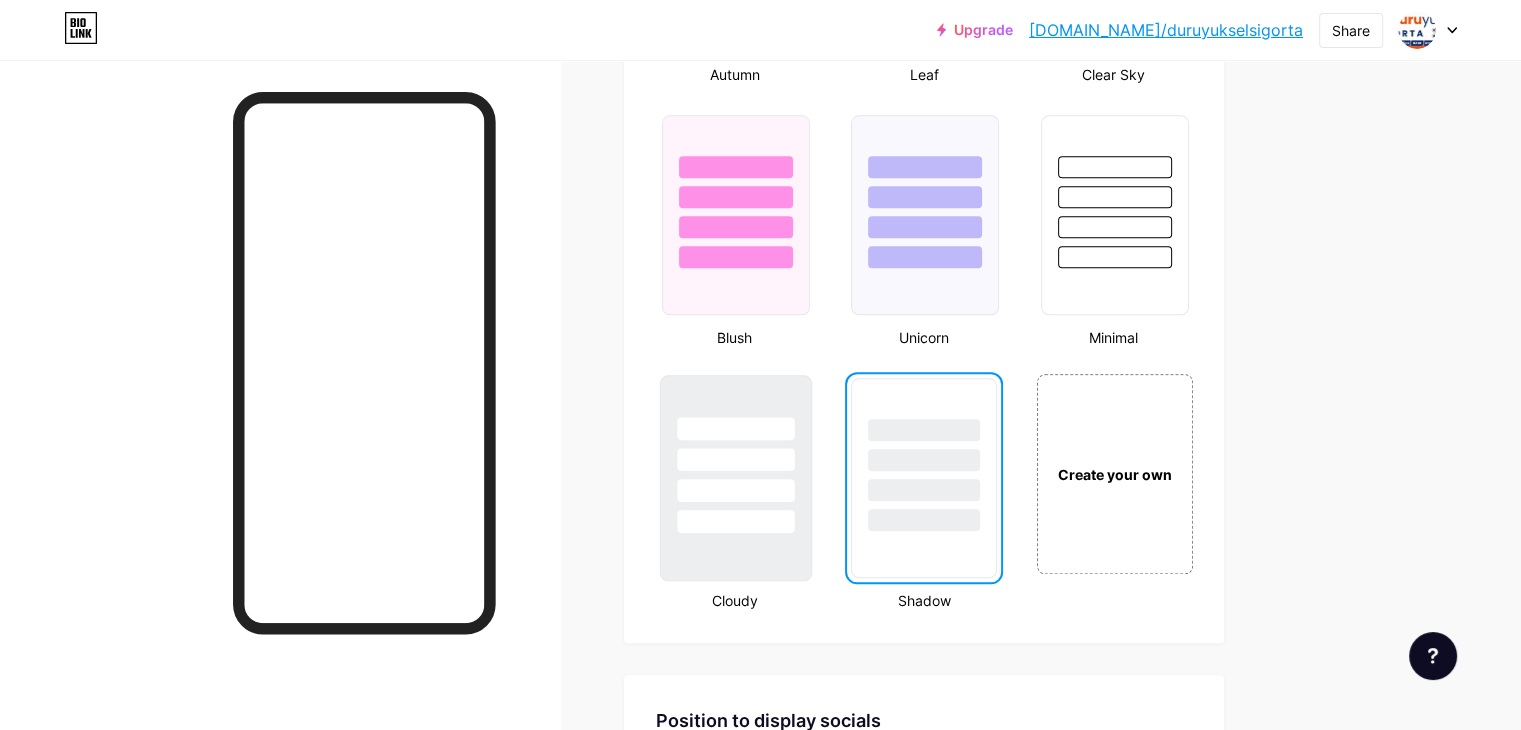 click at bounding box center (736, 454) 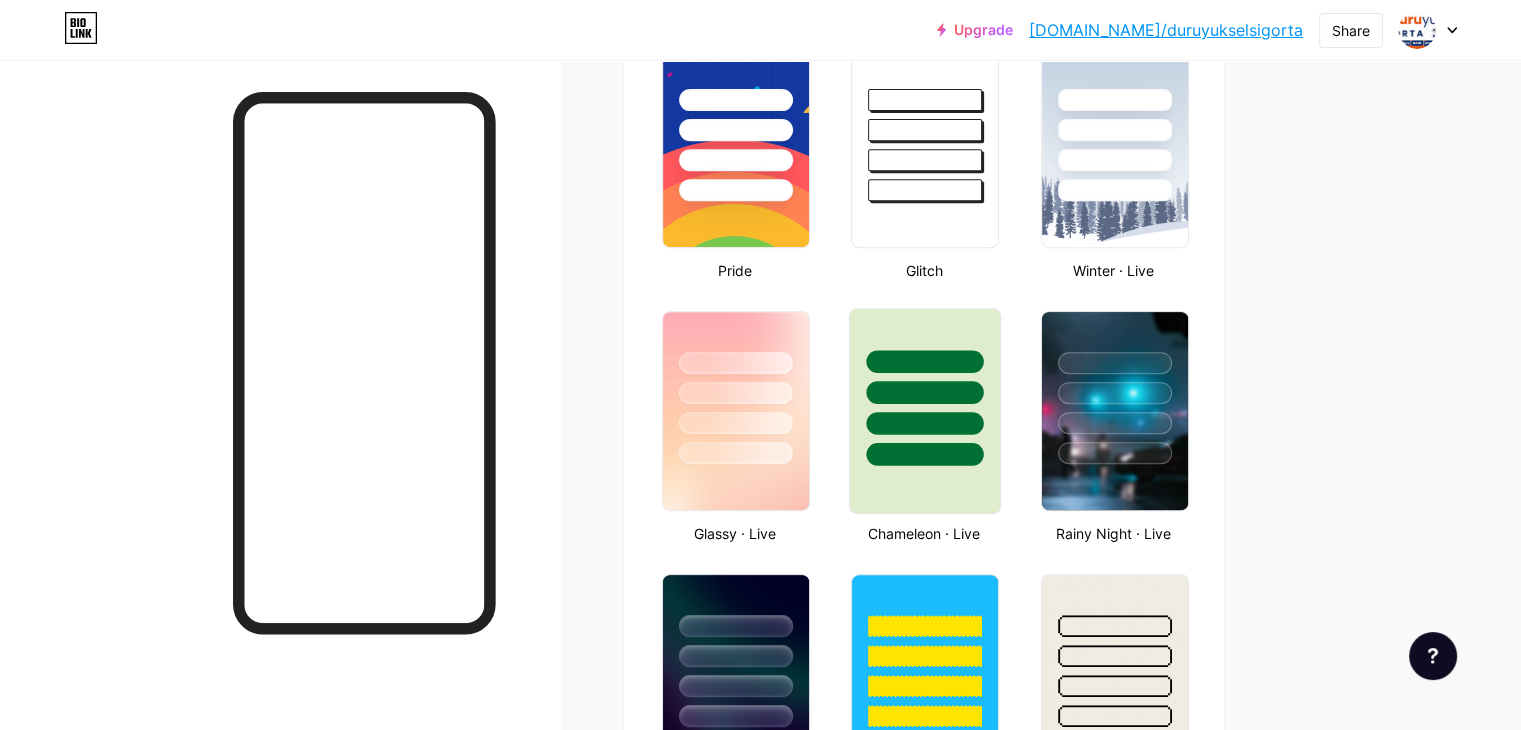 scroll, scrollTop: 860, scrollLeft: 0, axis: vertical 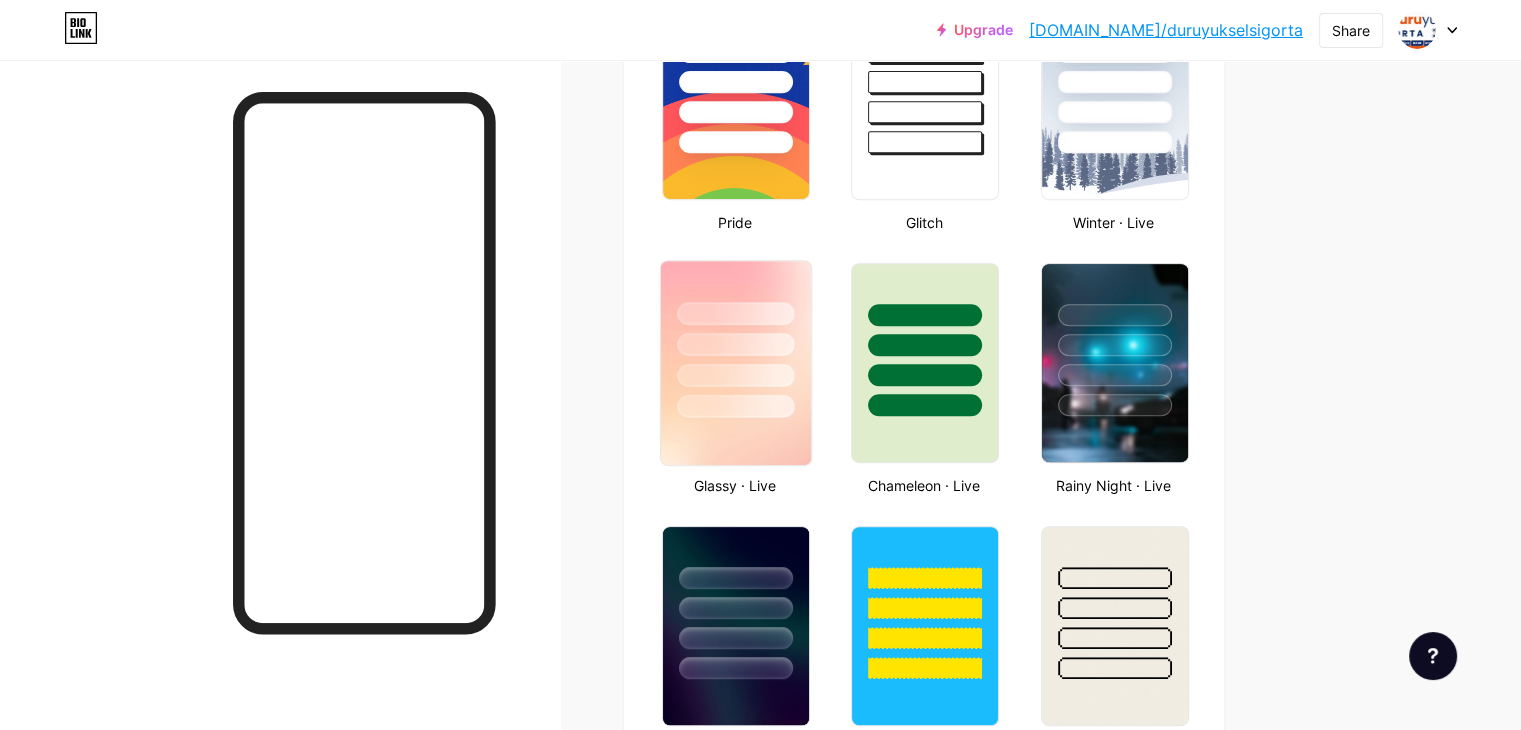 click at bounding box center (735, 375) 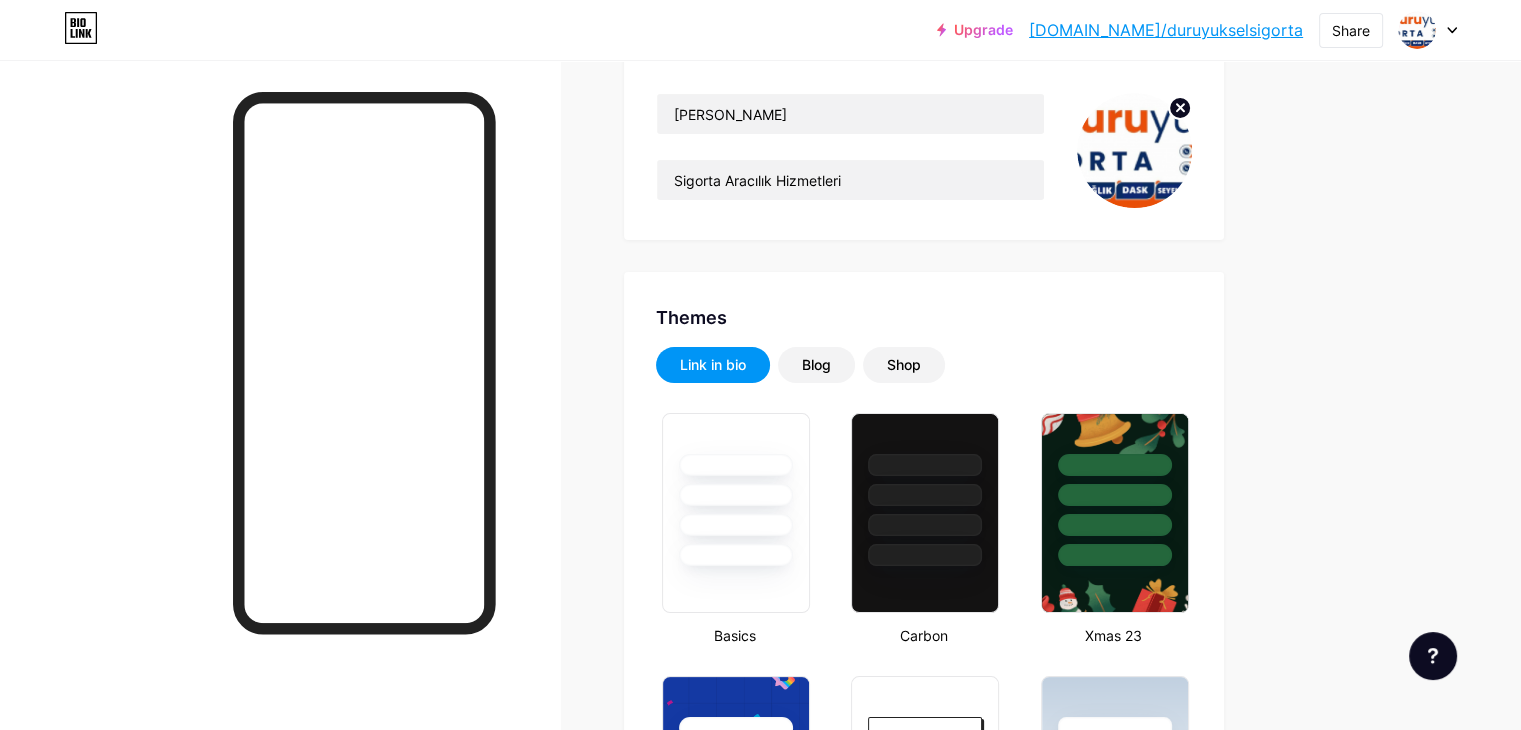 scroll, scrollTop: 60, scrollLeft: 0, axis: vertical 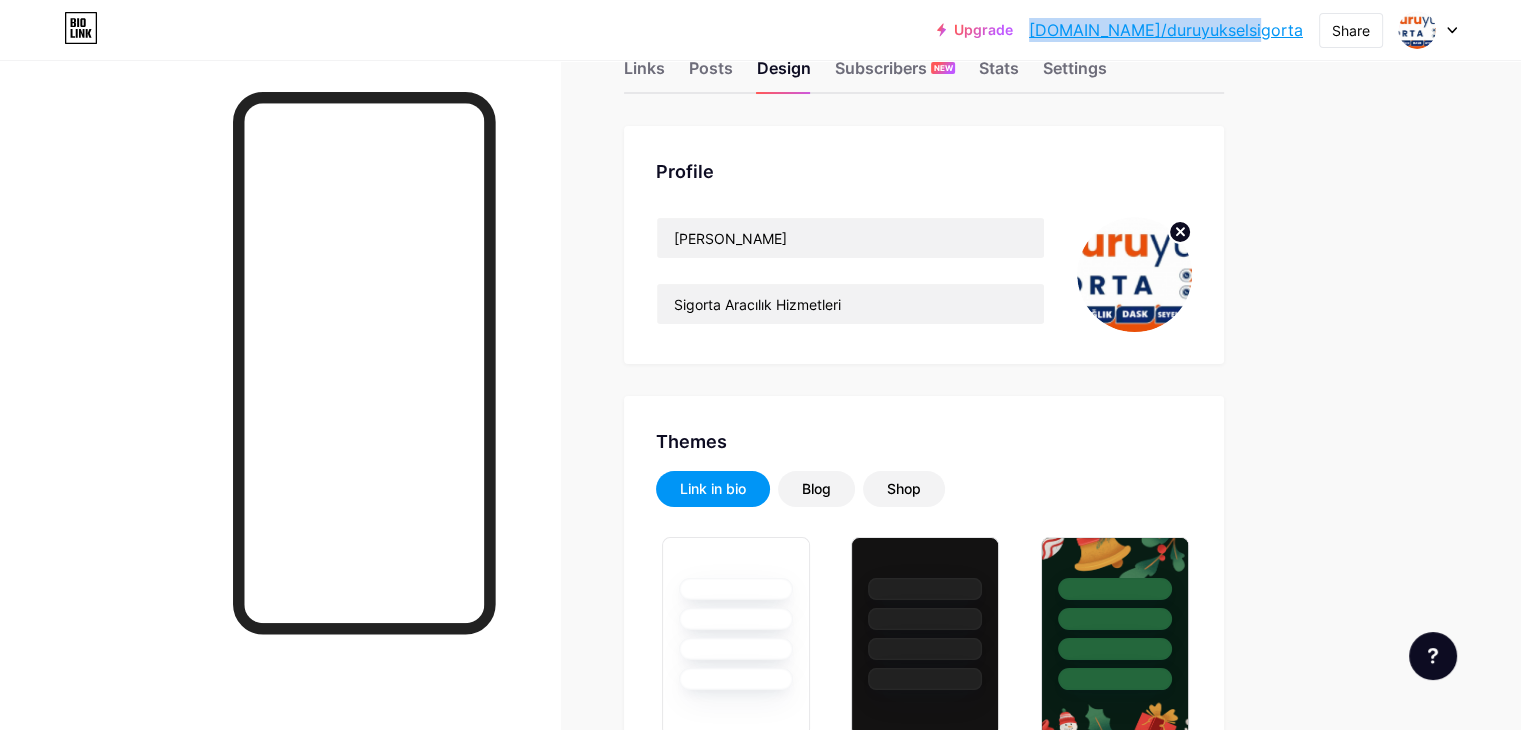 drag, startPoint x: 1308, startPoint y: 31, endPoint x: 1100, endPoint y: 29, distance: 208.00961 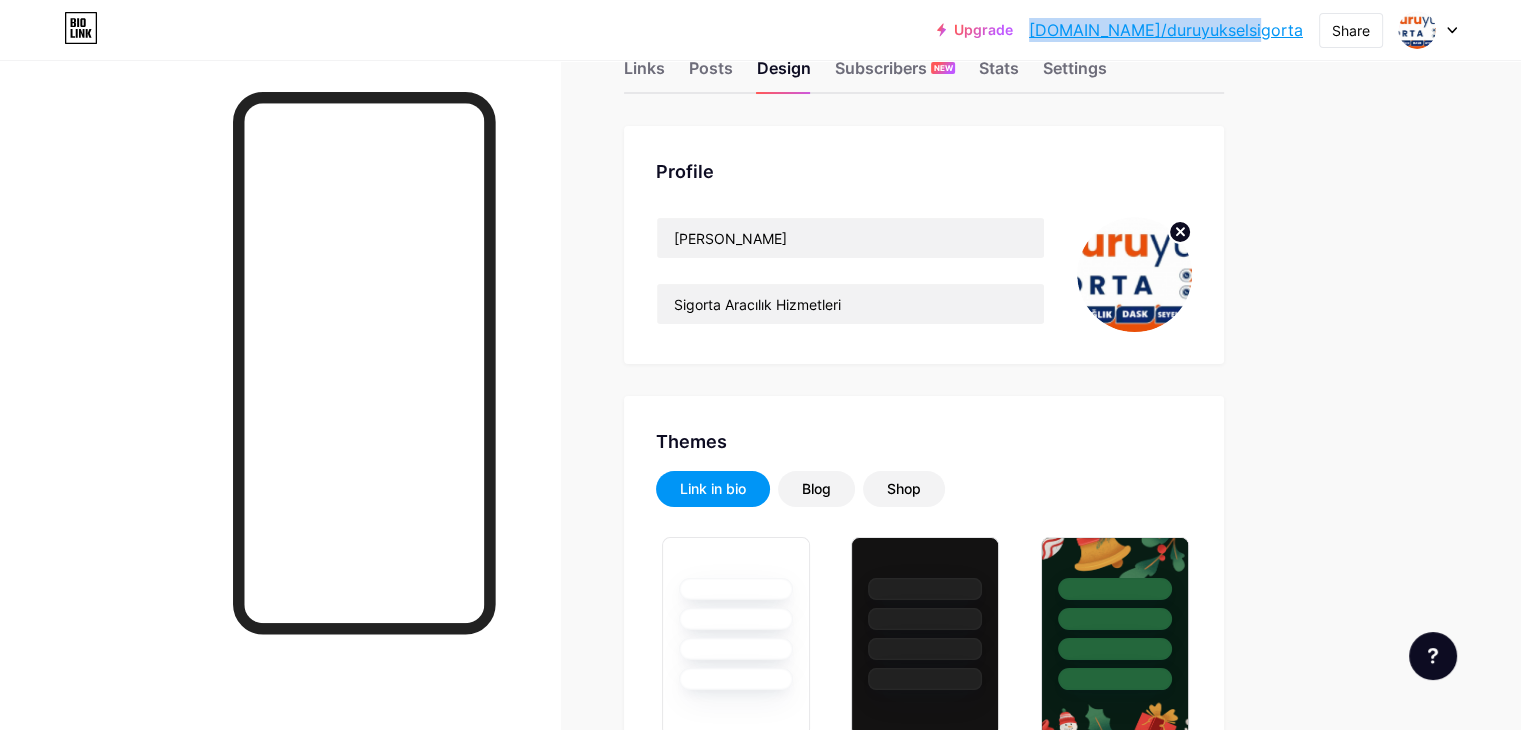 click on "Upgrade   bio.link/duruyu...   bio.link/duruyukselsigorta   Share               Switch accounts     Duru Yüksel Sigorta   bio.link/duruyukselsigorta       + Add a new page        Account settings   Logout" at bounding box center (1197, 30) 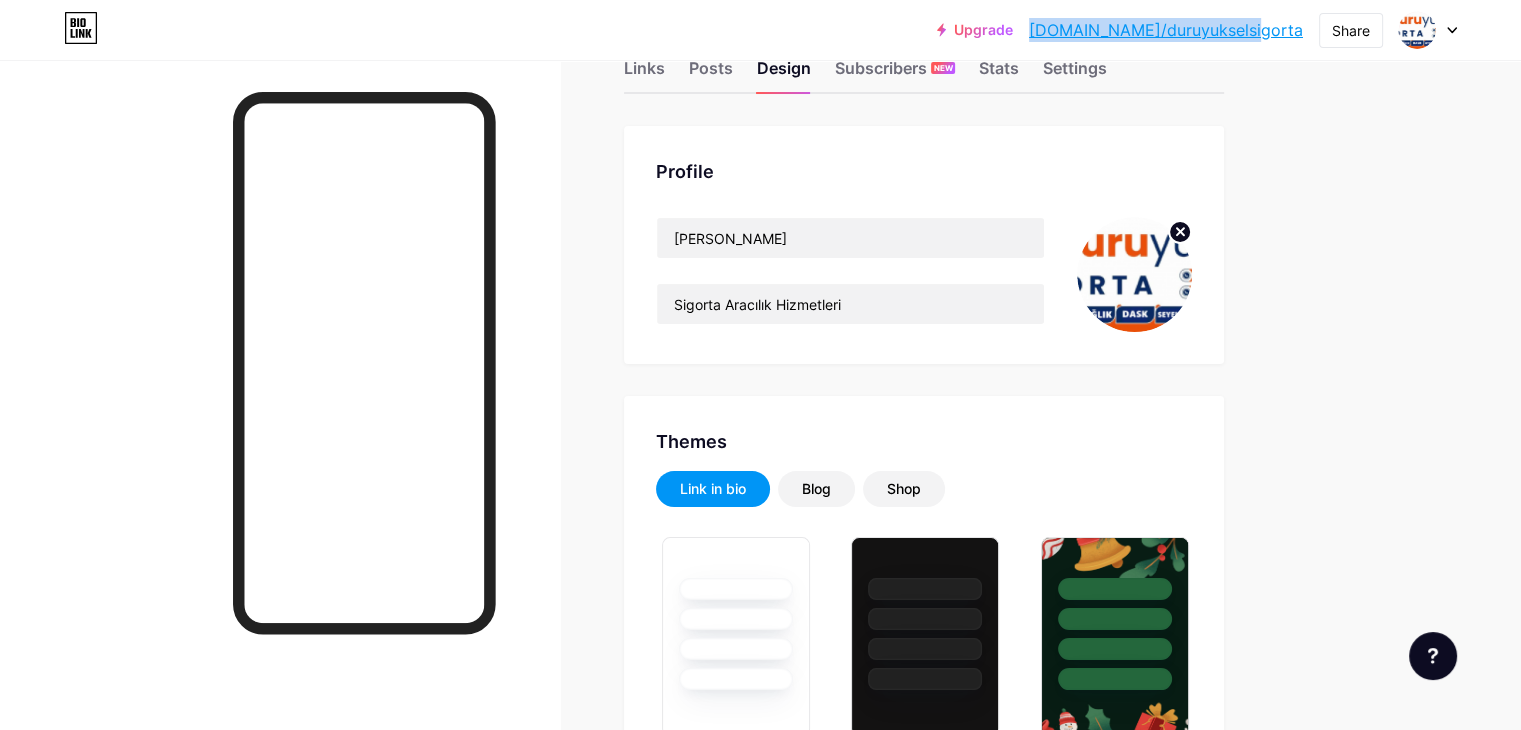 copy on "bio.link/duruyukselsigorta" 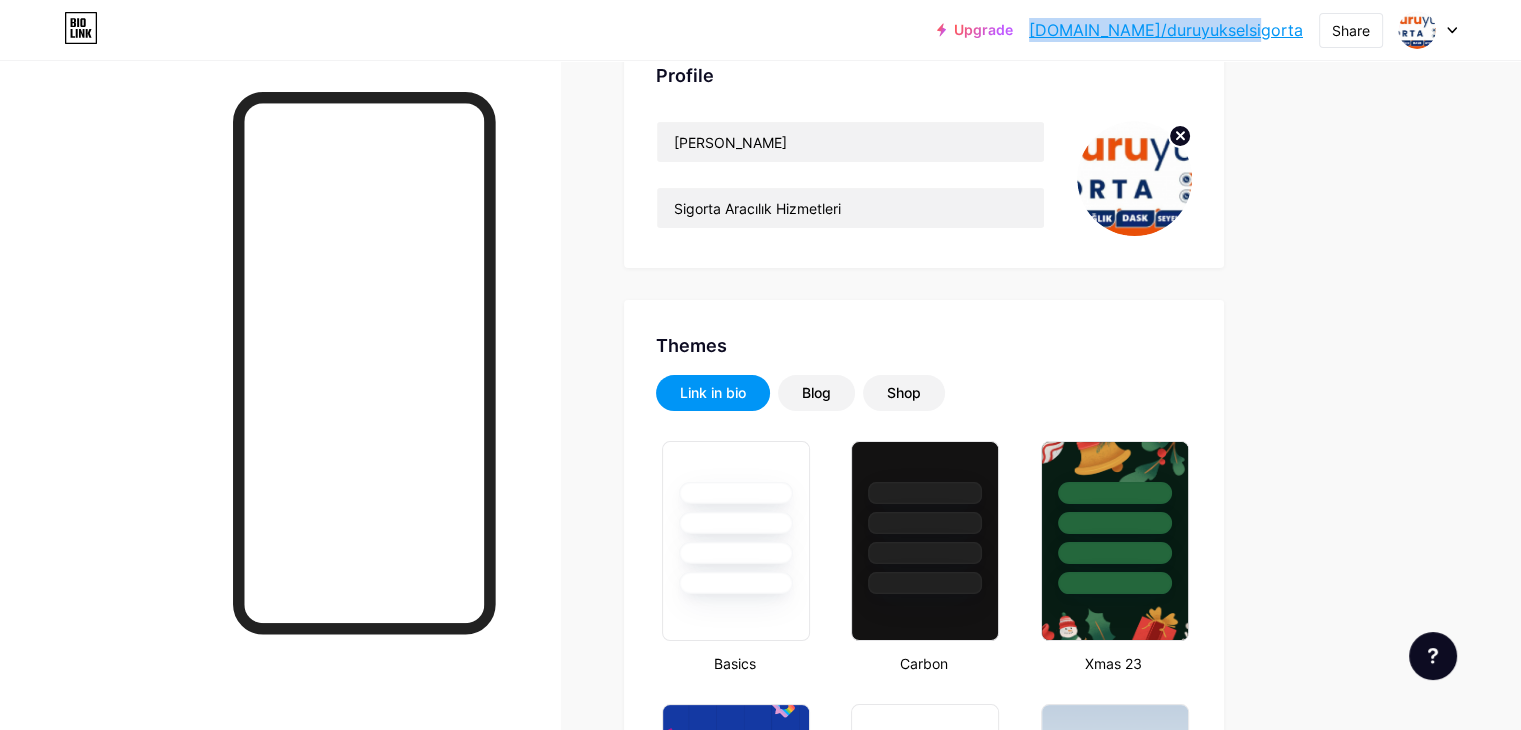 scroll, scrollTop: 0, scrollLeft: 0, axis: both 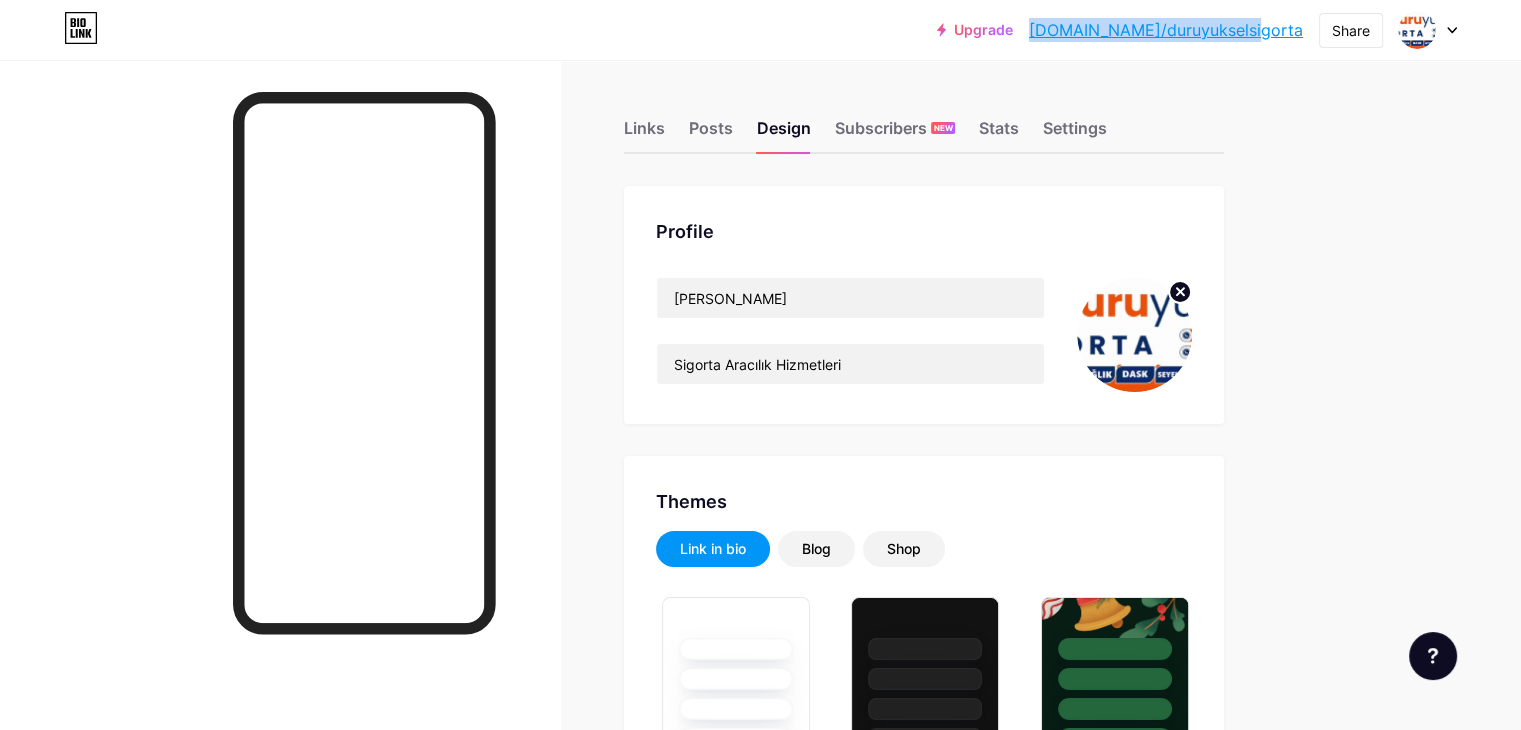 click on "Links
Posts
Design
Subscribers
NEW
Stats
Settings" at bounding box center [924, 119] 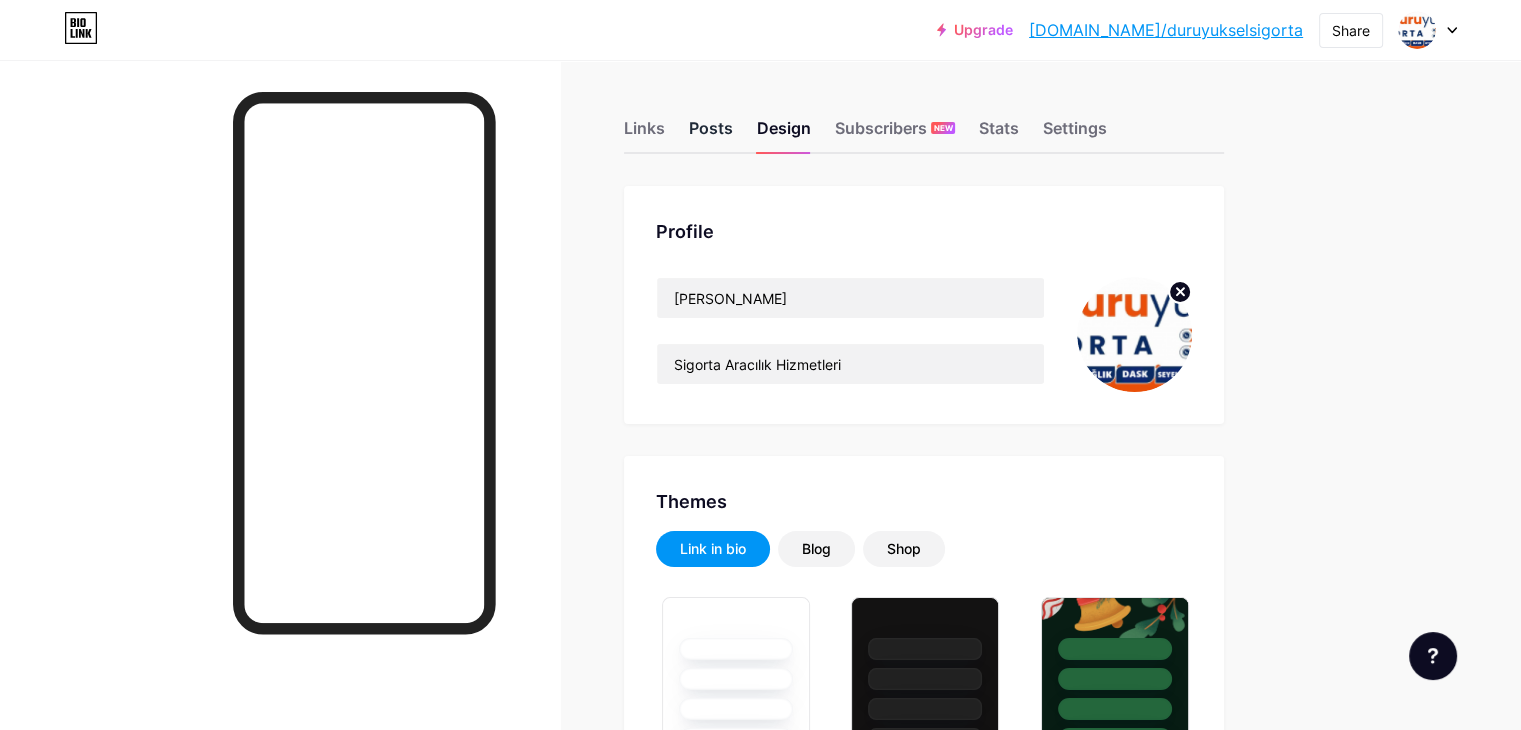 click on "Posts" at bounding box center (711, 134) 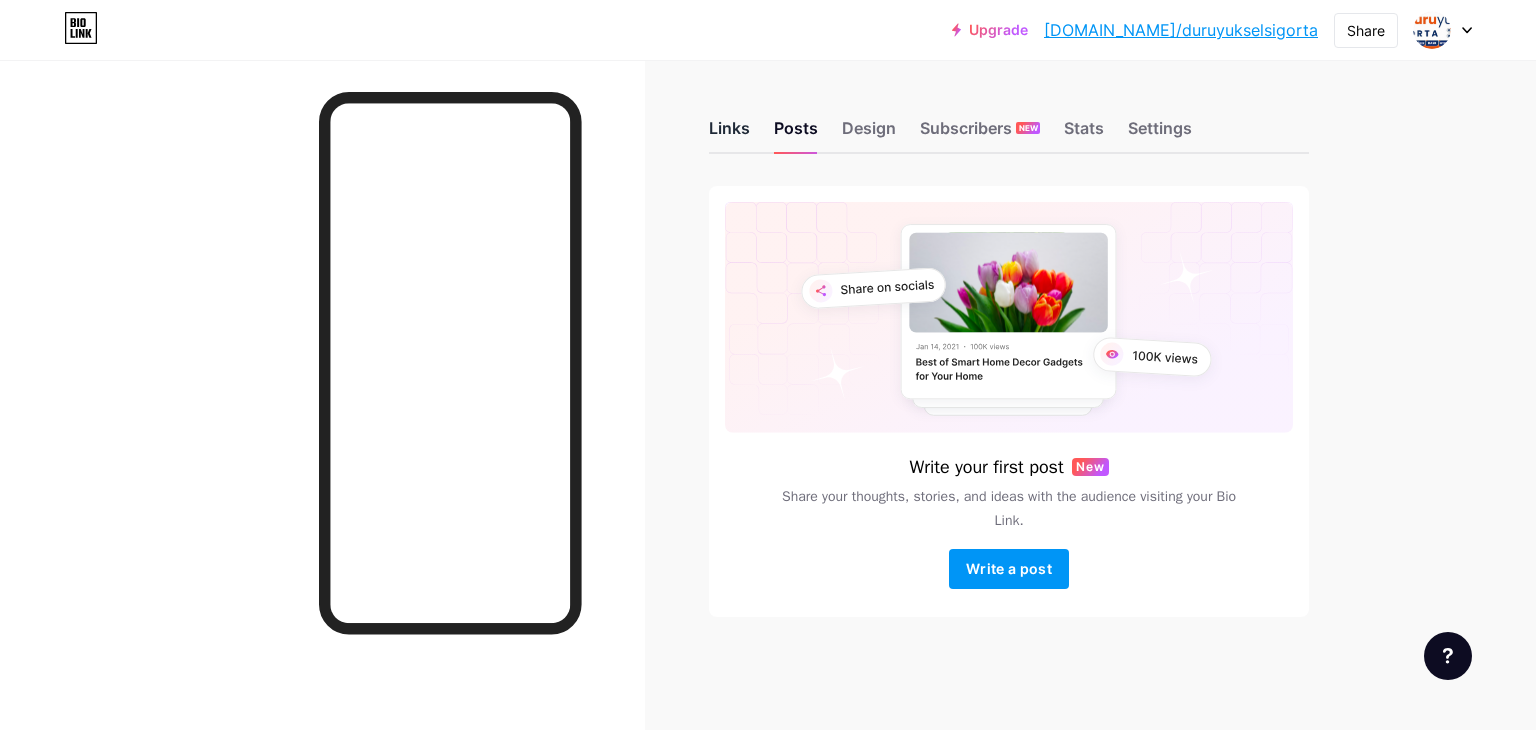 click on "Links" at bounding box center [729, 134] 